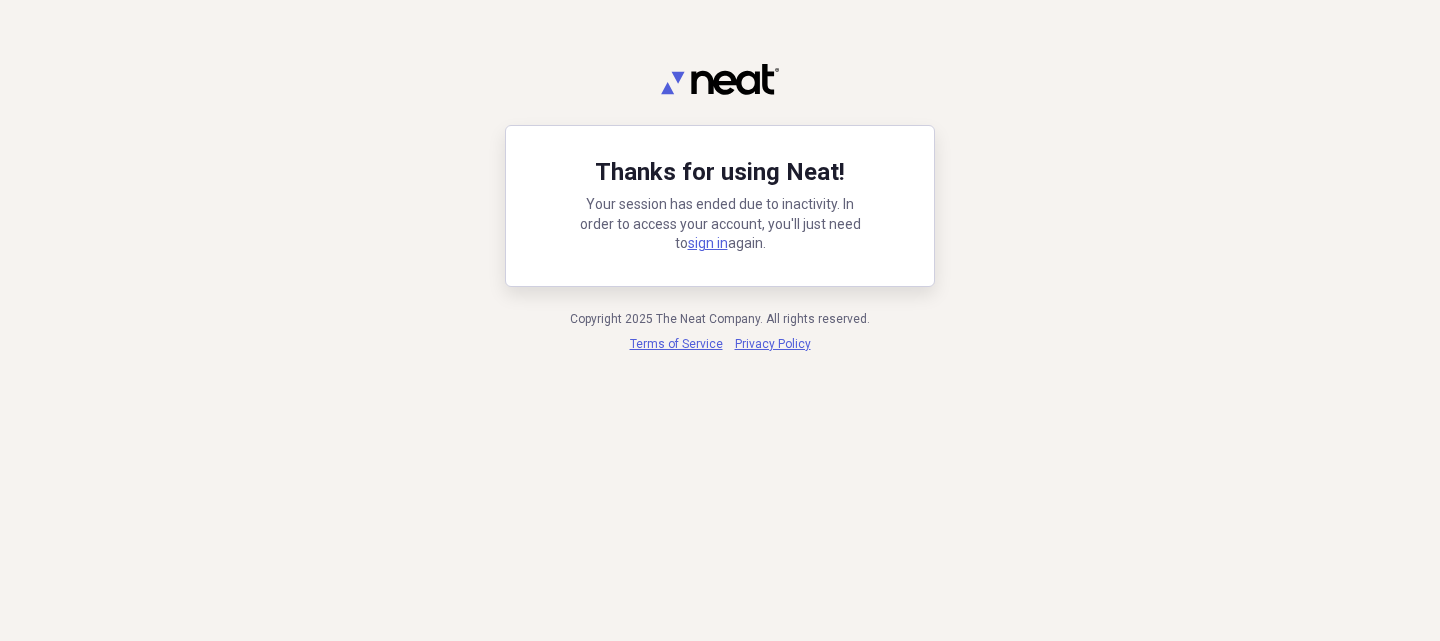 scroll, scrollTop: 0, scrollLeft: 0, axis: both 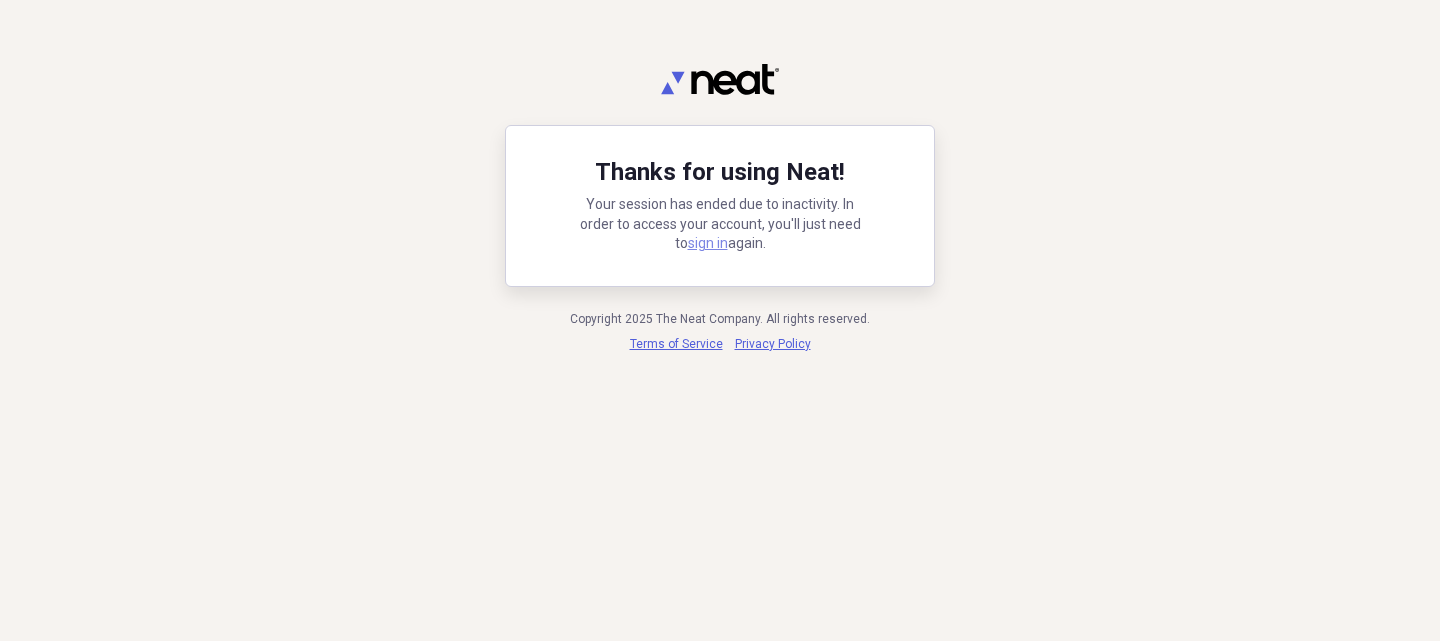 click on "sign in" at bounding box center [708, 243] 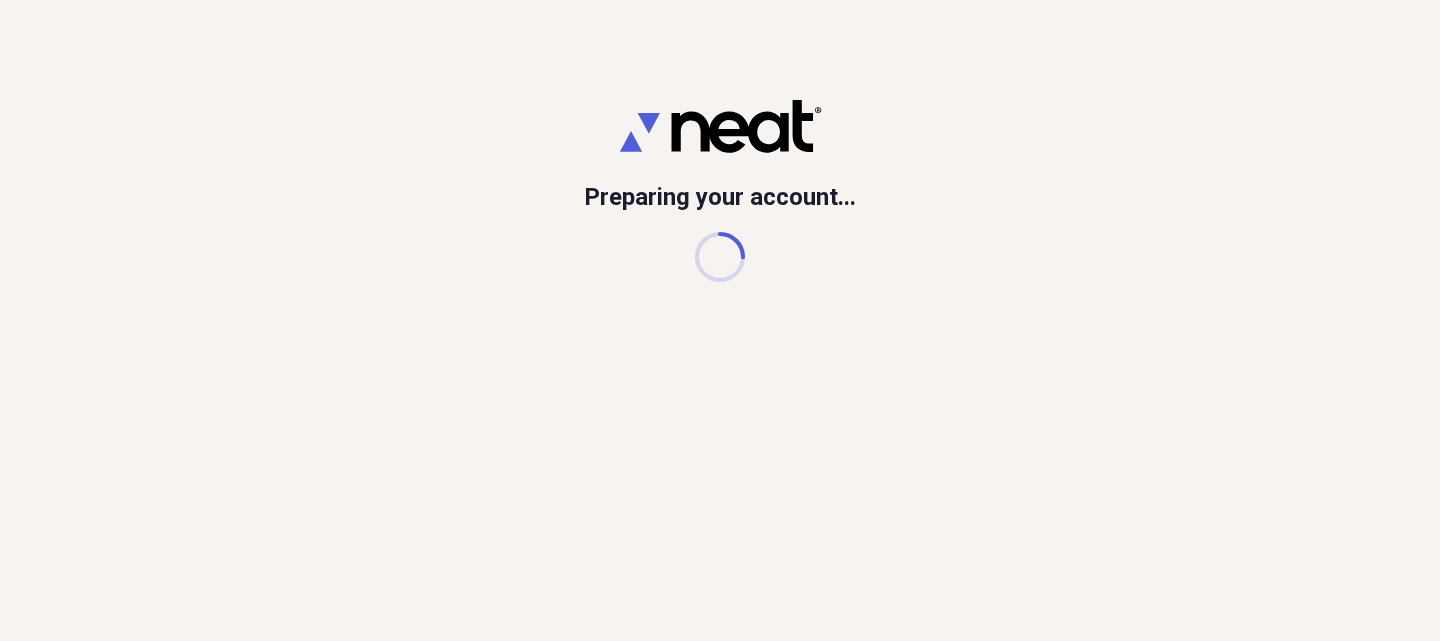 scroll, scrollTop: 0, scrollLeft: 0, axis: both 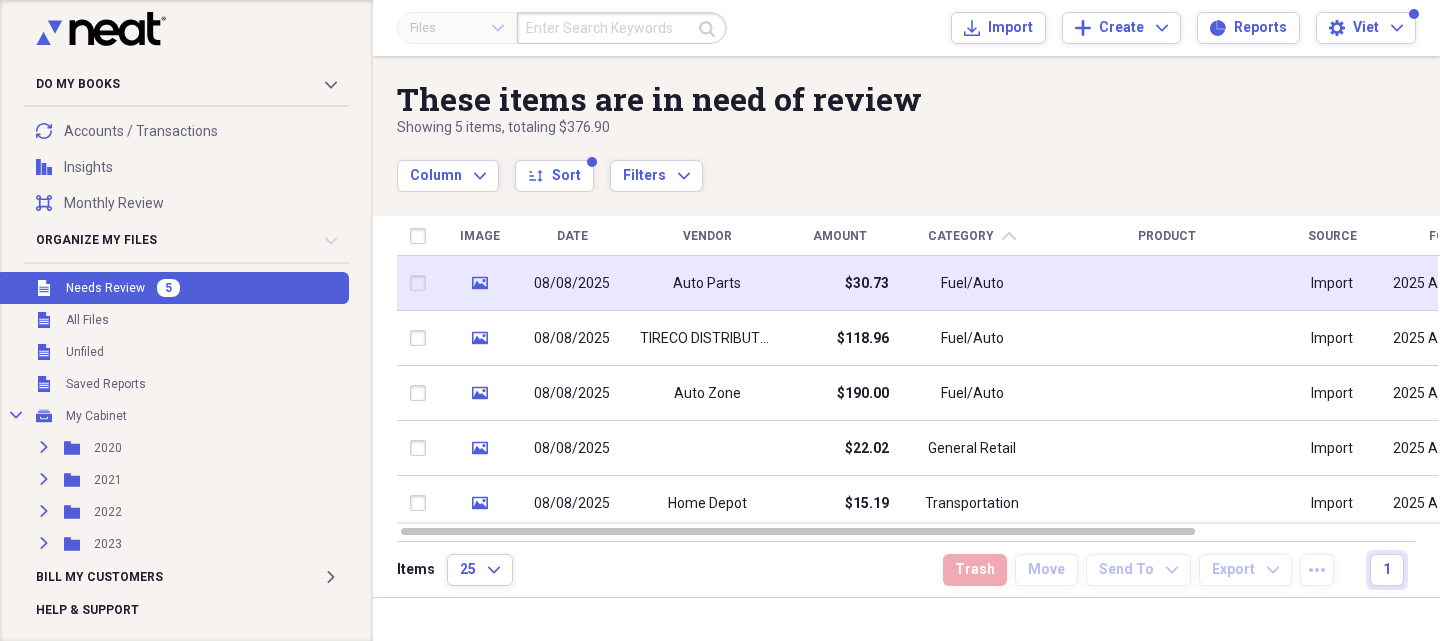 click on "Auto Parts" at bounding box center [707, 284] 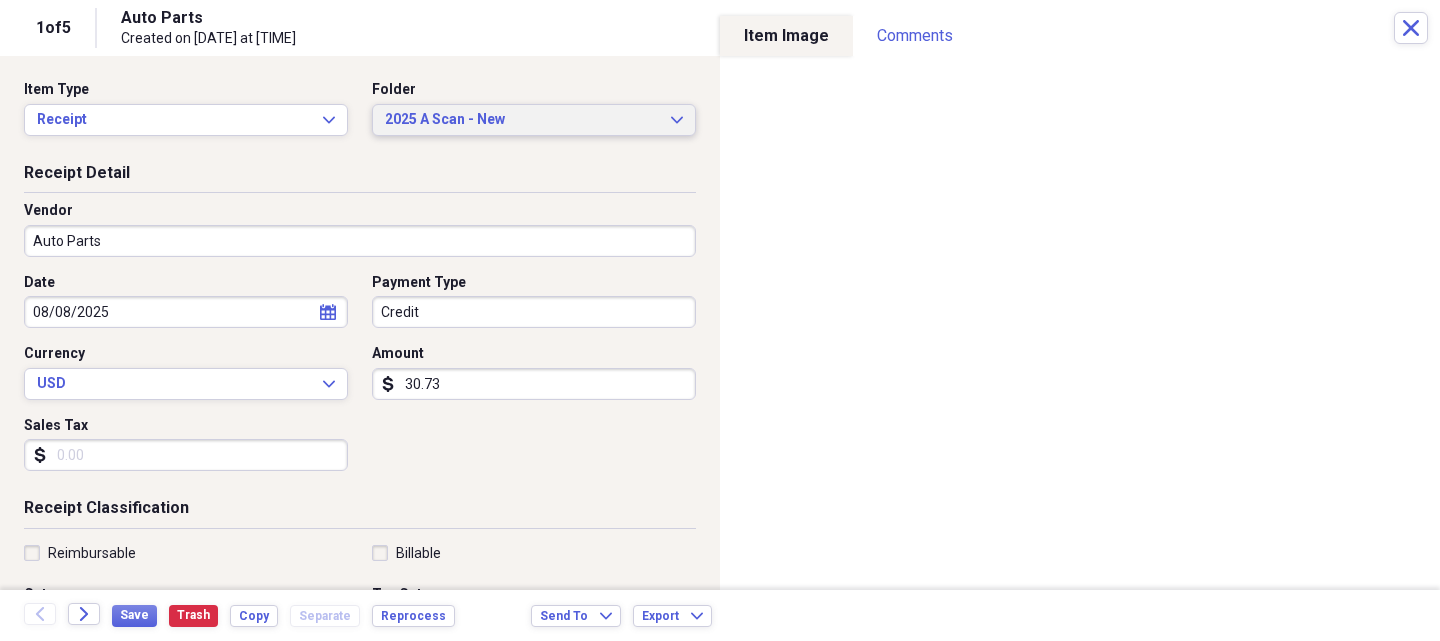 click on "2025 A Scan - New Expand" at bounding box center (534, 120) 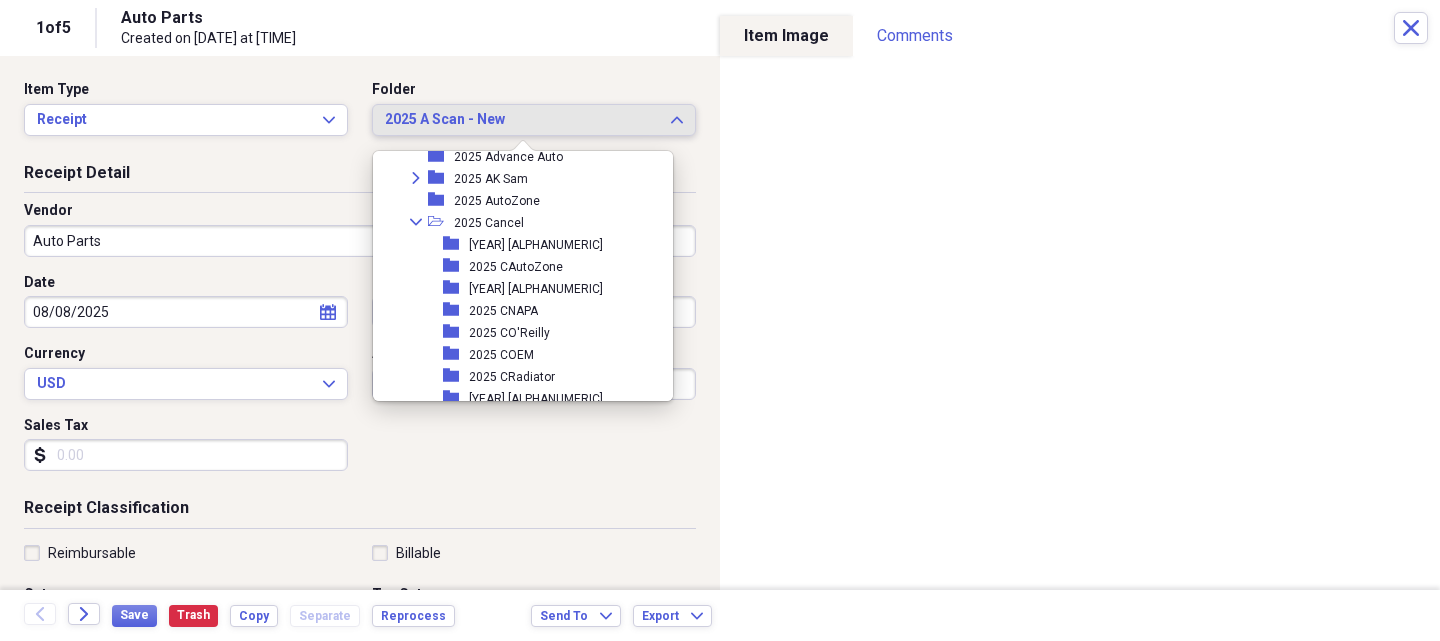 scroll, scrollTop: 1873, scrollLeft: 0, axis: vertical 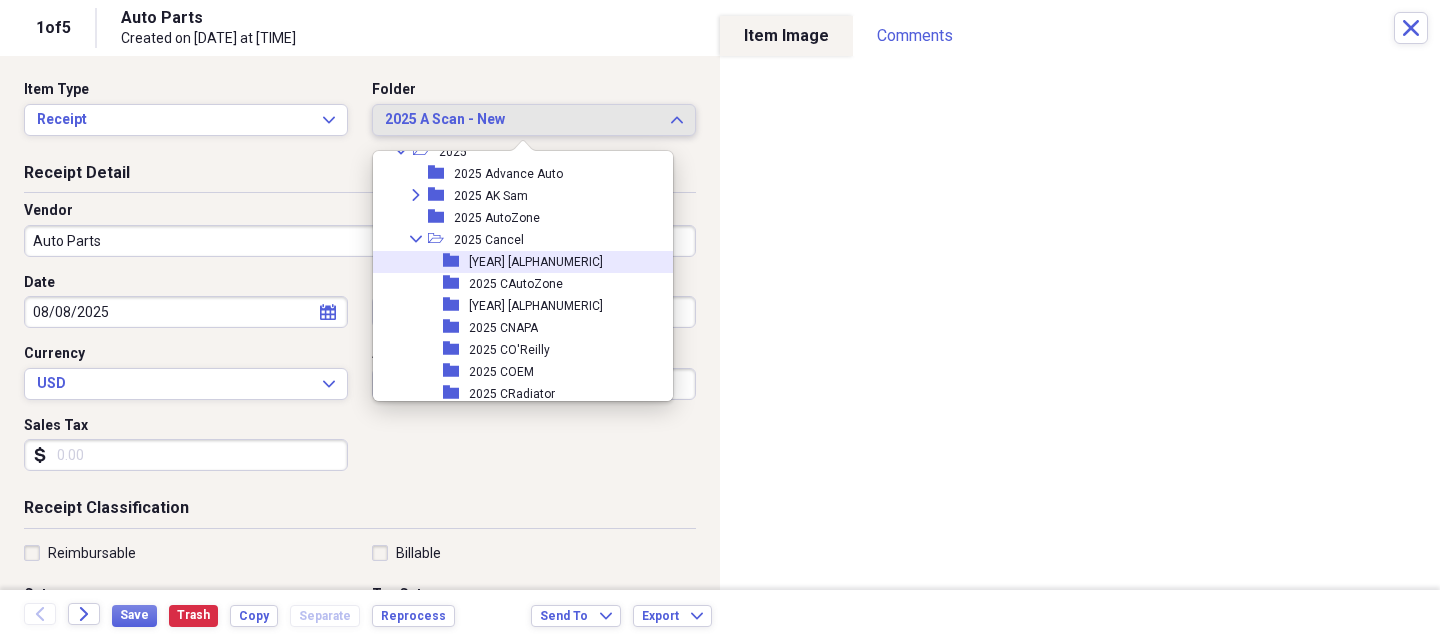 click on "[YEAR] [ALPHANUMERIC]" at bounding box center (536, 262) 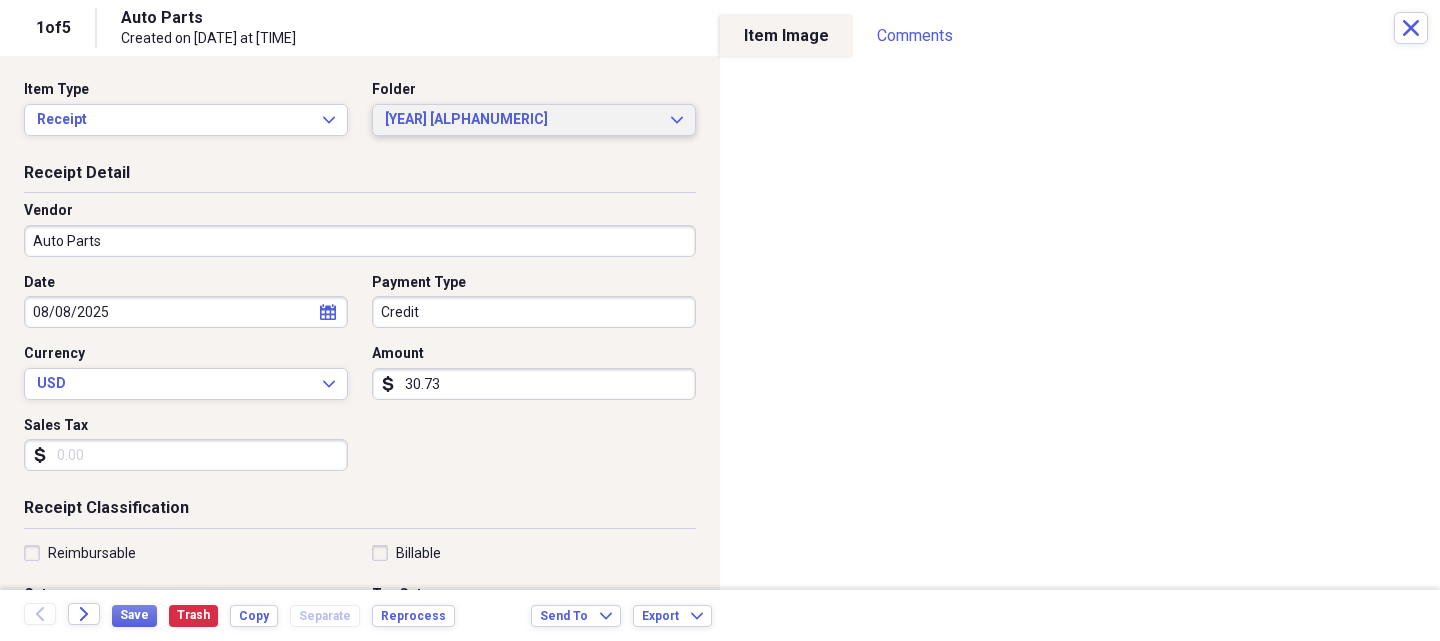 click on "2025 CAdvance Expand" at bounding box center (534, 120) 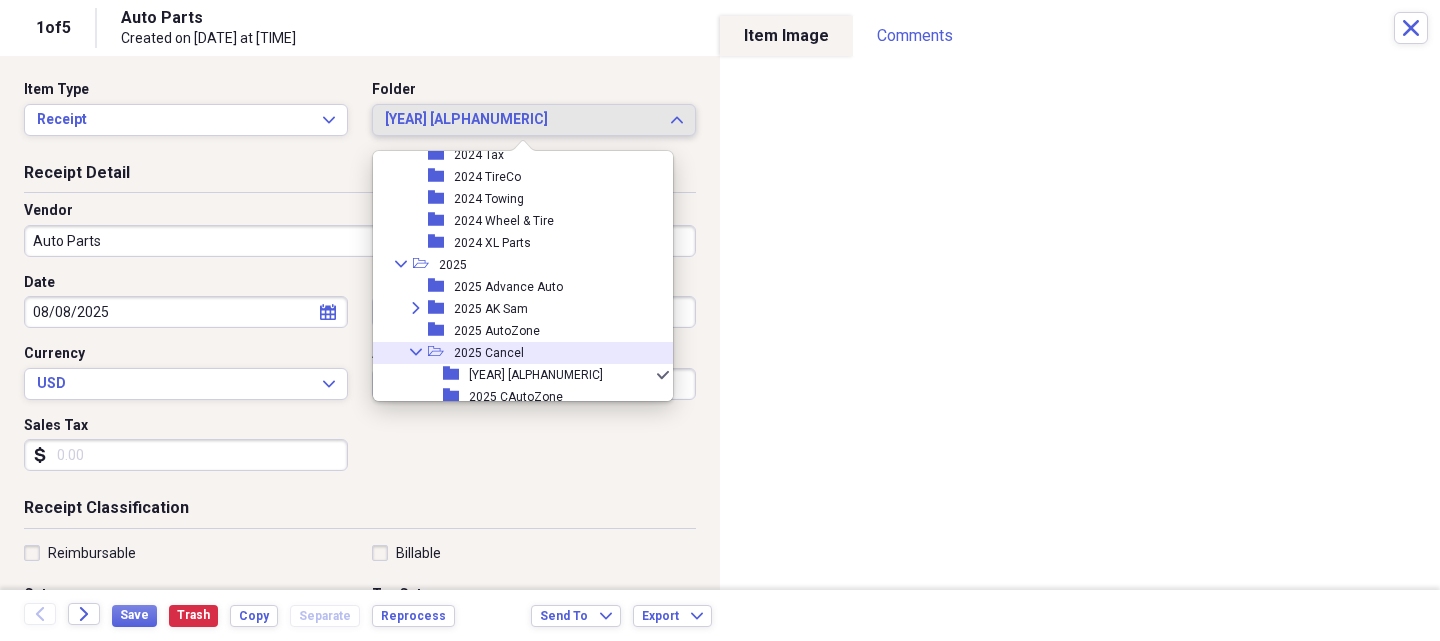 scroll, scrollTop: 1759, scrollLeft: 0, axis: vertical 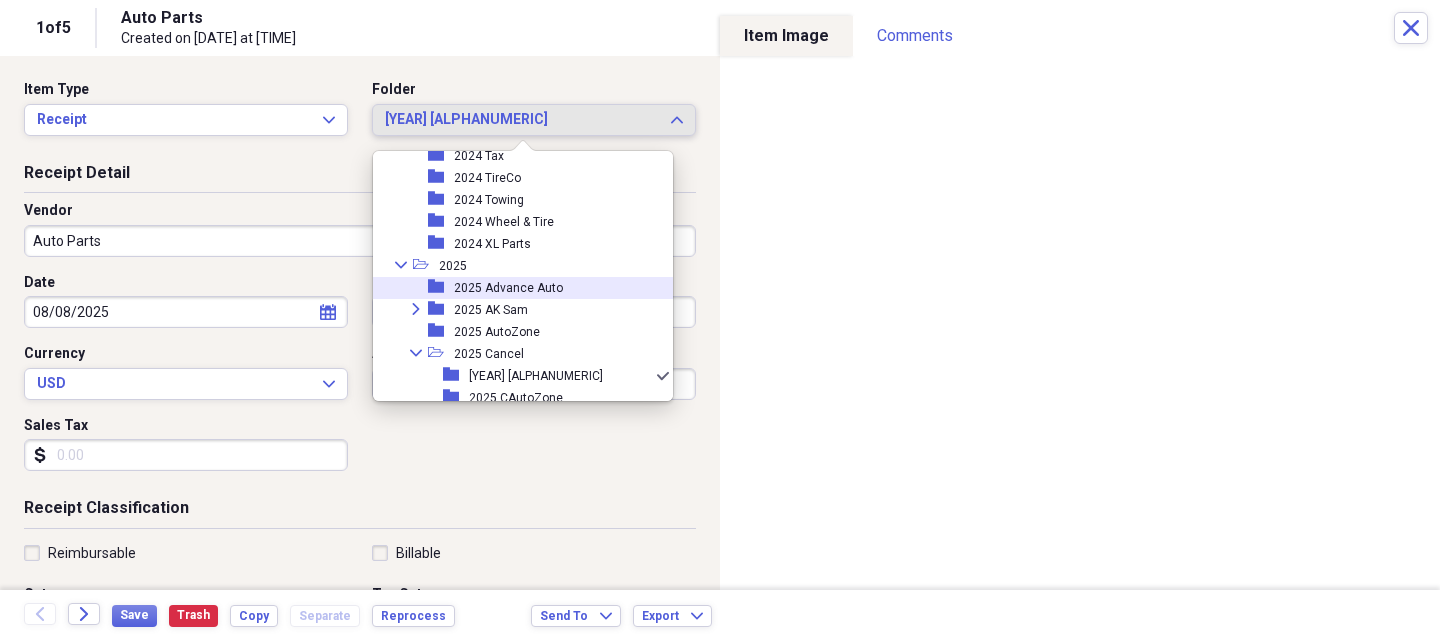 drag, startPoint x: 493, startPoint y: 292, endPoint x: 483, endPoint y: 288, distance: 10.770329 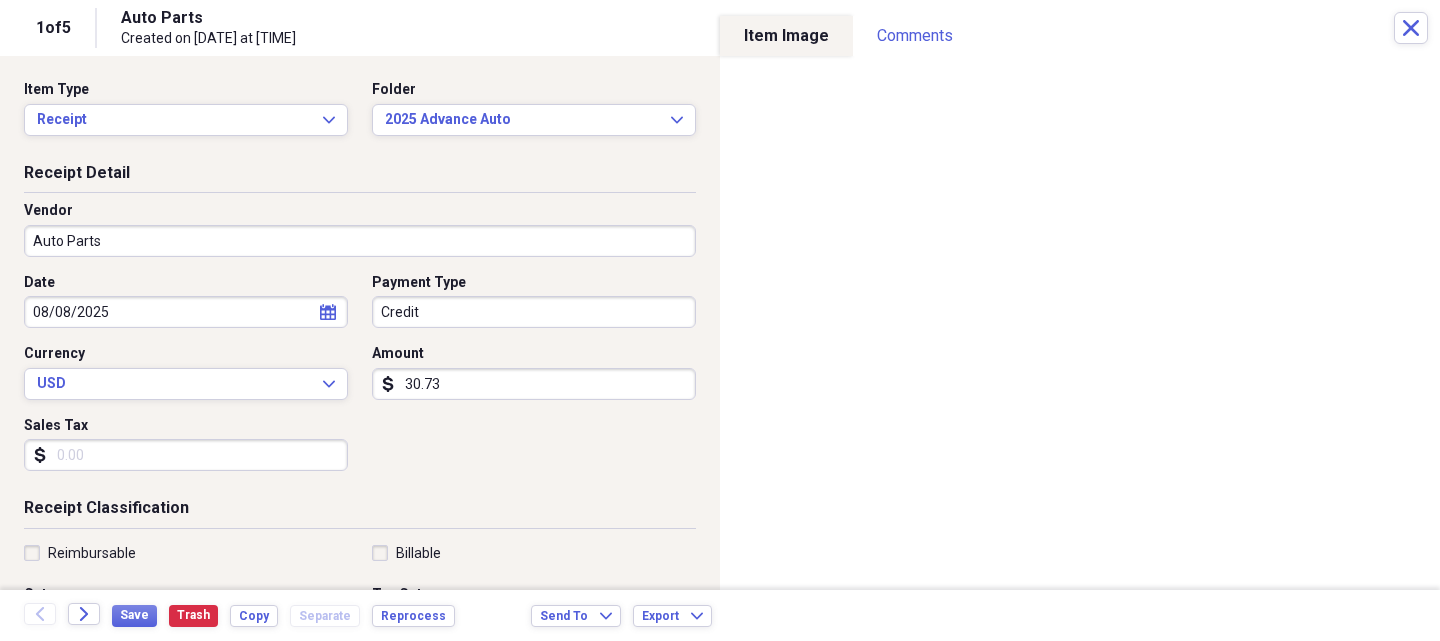 click on "Auto Parts" at bounding box center (360, 241) 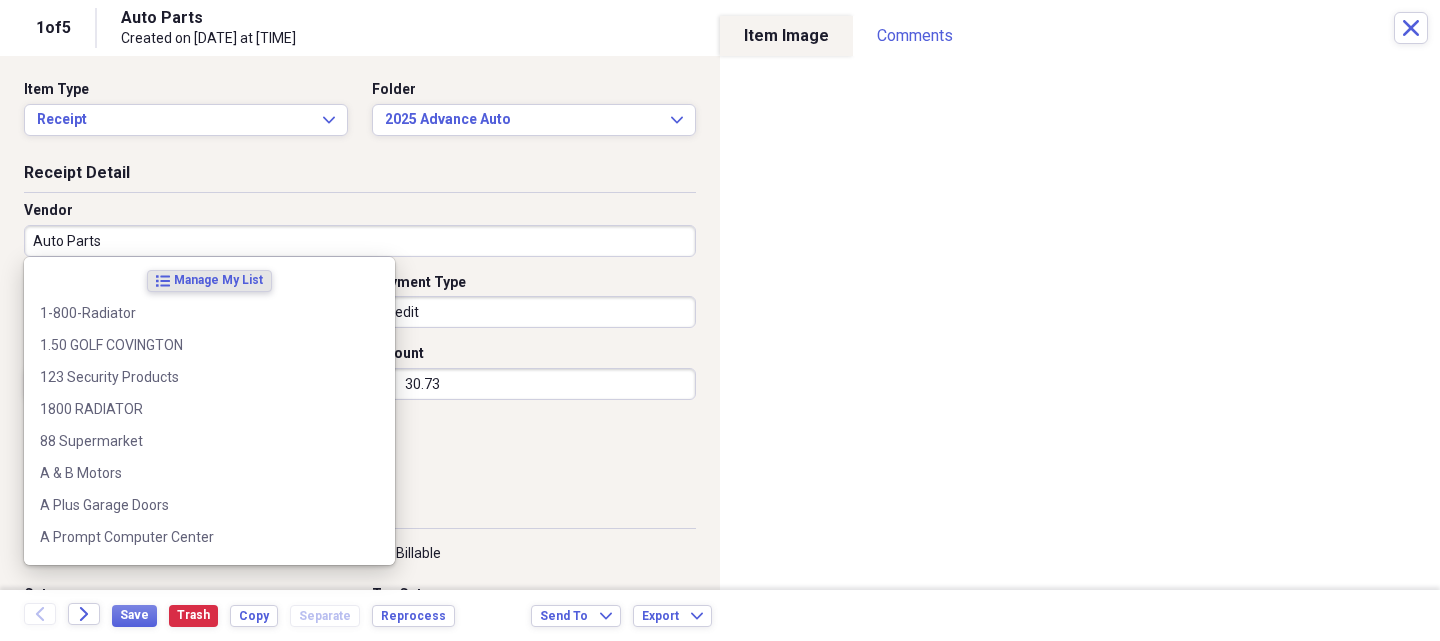 type on "q" 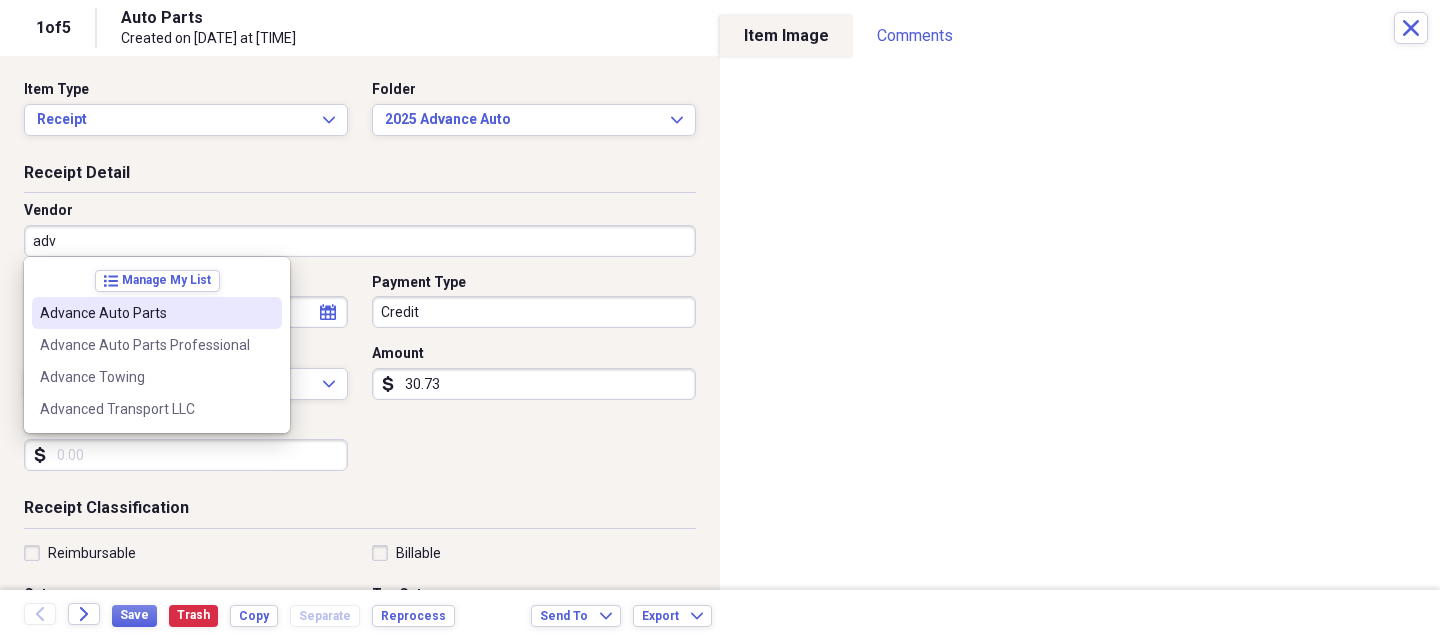 click on "Advance Auto Parts" at bounding box center (145, 313) 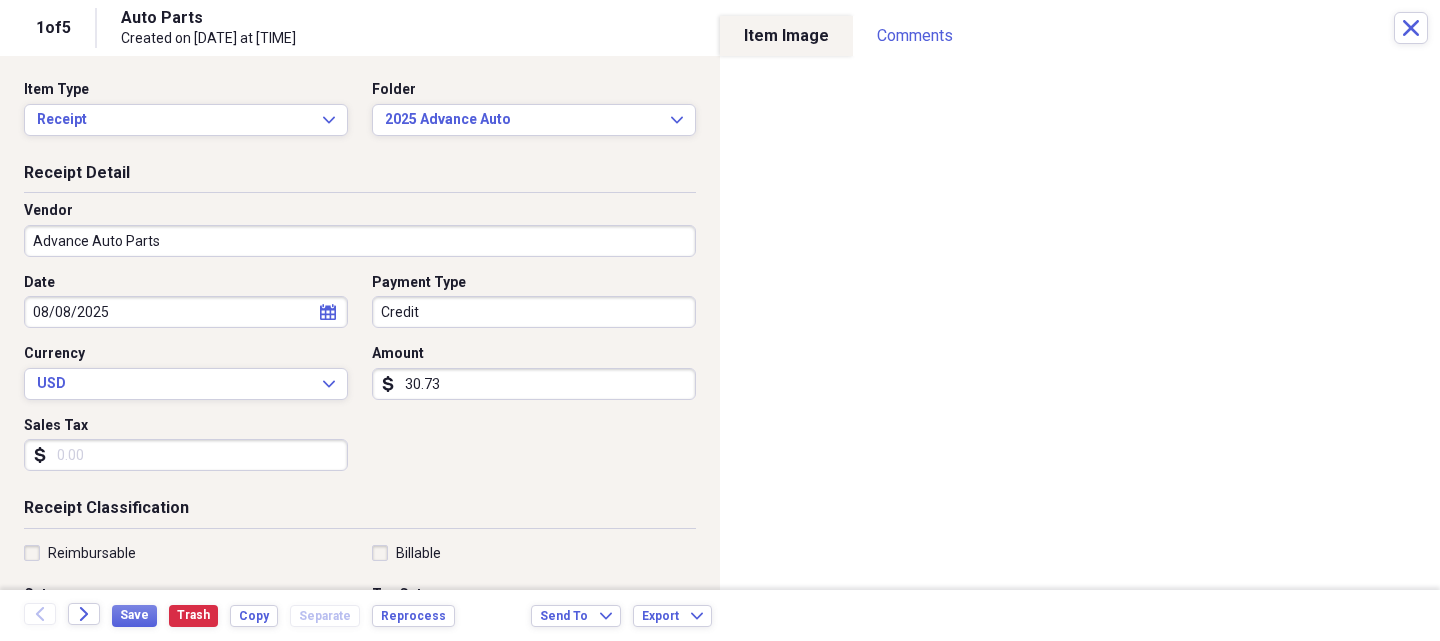 click on "30.73" at bounding box center (534, 384) 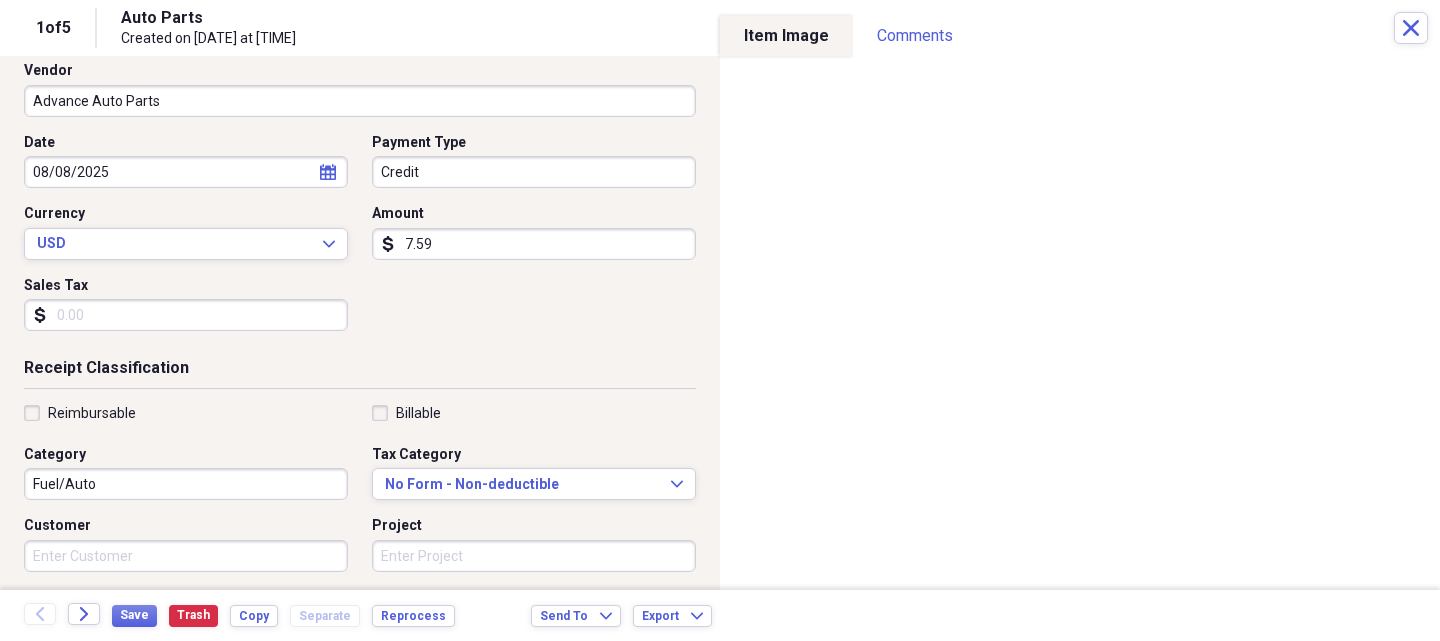 scroll, scrollTop: 200, scrollLeft: 0, axis: vertical 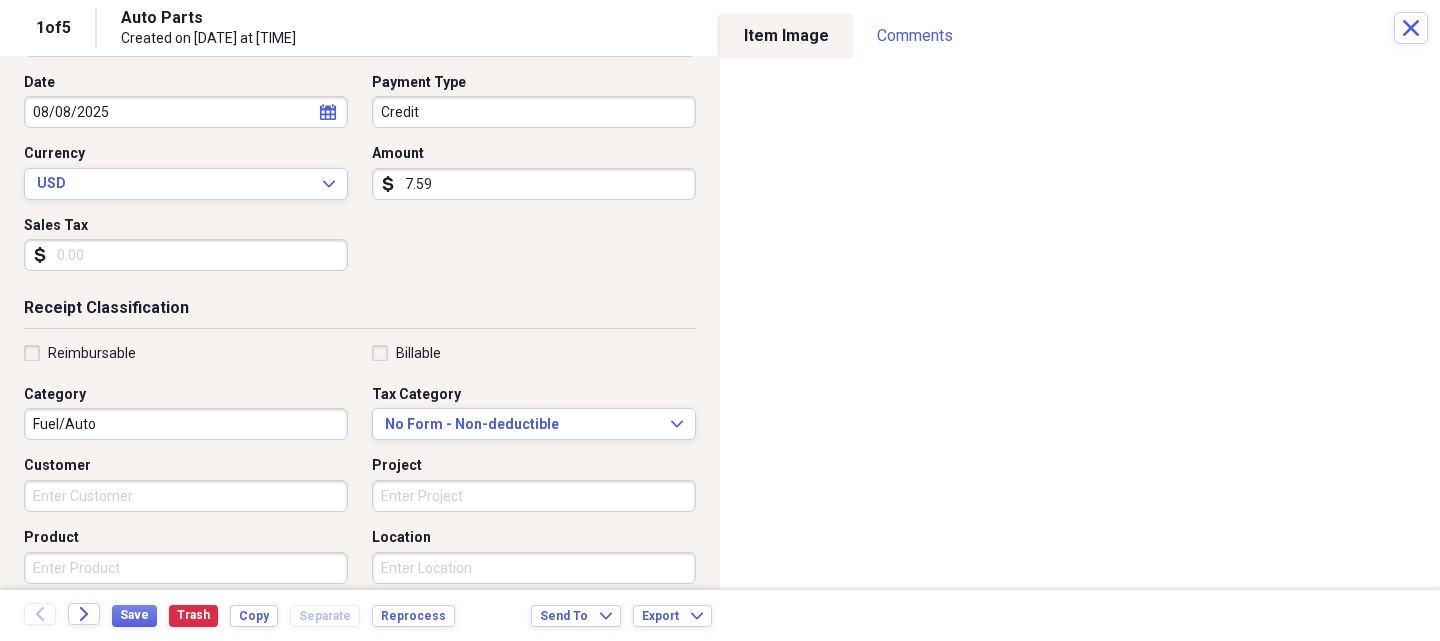 type on "7.59" 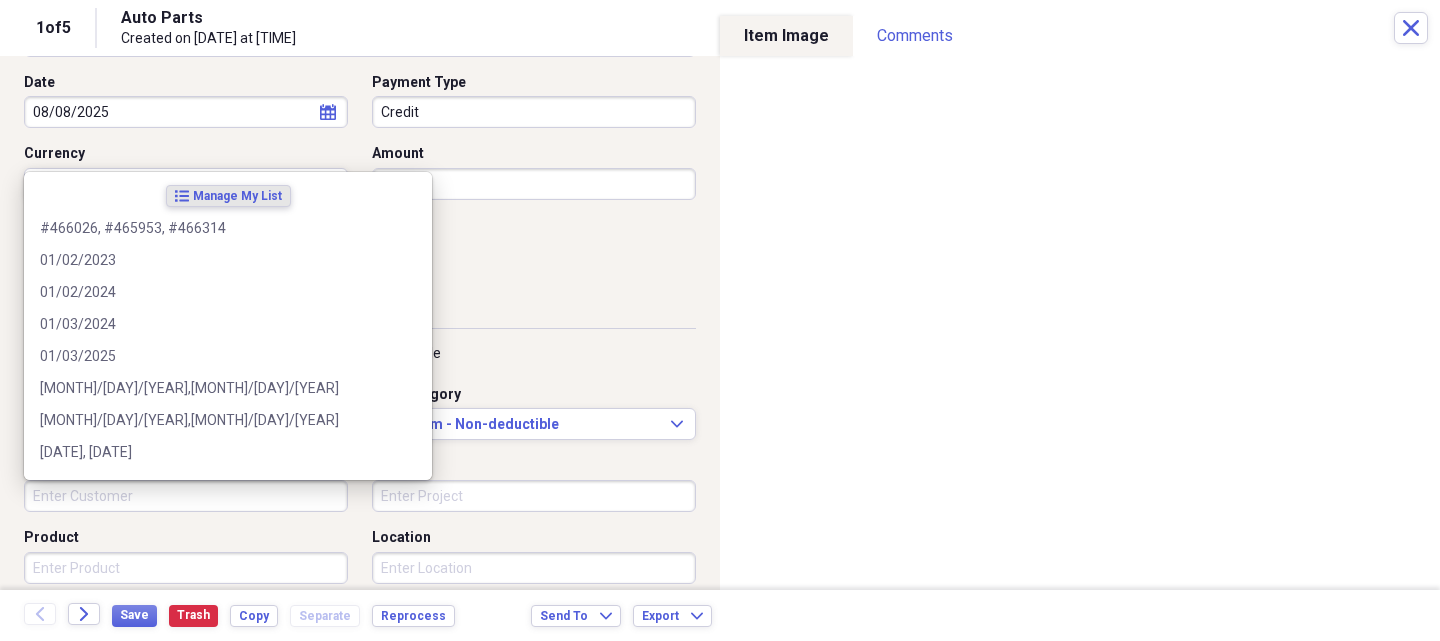 click on "Product" at bounding box center [186, 568] 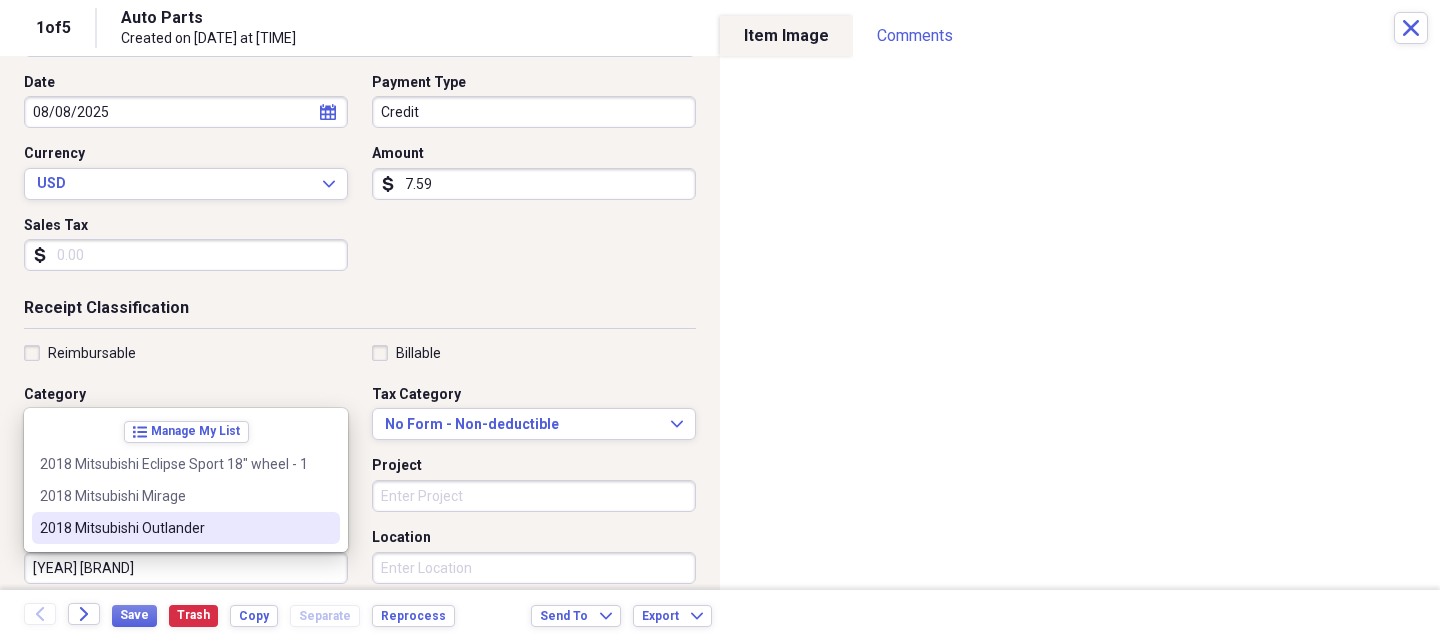 click on "2018 Mitsubishi Outlander" at bounding box center [174, 528] 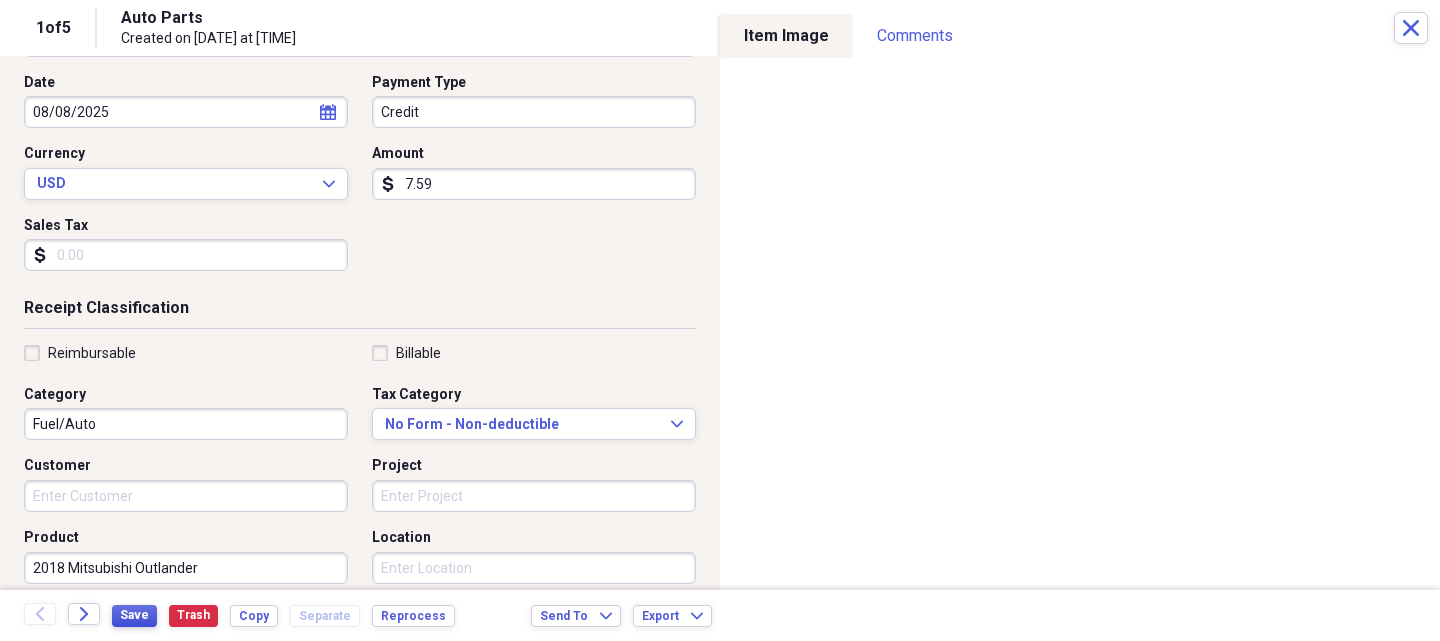 click on "Save" at bounding box center [134, 615] 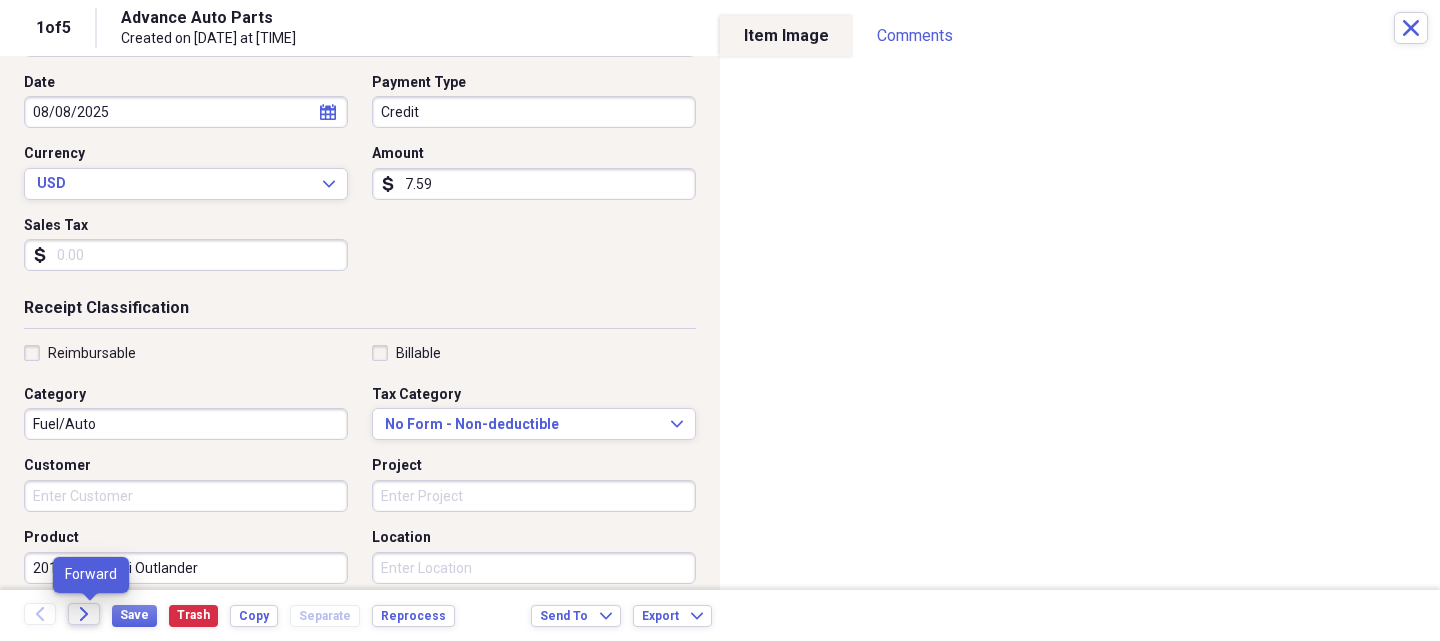 click on "Forward" 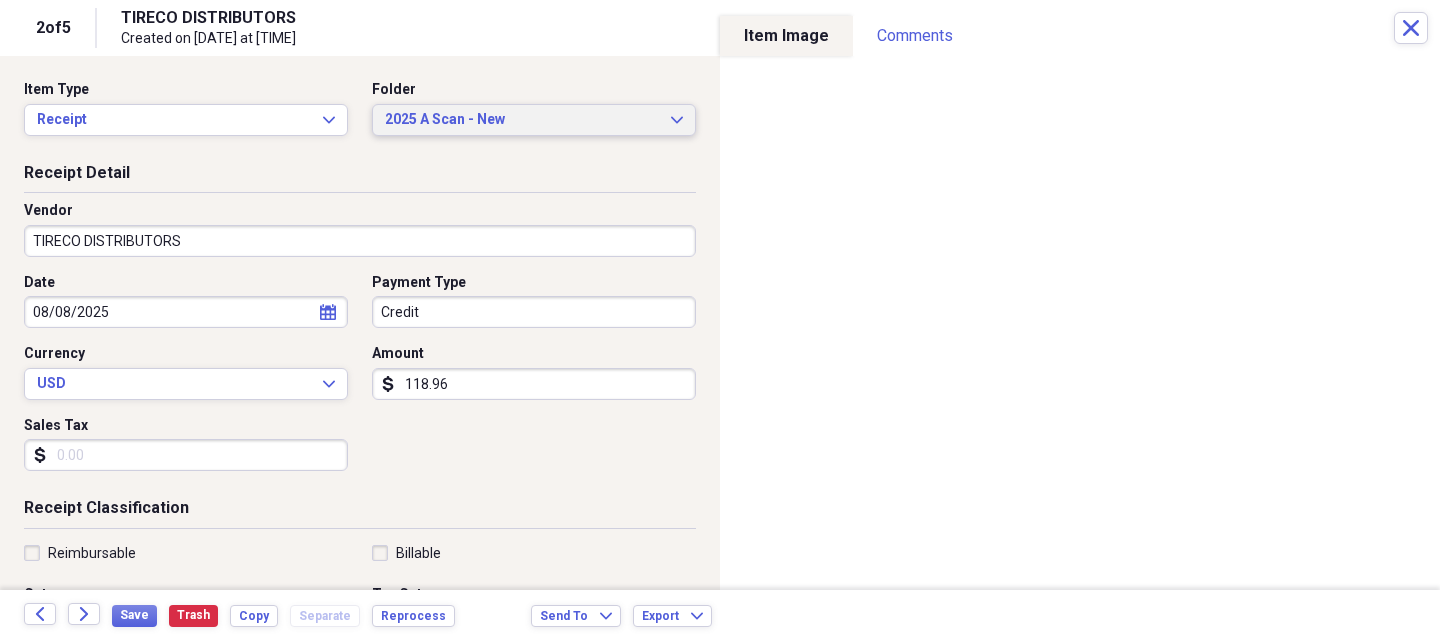 click on "2025 A Scan - New" at bounding box center (522, 120) 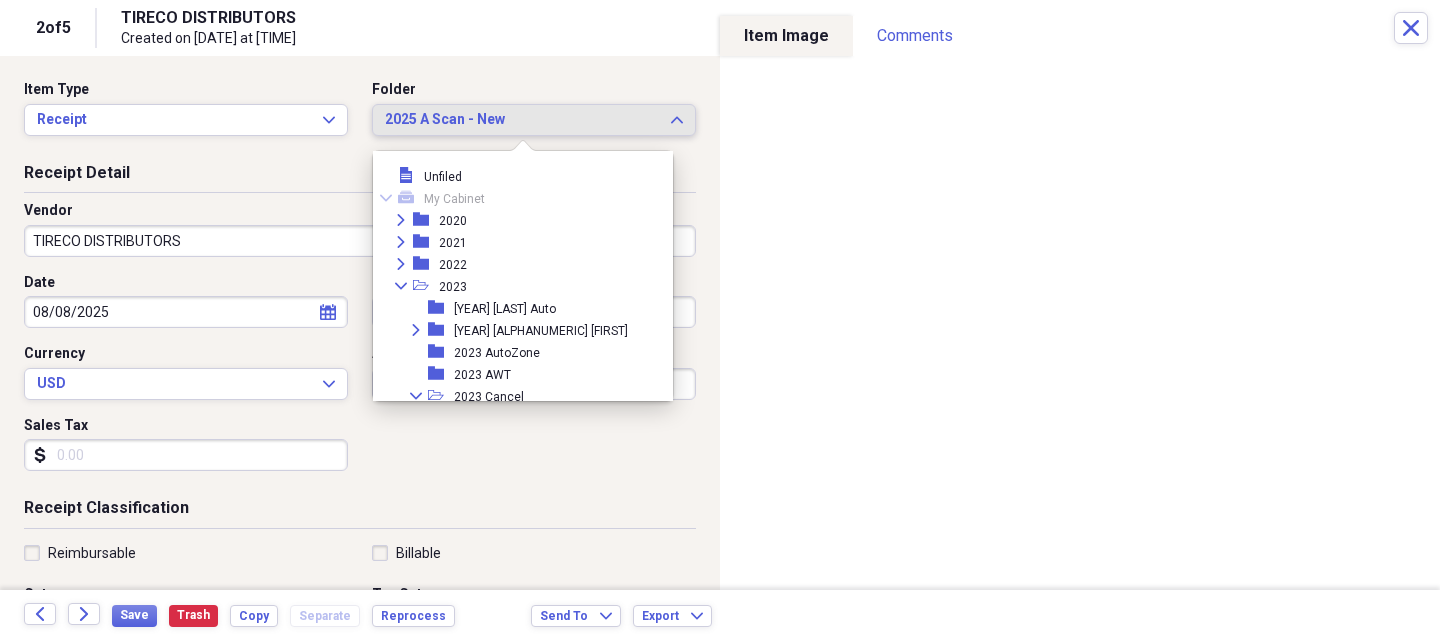 scroll, scrollTop: 2273, scrollLeft: 0, axis: vertical 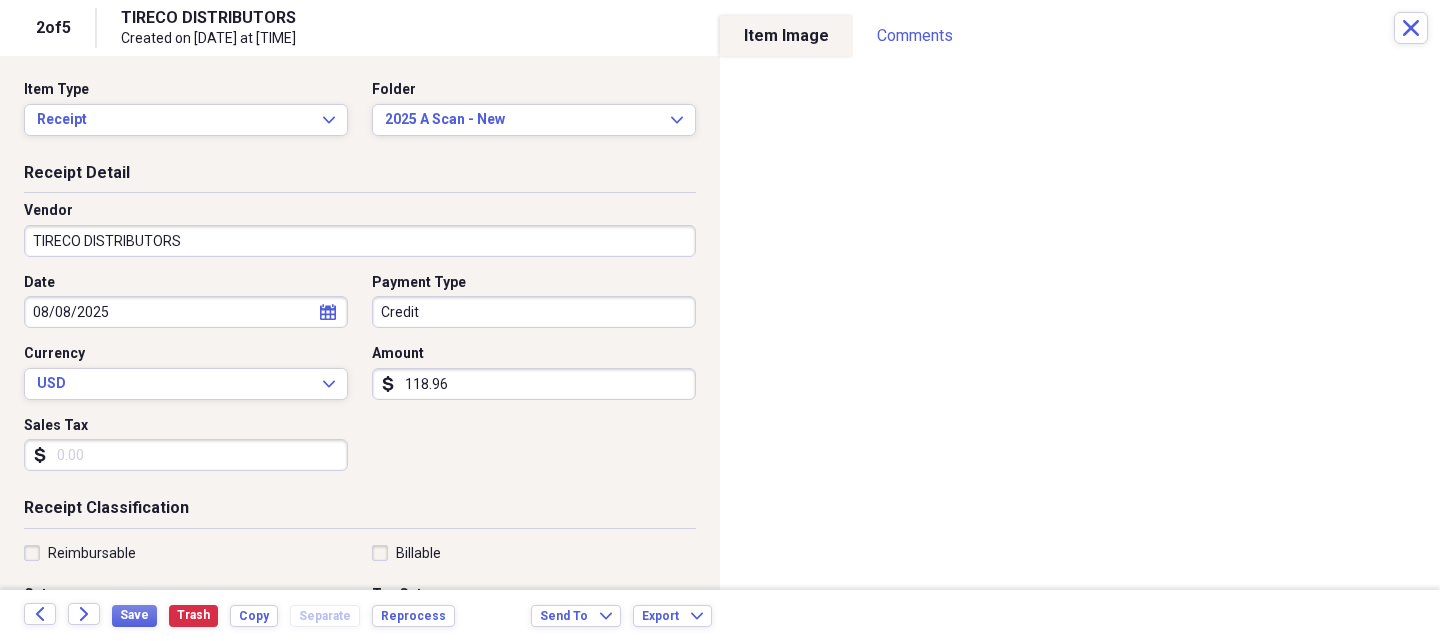 click on "Receipt Classification" at bounding box center (360, 512) 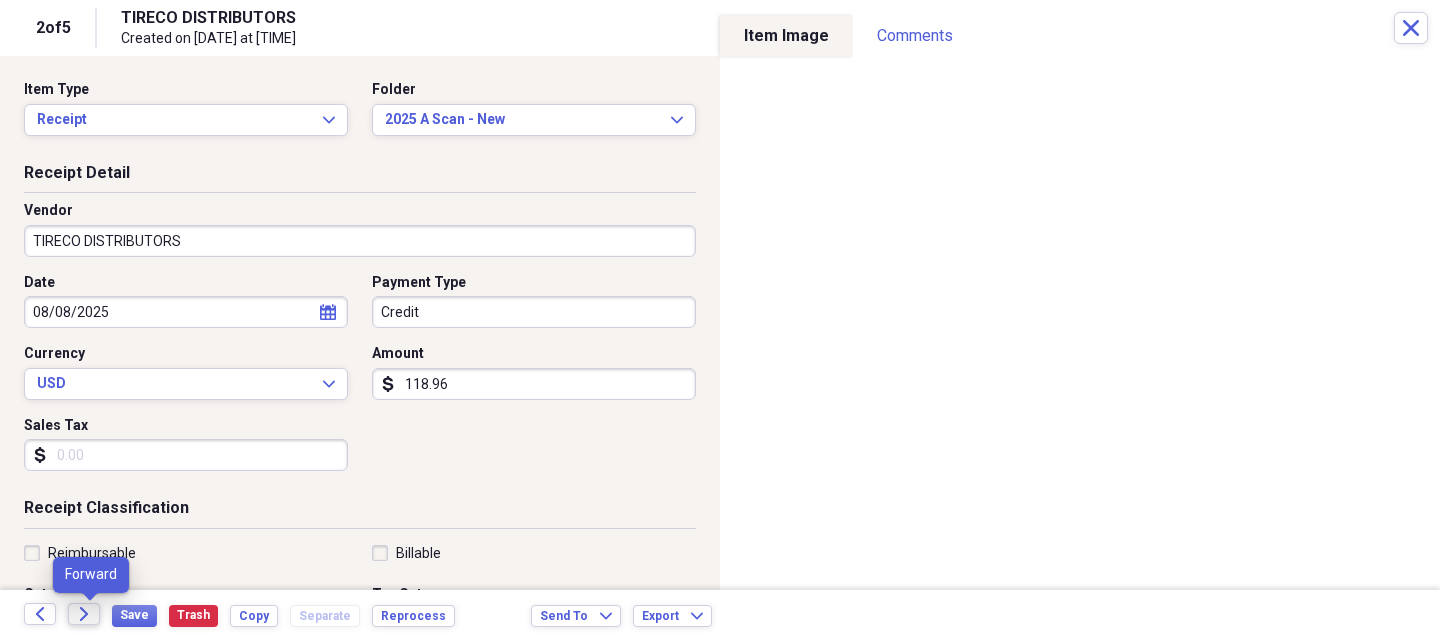 click on "Forward" at bounding box center (84, 614) 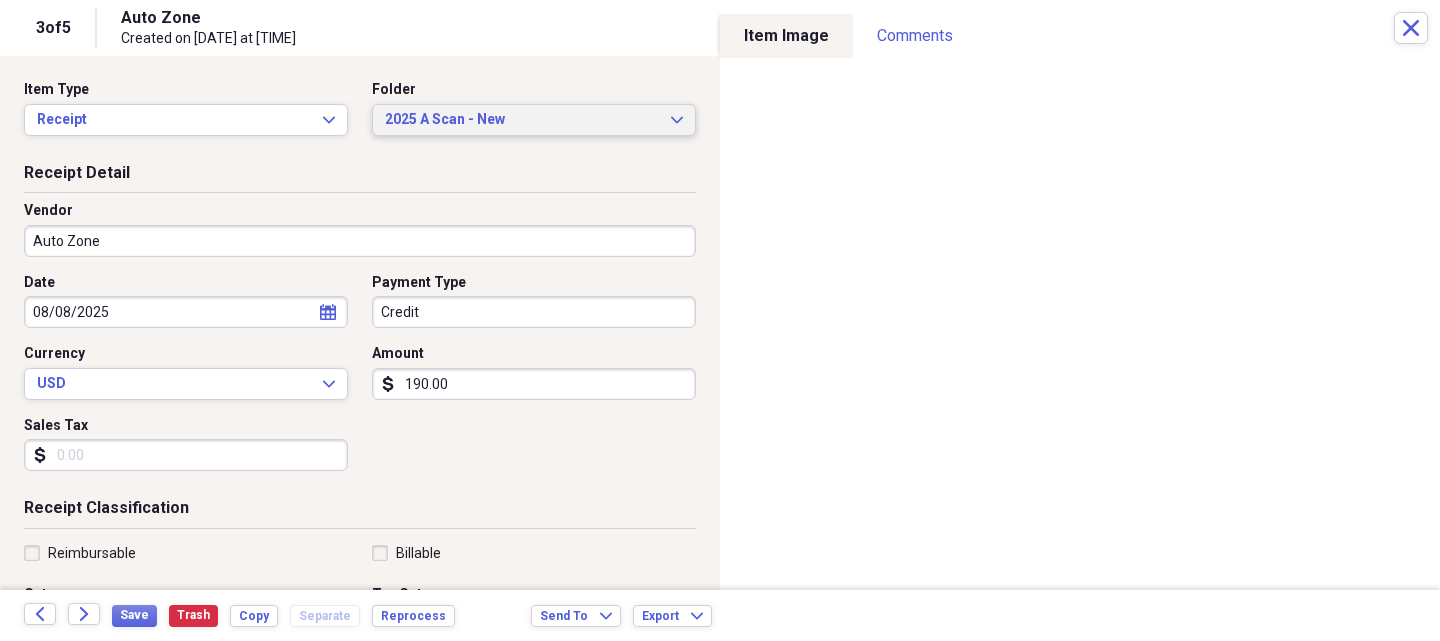 click on "2025 A Scan - New" at bounding box center (522, 120) 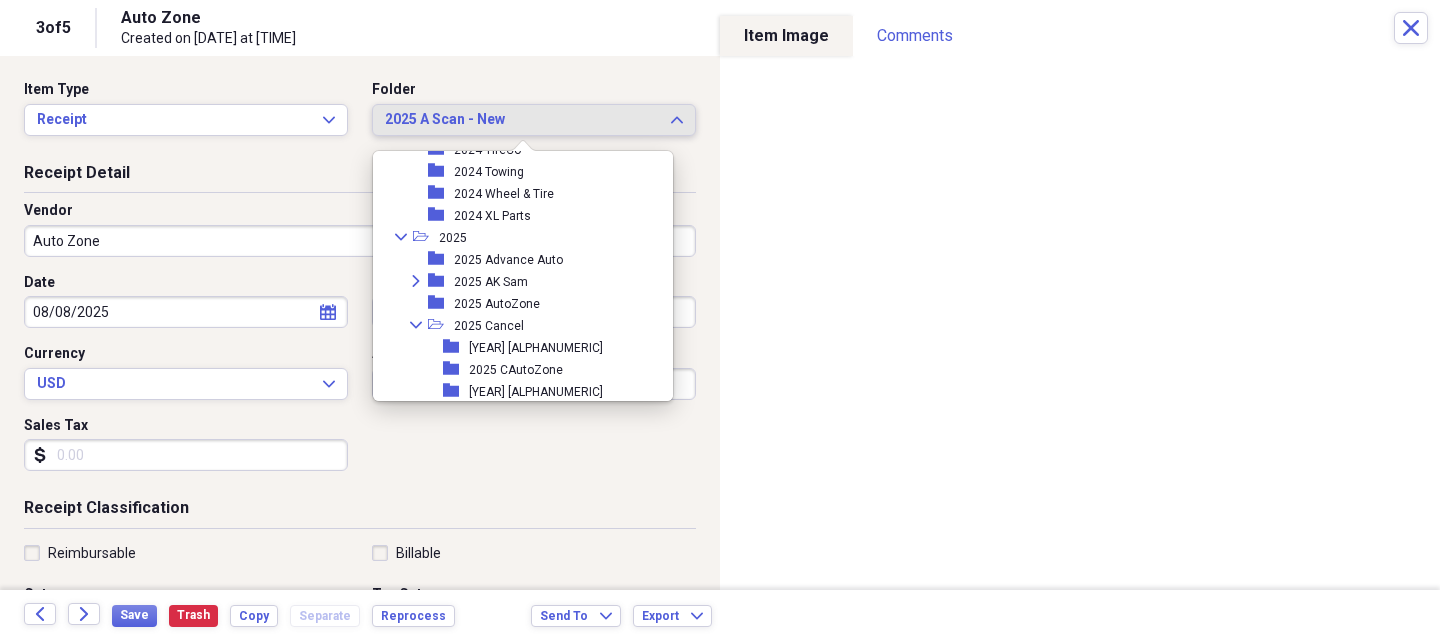 scroll, scrollTop: 1773, scrollLeft: 0, axis: vertical 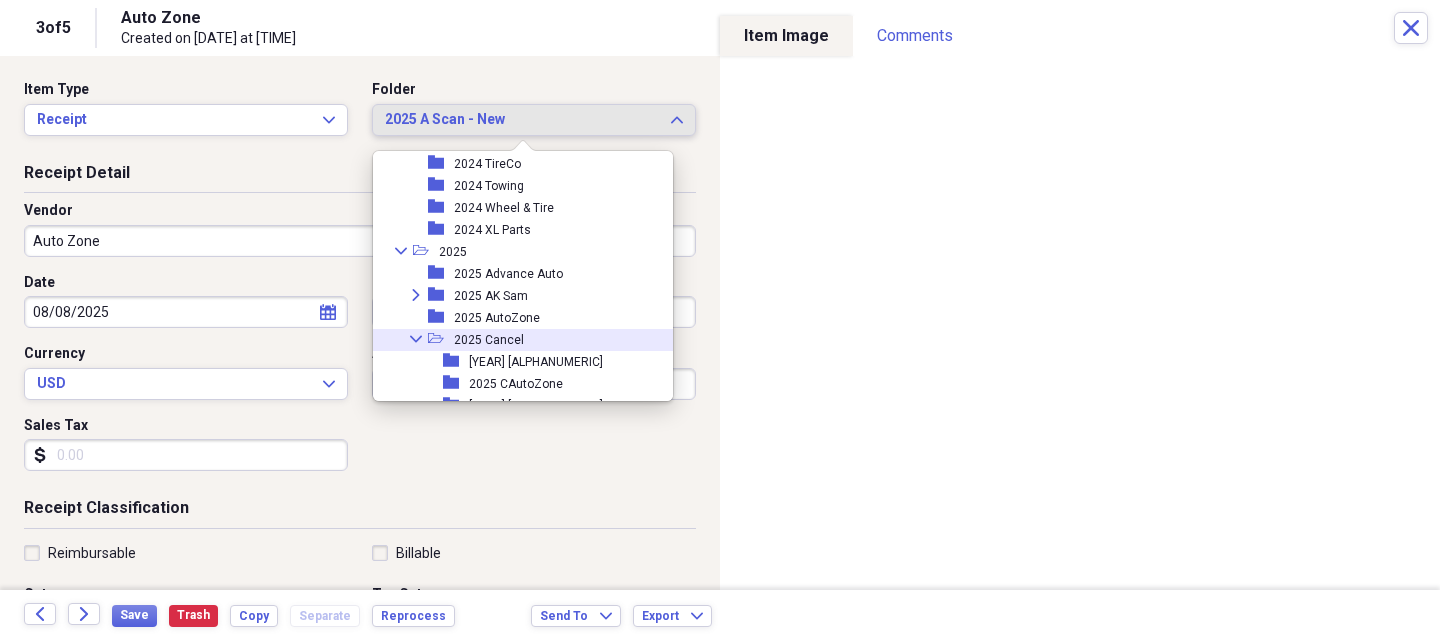 click on "Collapse" at bounding box center (416, 339) 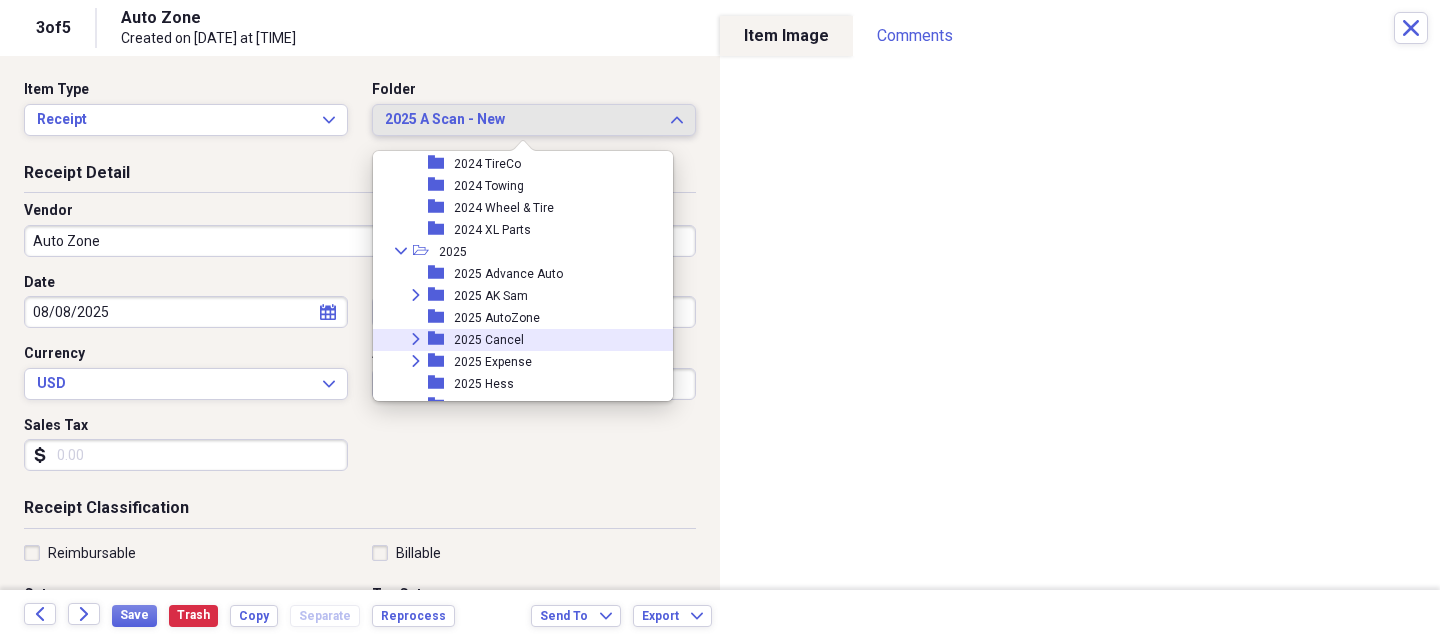 click on "2025 AutoZone" at bounding box center (497, 318) 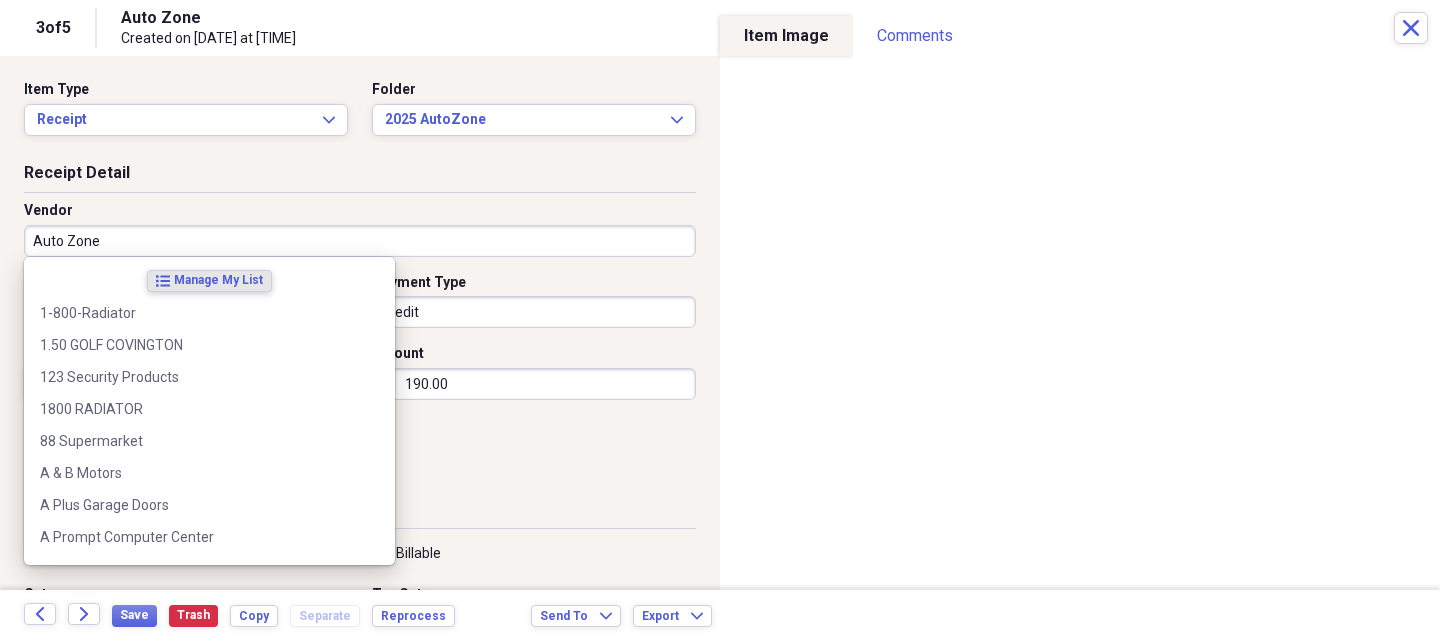 click on "Auto Zone" at bounding box center (360, 241) 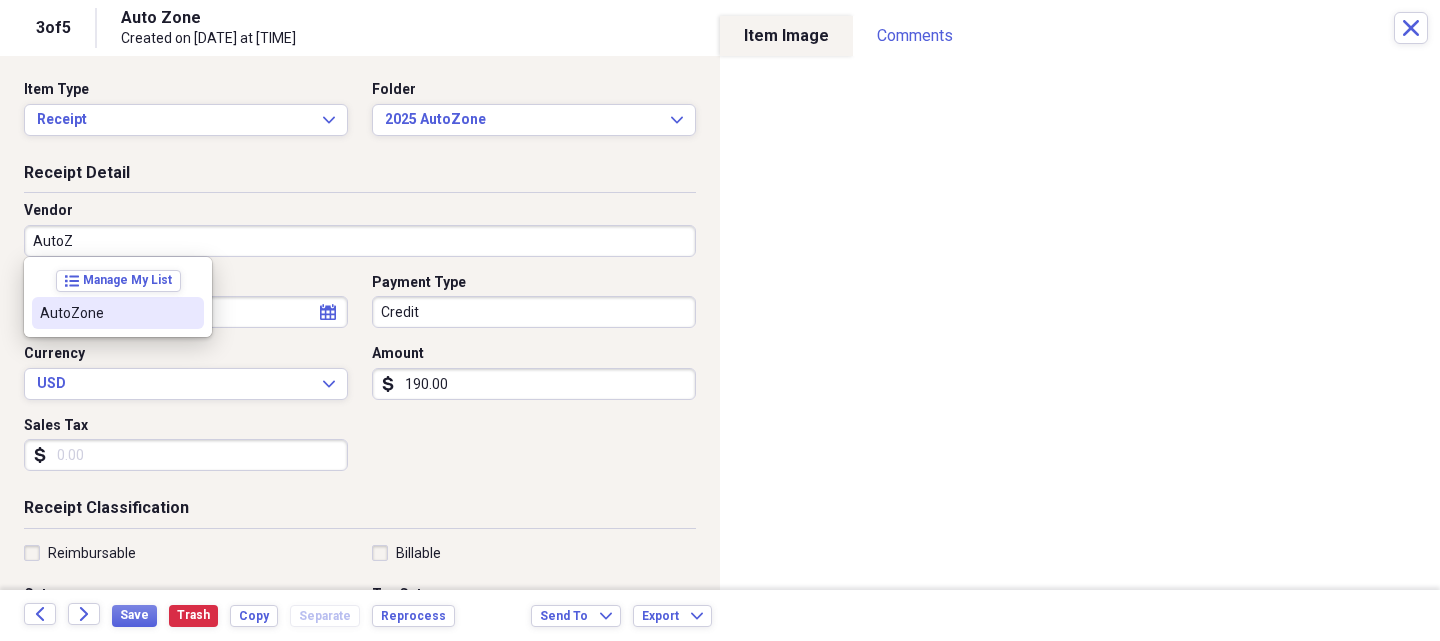 click on "AutoZone" at bounding box center [118, 313] 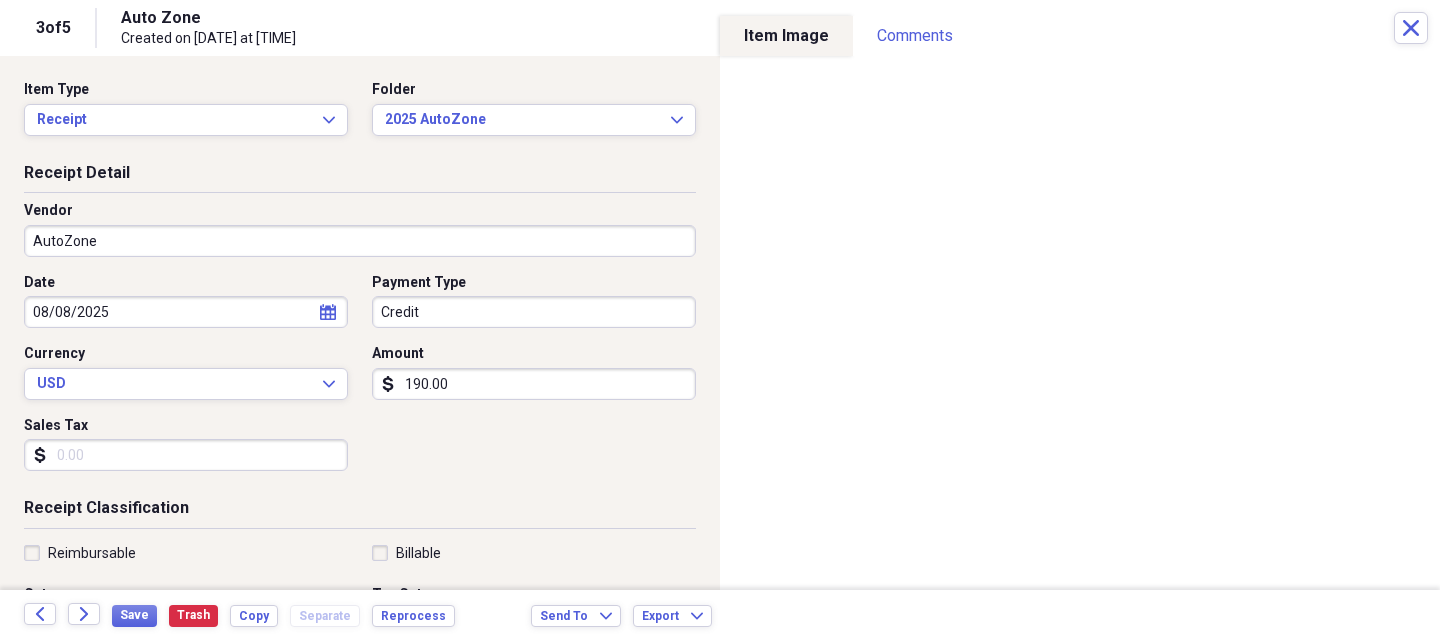 click on "Date [DATE] calendar Calendar Payment Type Credit Currency USD Expand Amount dollar-sign 190.00 Sales Tax dollar-sign" at bounding box center (360, 380) 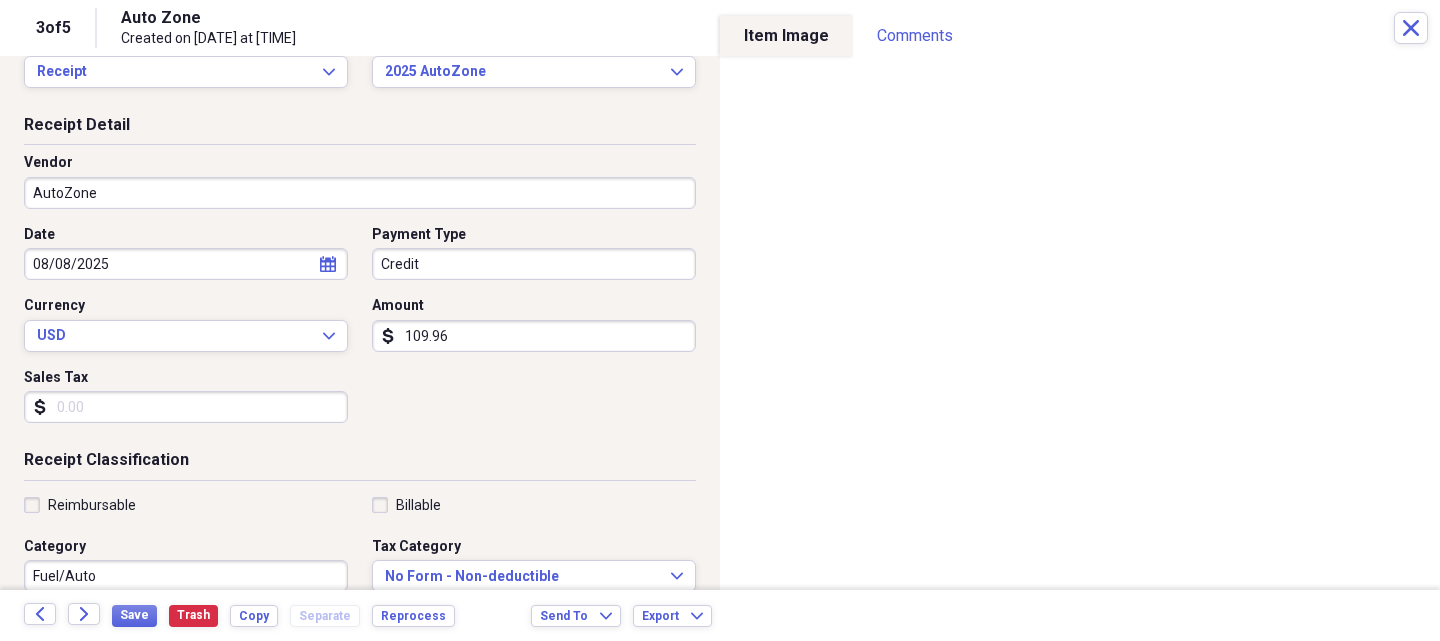 scroll, scrollTop: 200, scrollLeft: 0, axis: vertical 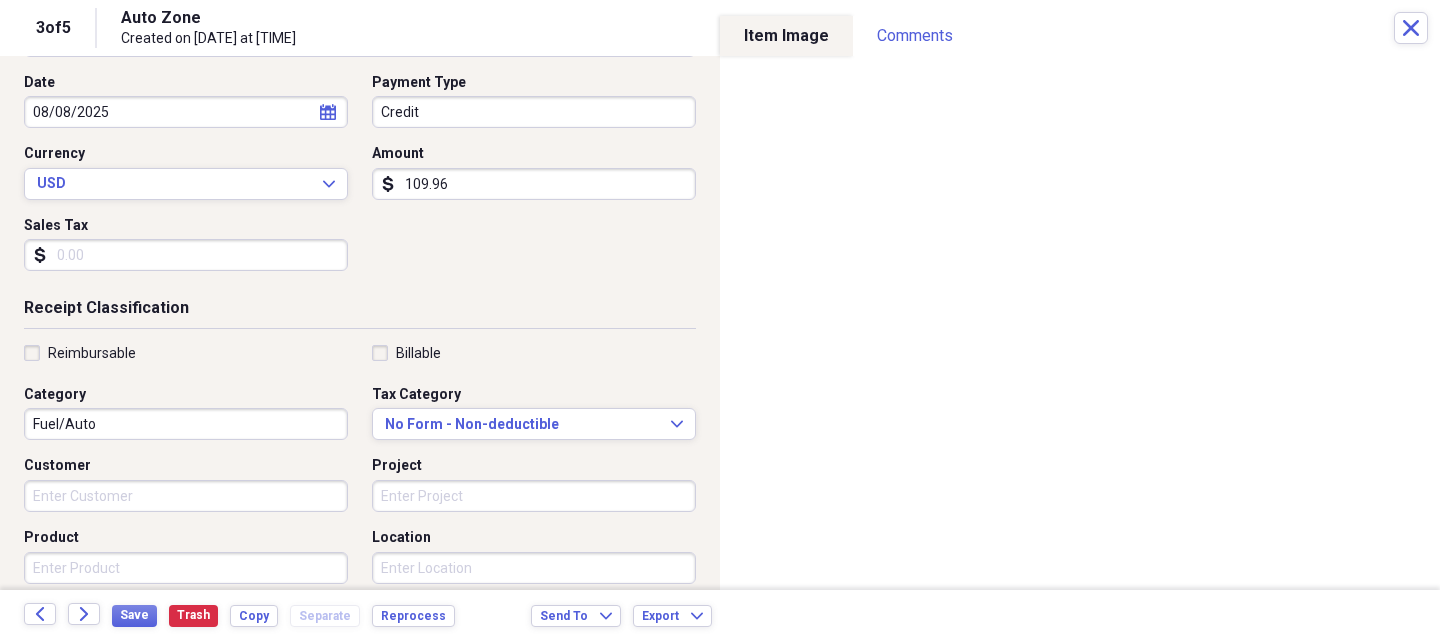 type on "109.96" 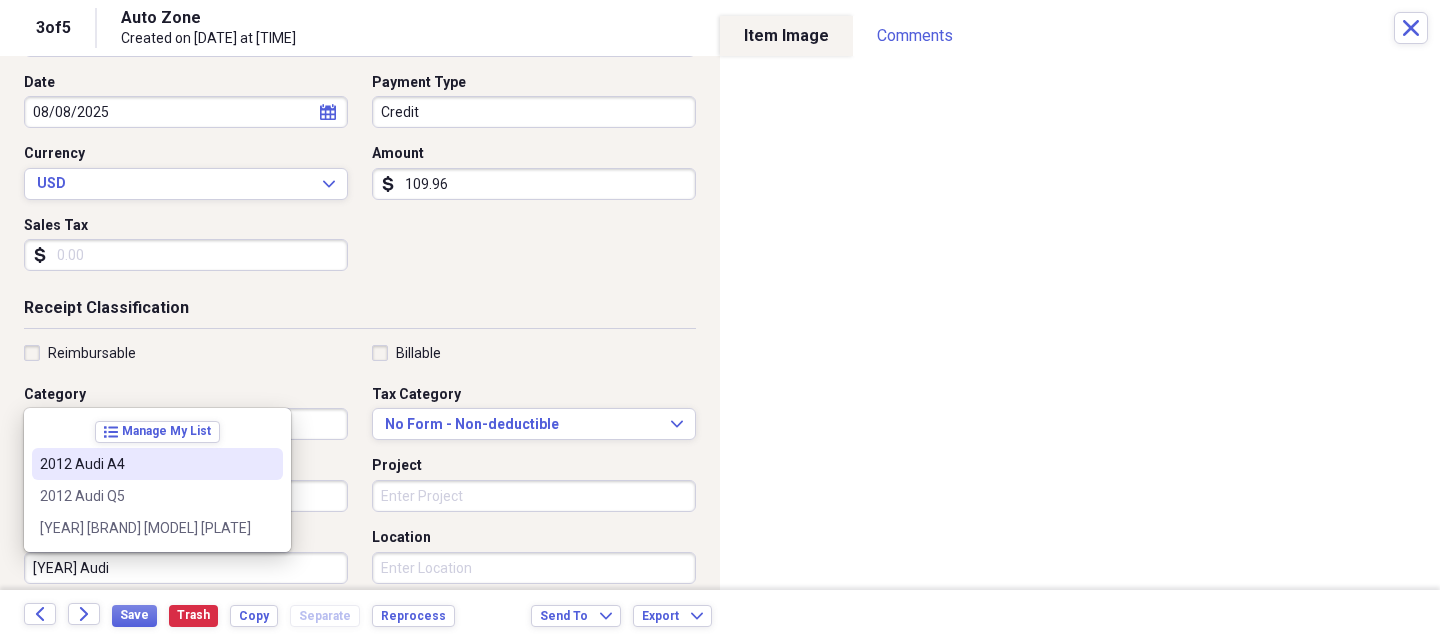 click on "2012 Audi A4" at bounding box center [145, 464] 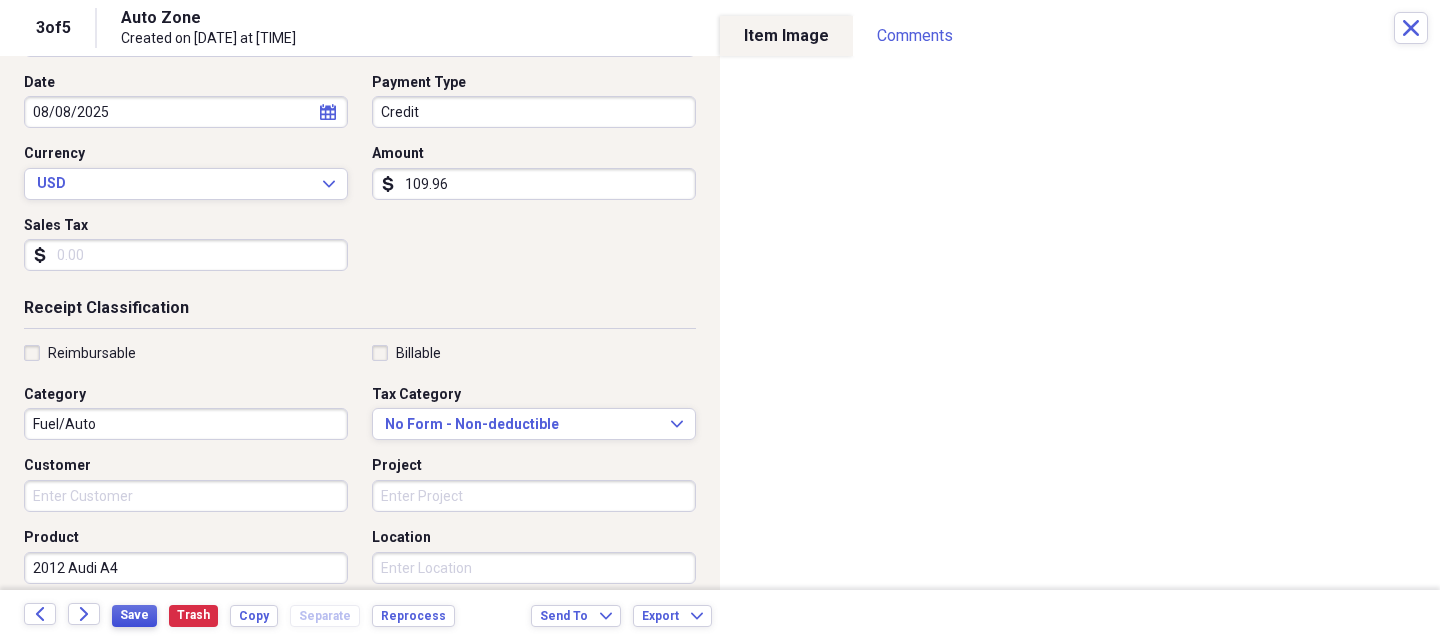 click on "Save" at bounding box center (134, 616) 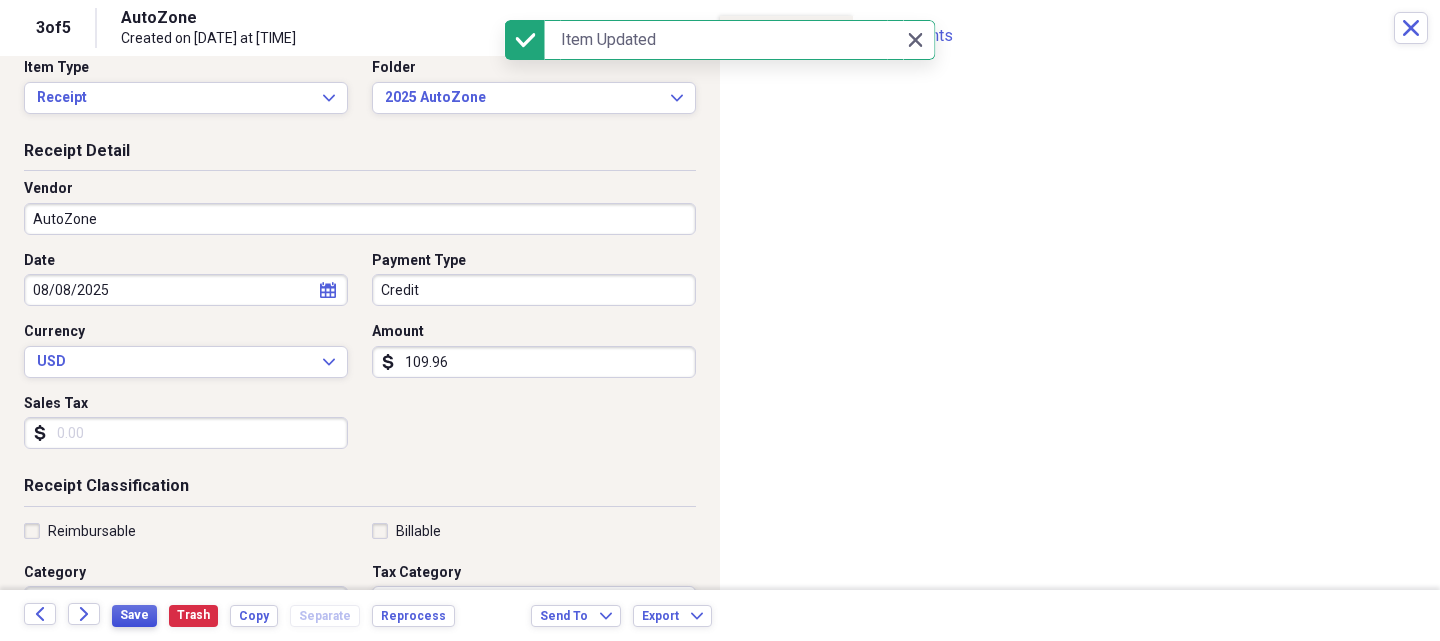 scroll, scrollTop: 0, scrollLeft: 0, axis: both 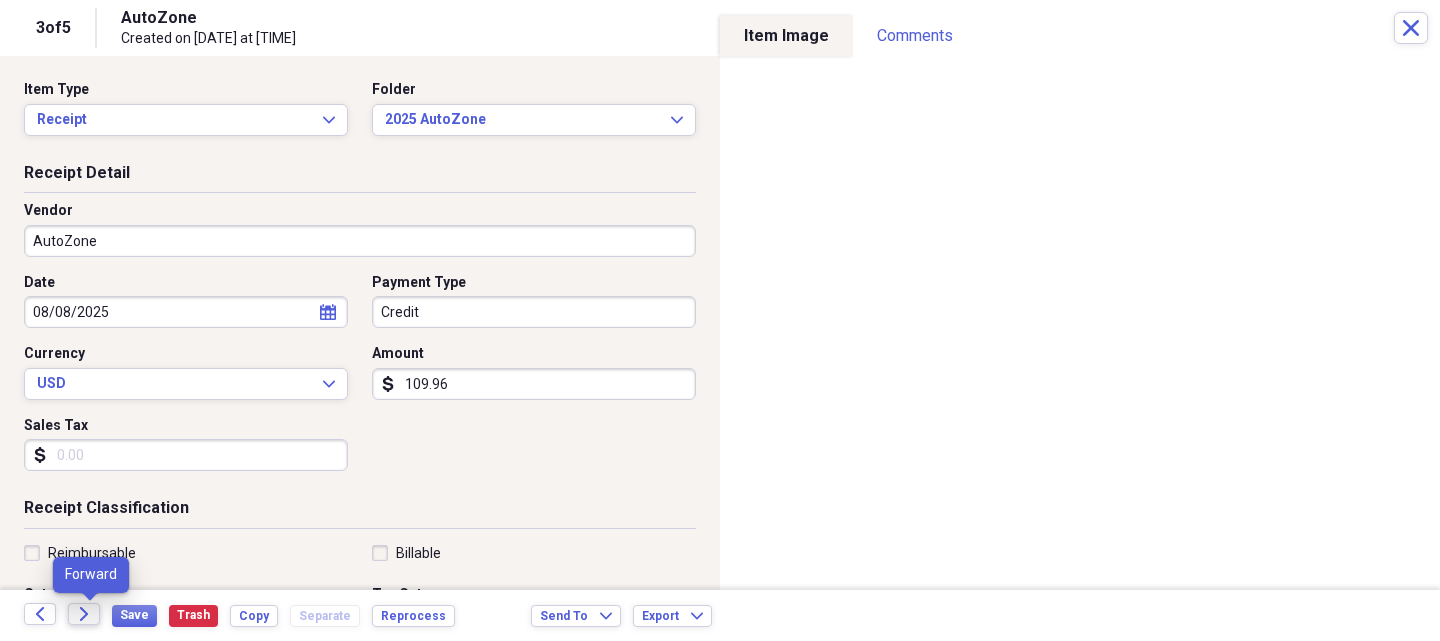 click on "Forward" 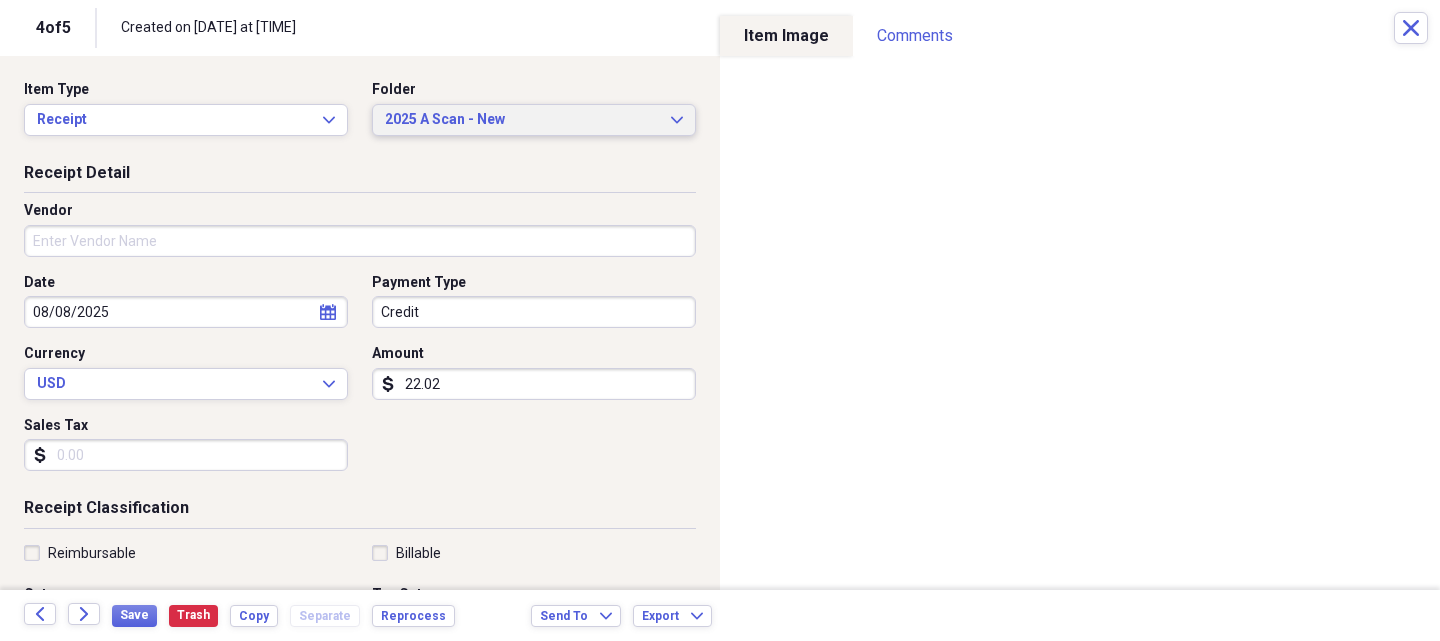 click on "2025 A Scan - New" at bounding box center [522, 120] 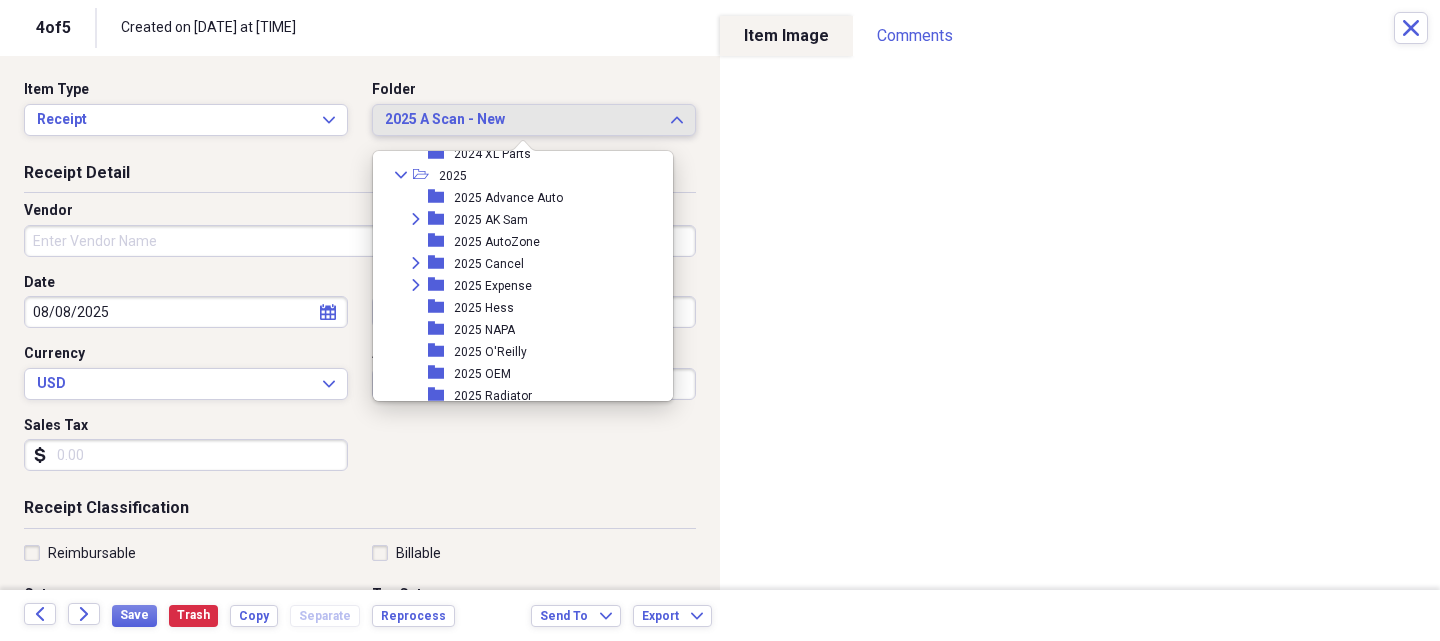 scroll, scrollTop: 1831, scrollLeft: 0, axis: vertical 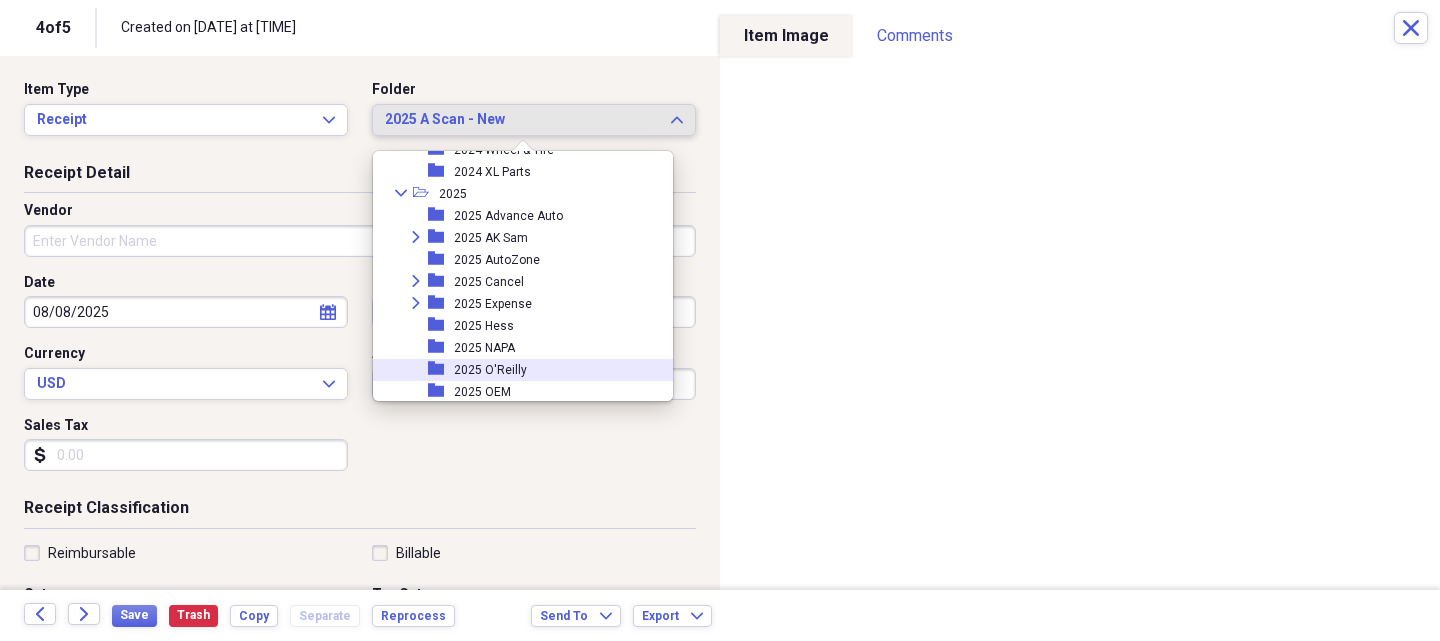 click on "2025 O'Reilly" at bounding box center [490, 370] 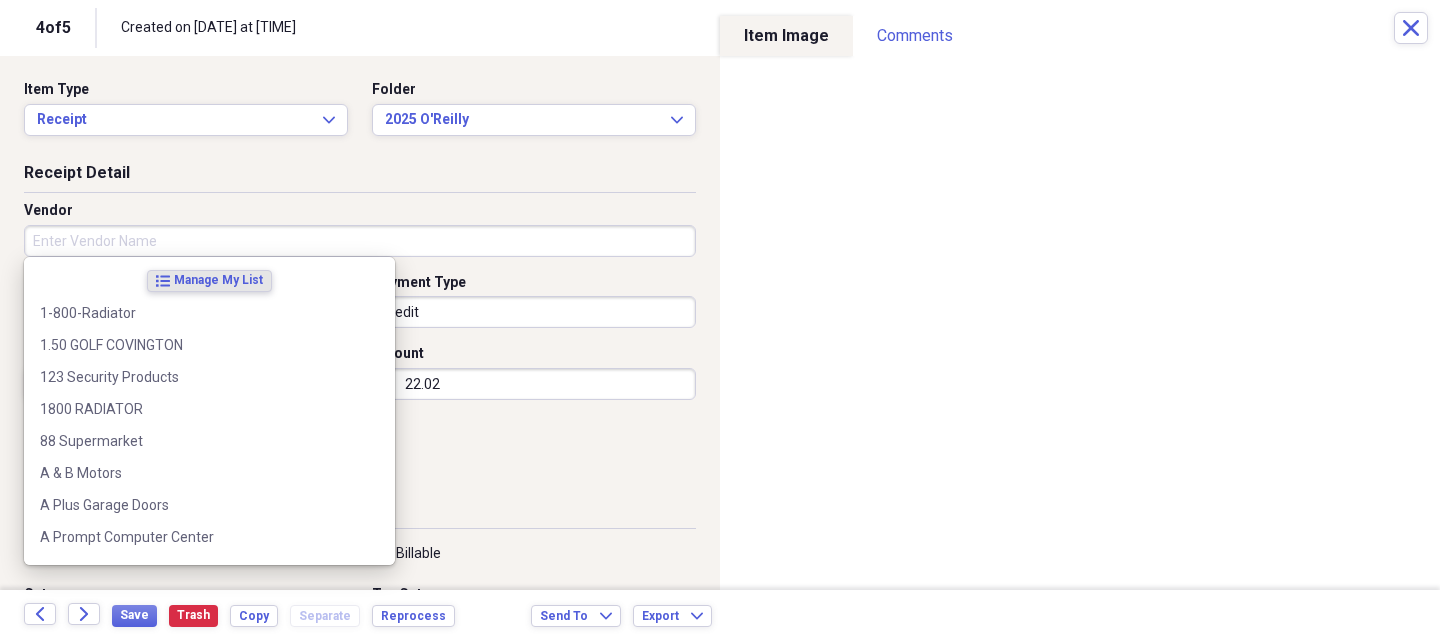 click on "Vendor" at bounding box center (360, 241) 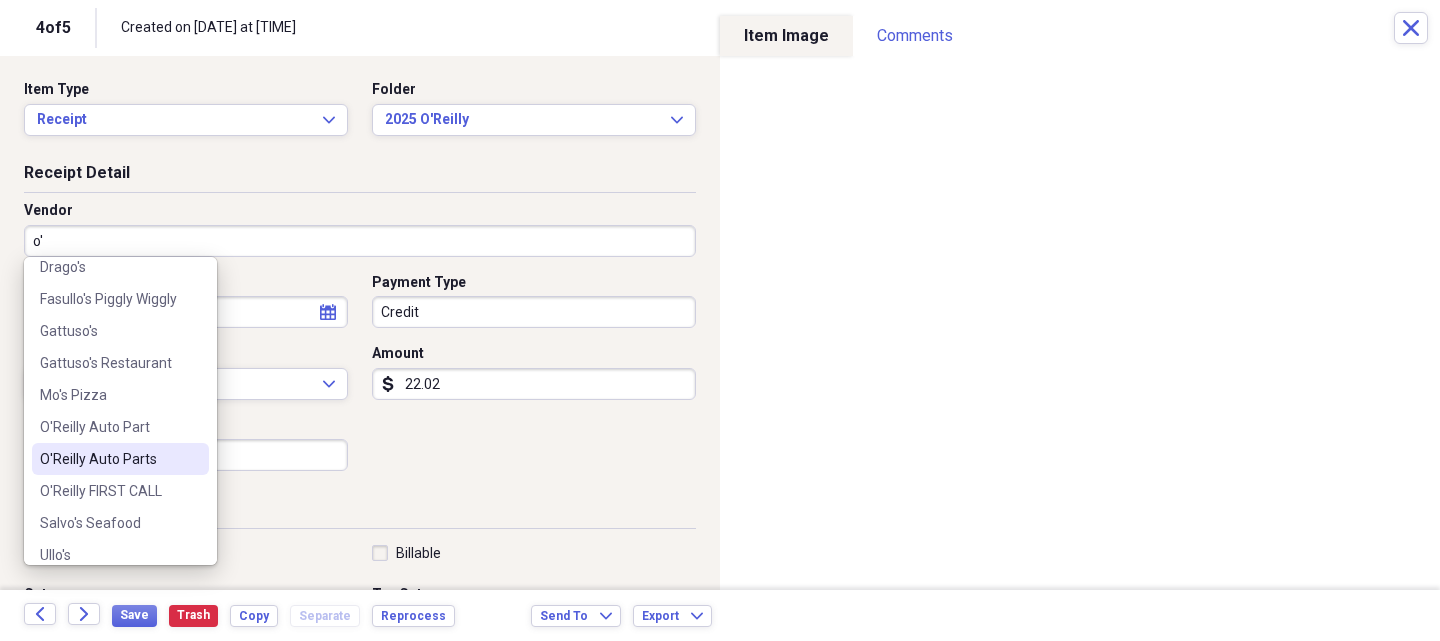 scroll, scrollTop: 124, scrollLeft: 0, axis: vertical 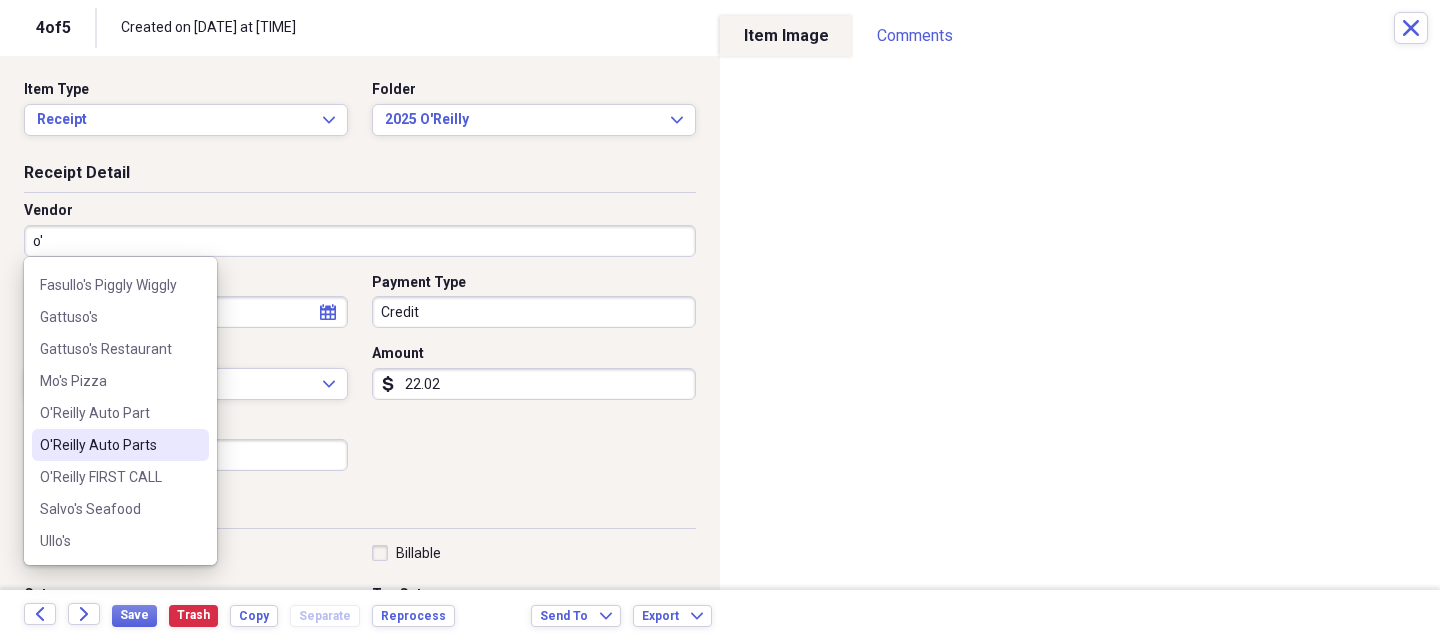 click on "O'Reilly Auto Parts" at bounding box center (108, 445) 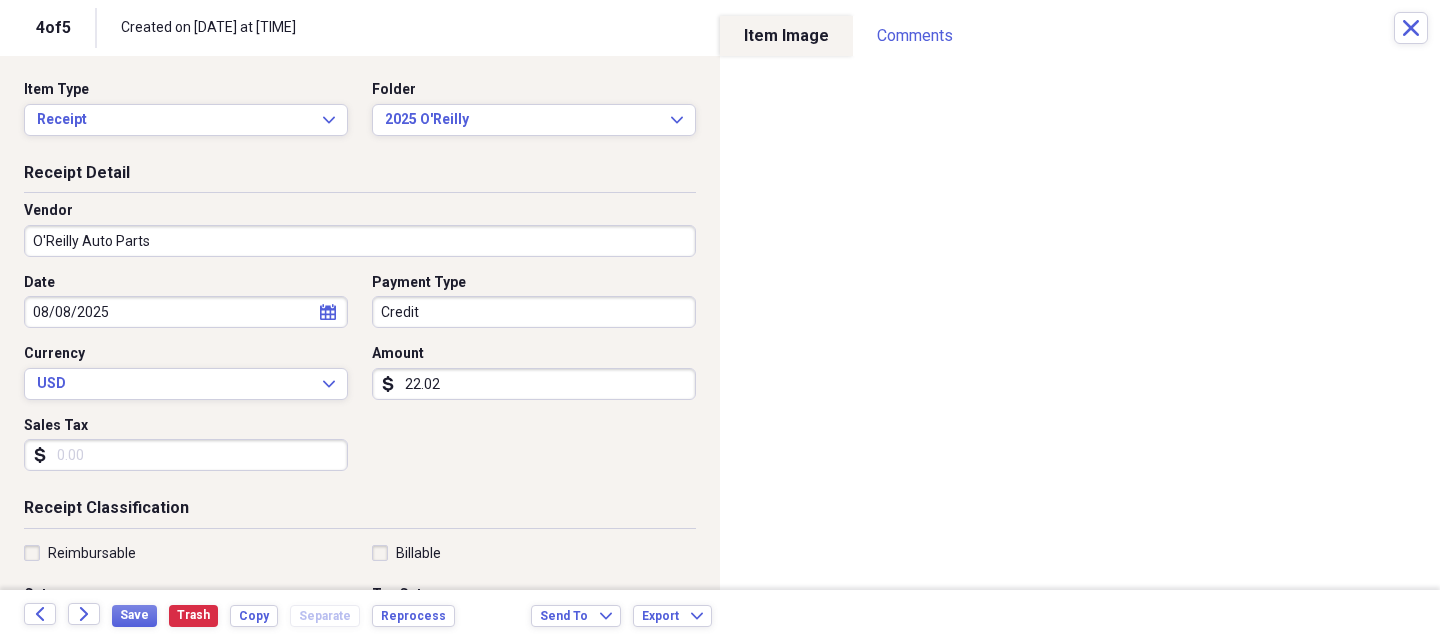 type on "Fuel/Auto" 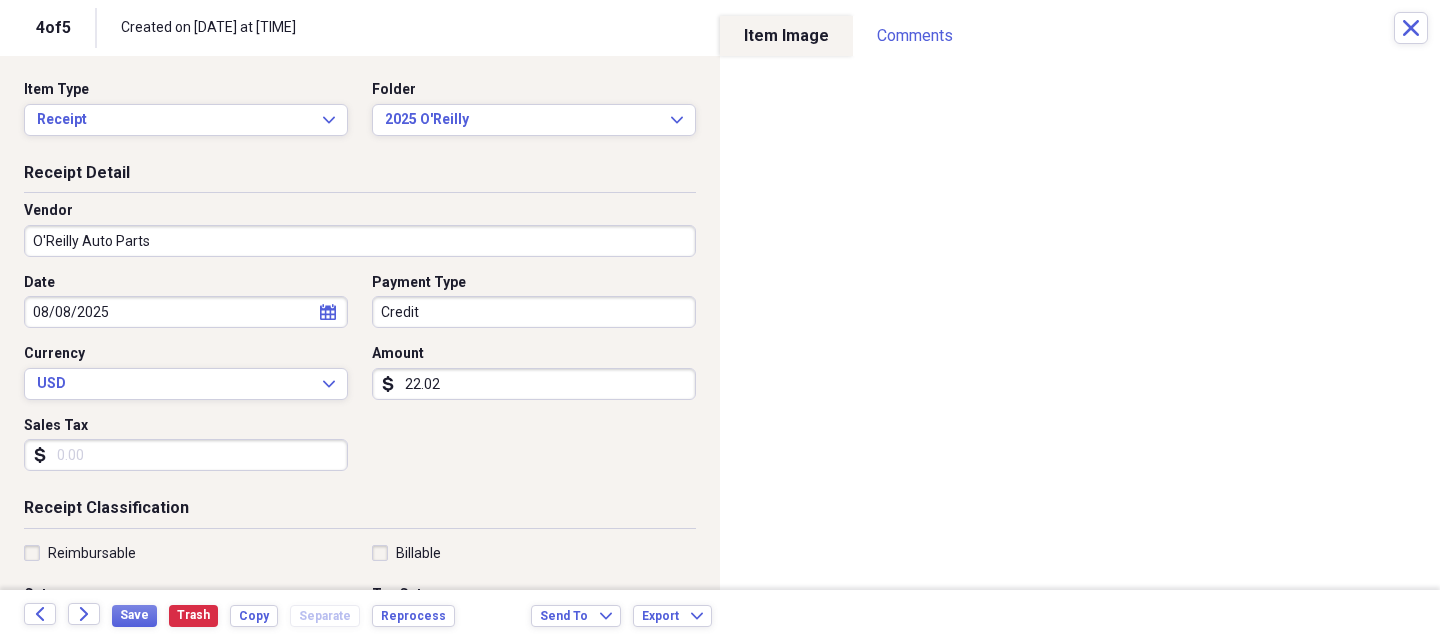click on "Date [DATE] calendar Calendar Payment Type Credit Currency USD Expand Amount dollar-sign [NUMBER] Sales Tax dollar-sign" at bounding box center [360, 380] 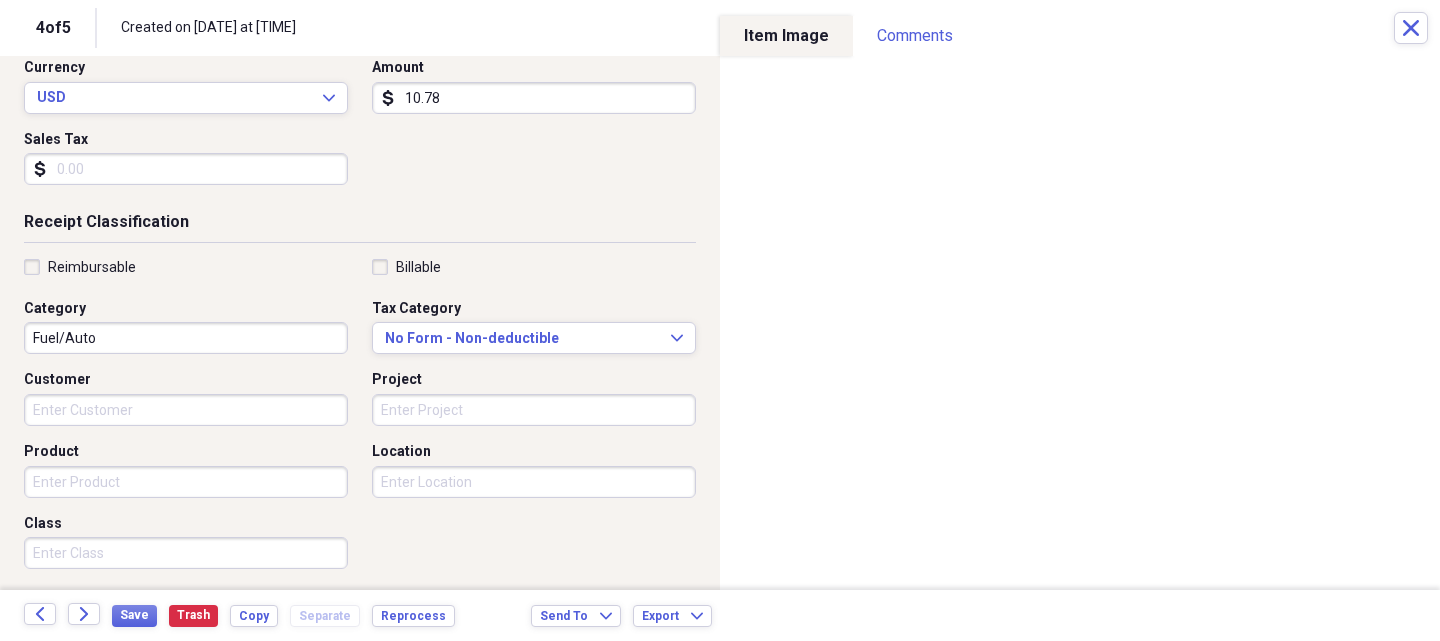 scroll, scrollTop: 300, scrollLeft: 0, axis: vertical 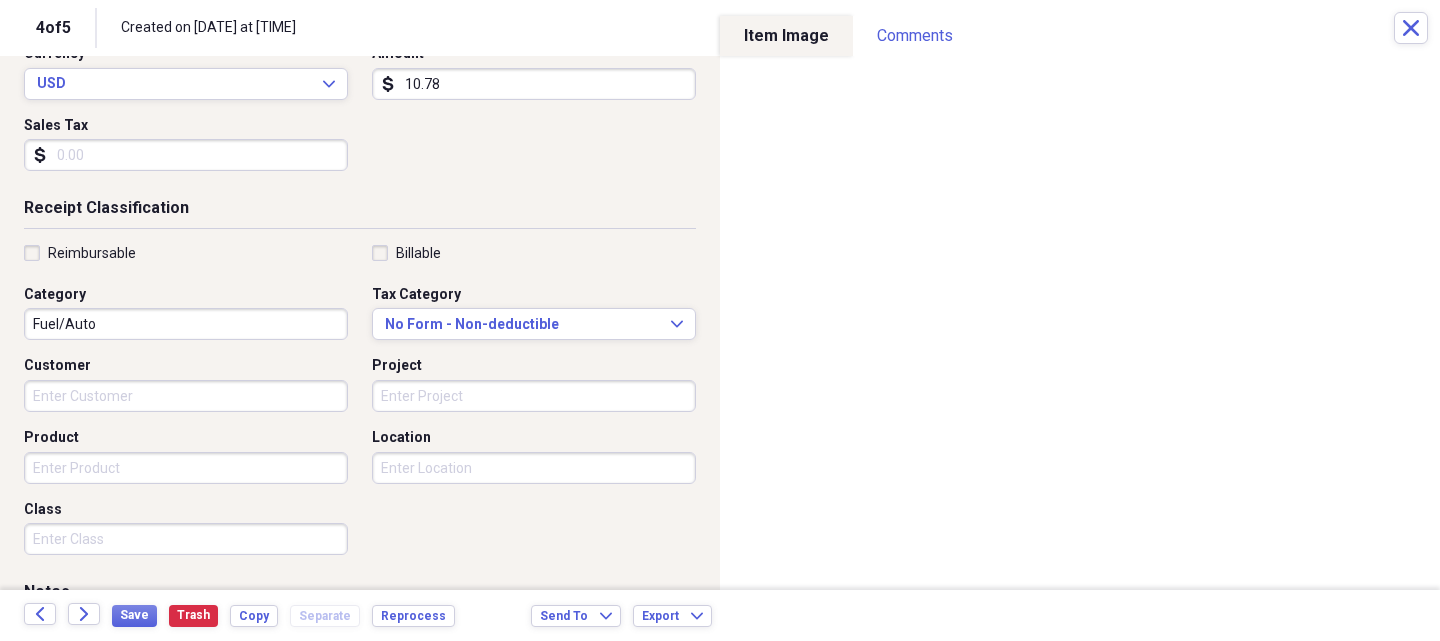 type on "10.78" 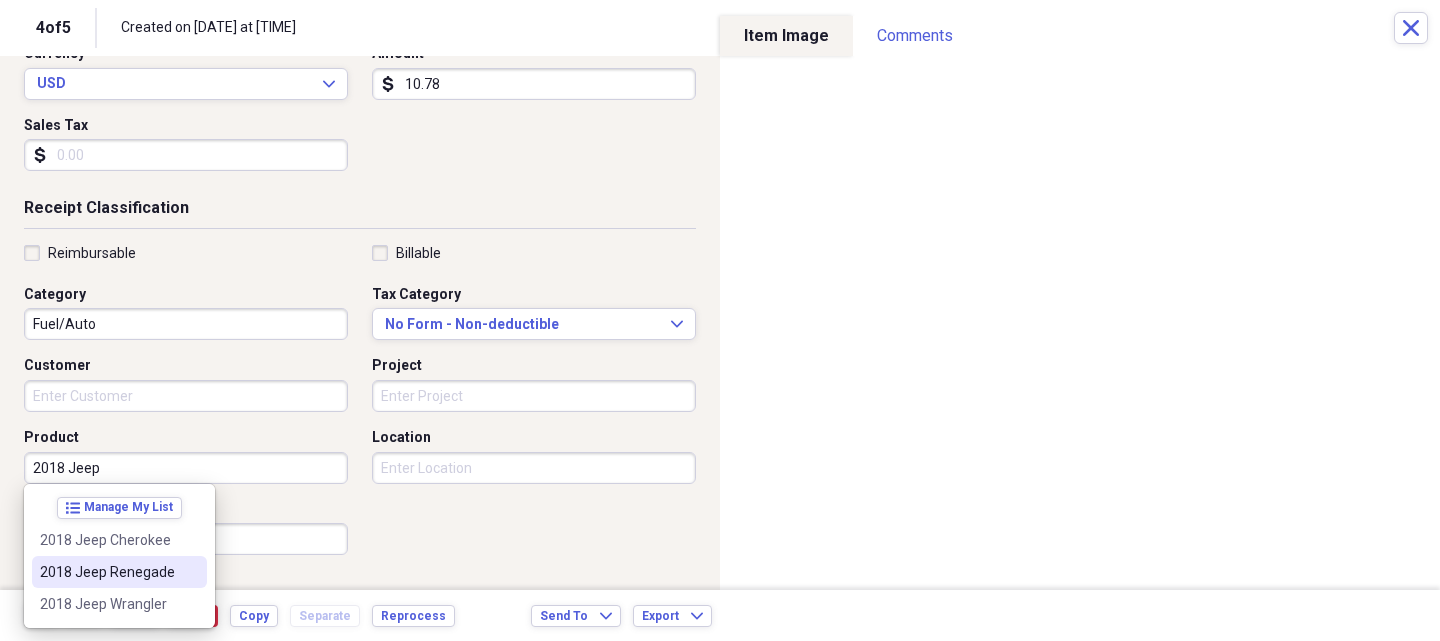 click on "2018 Jeep Renegade" at bounding box center [107, 572] 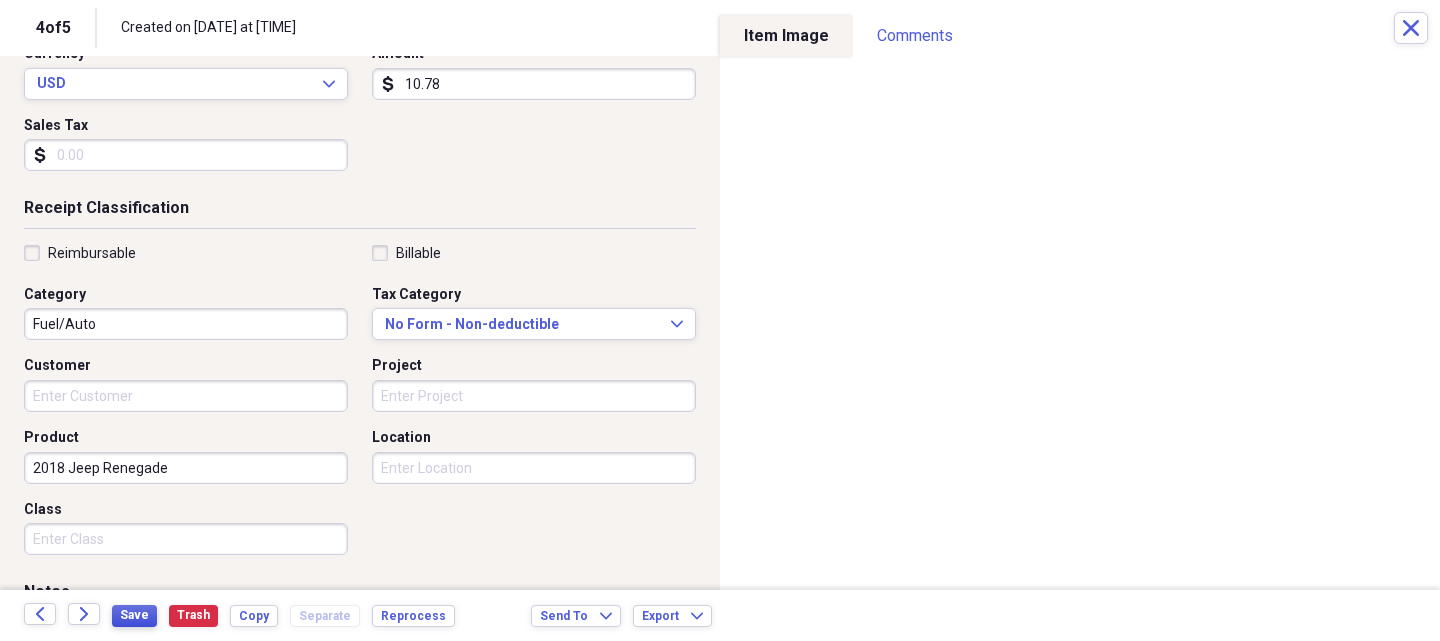 click on "Save" at bounding box center [134, 615] 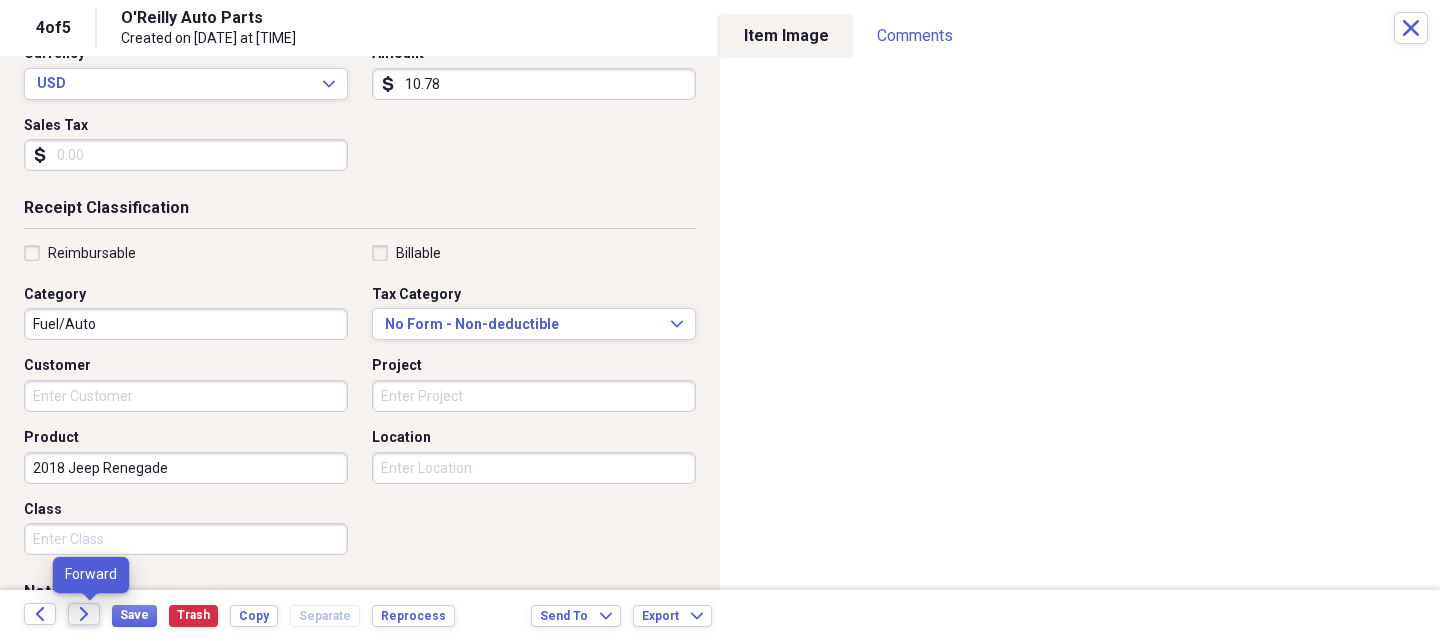 click on "Forward" at bounding box center [84, 614] 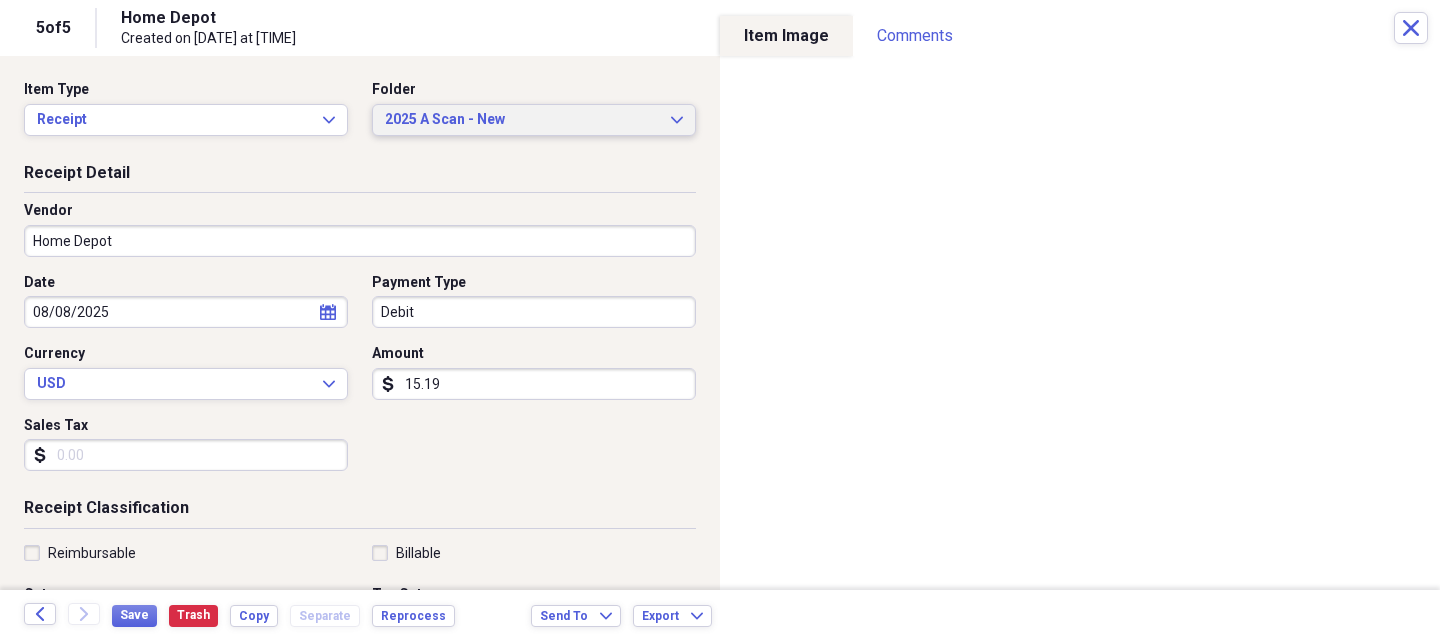 click on "2025 A Scan - New Expand" at bounding box center [534, 120] 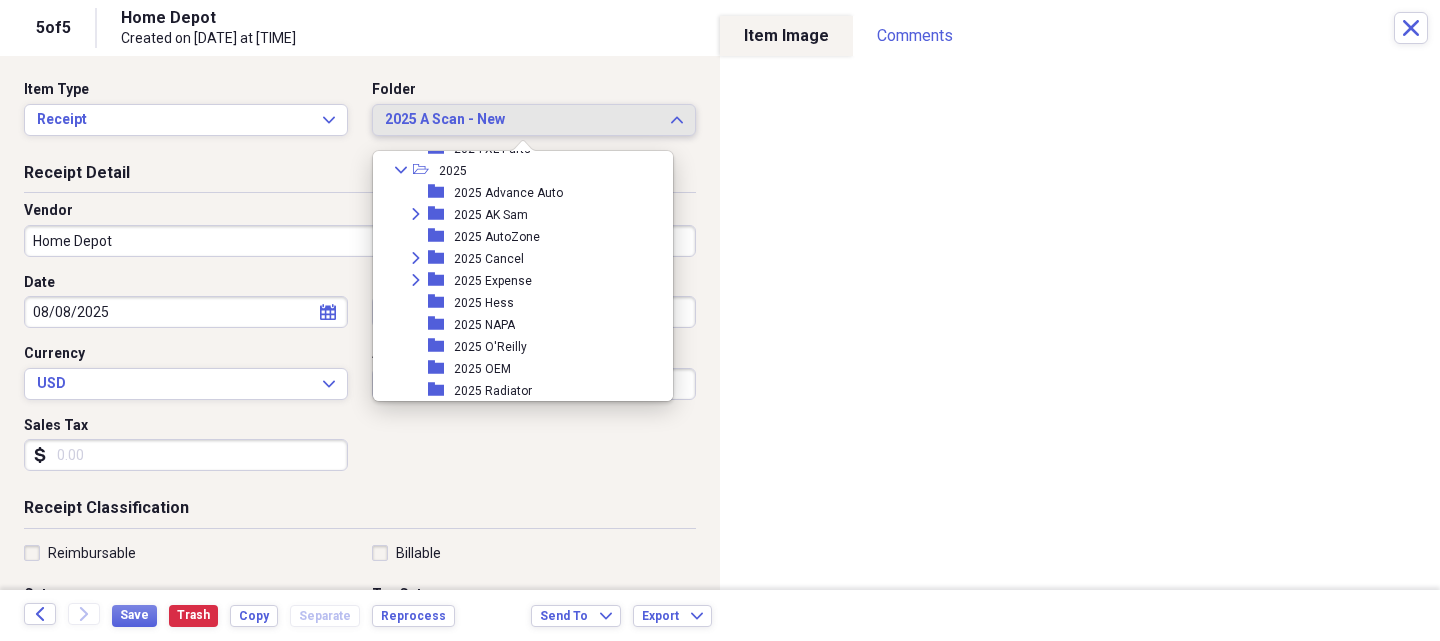 scroll, scrollTop: 1831, scrollLeft: 0, axis: vertical 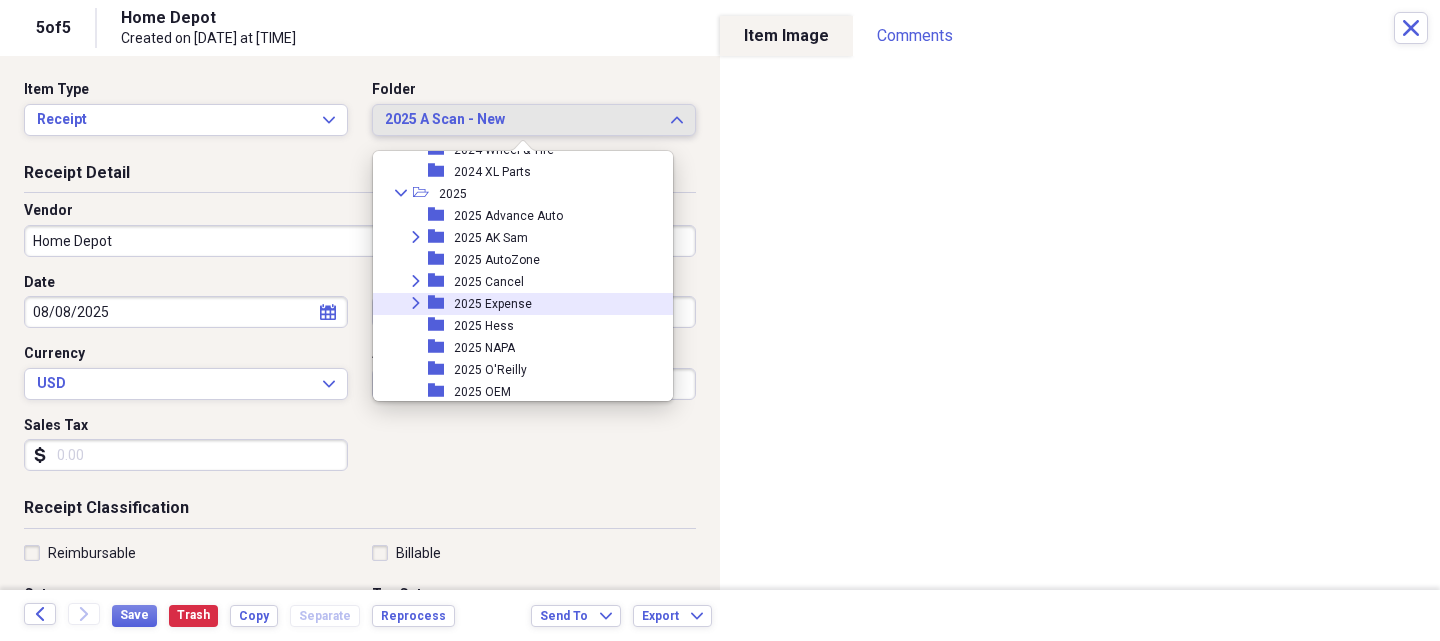 click on "Expand" 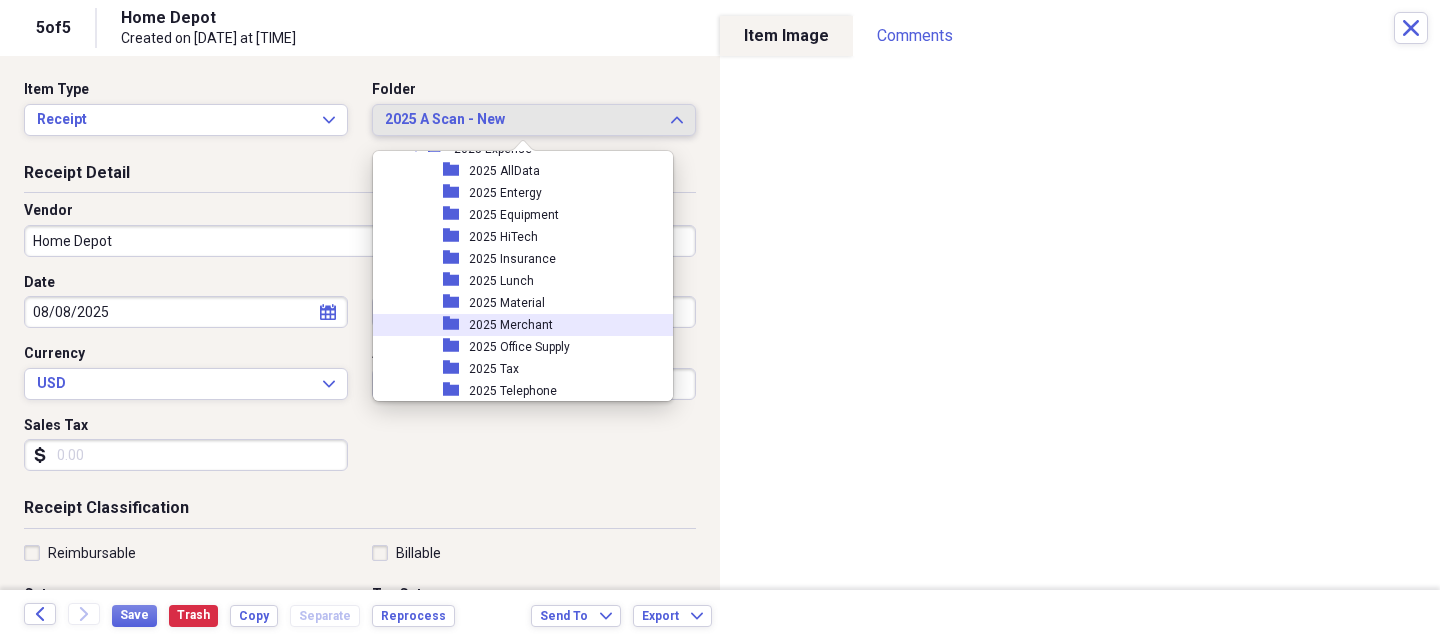 scroll, scrollTop: 2031, scrollLeft: 0, axis: vertical 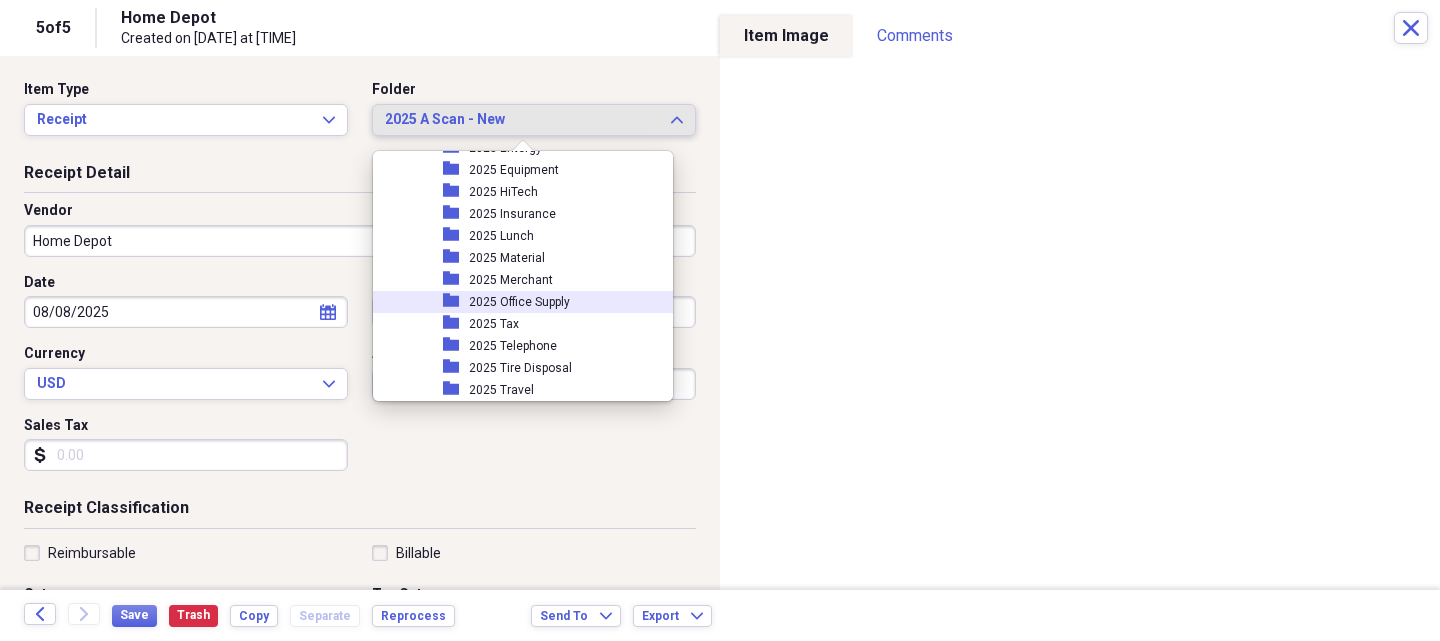 click on "2025 Office Supply" at bounding box center [519, 302] 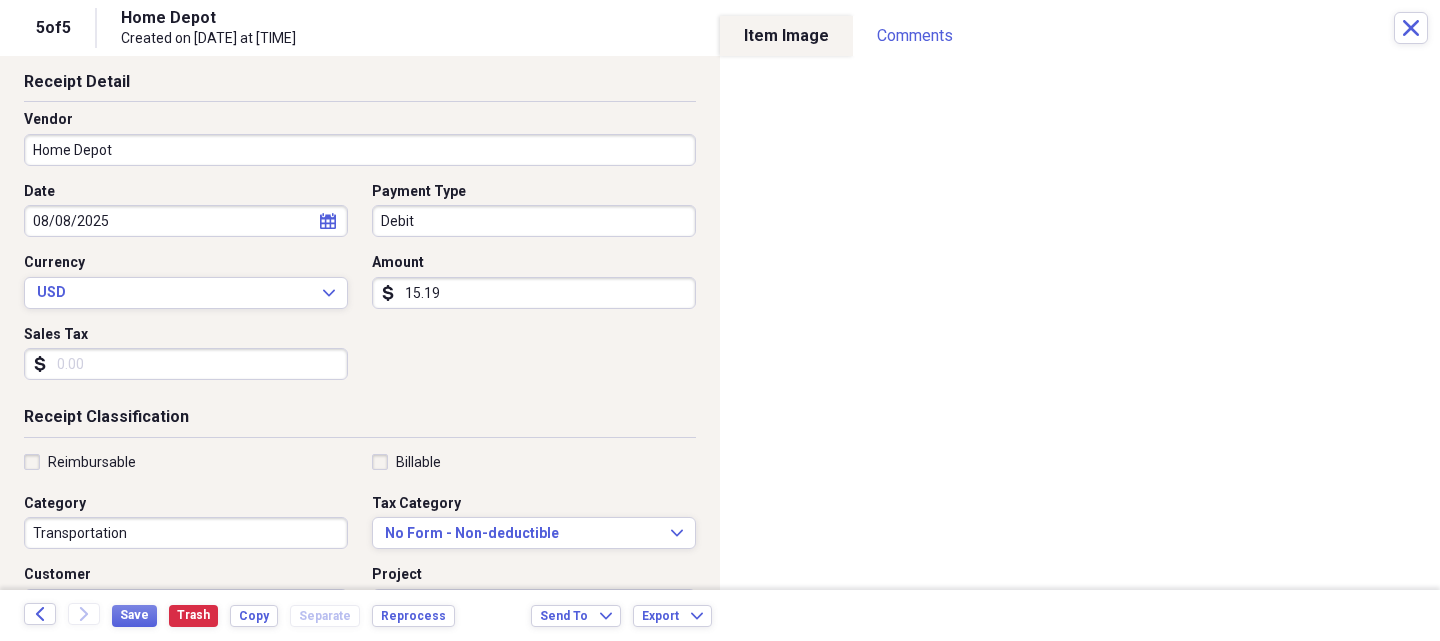 scroll, scrollTop: 300, scrollLeft: 0, axis: vertical 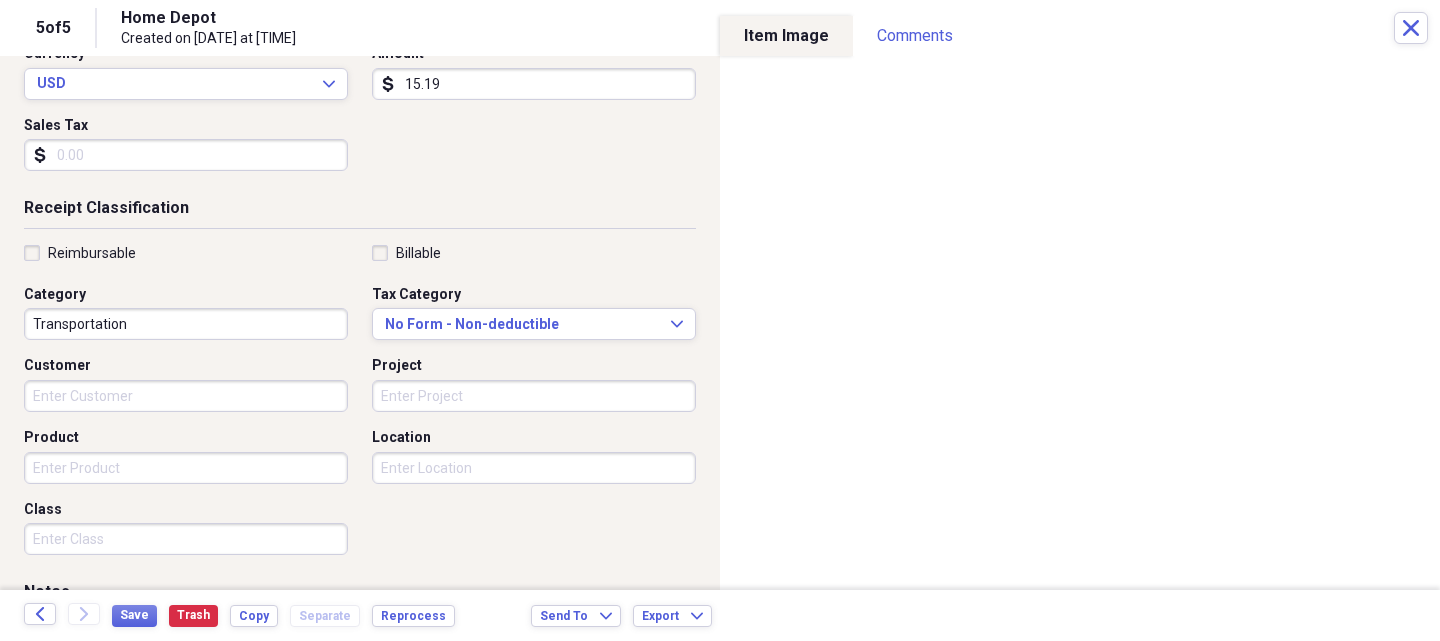 click on "Product" at bounding box center [186, 468] 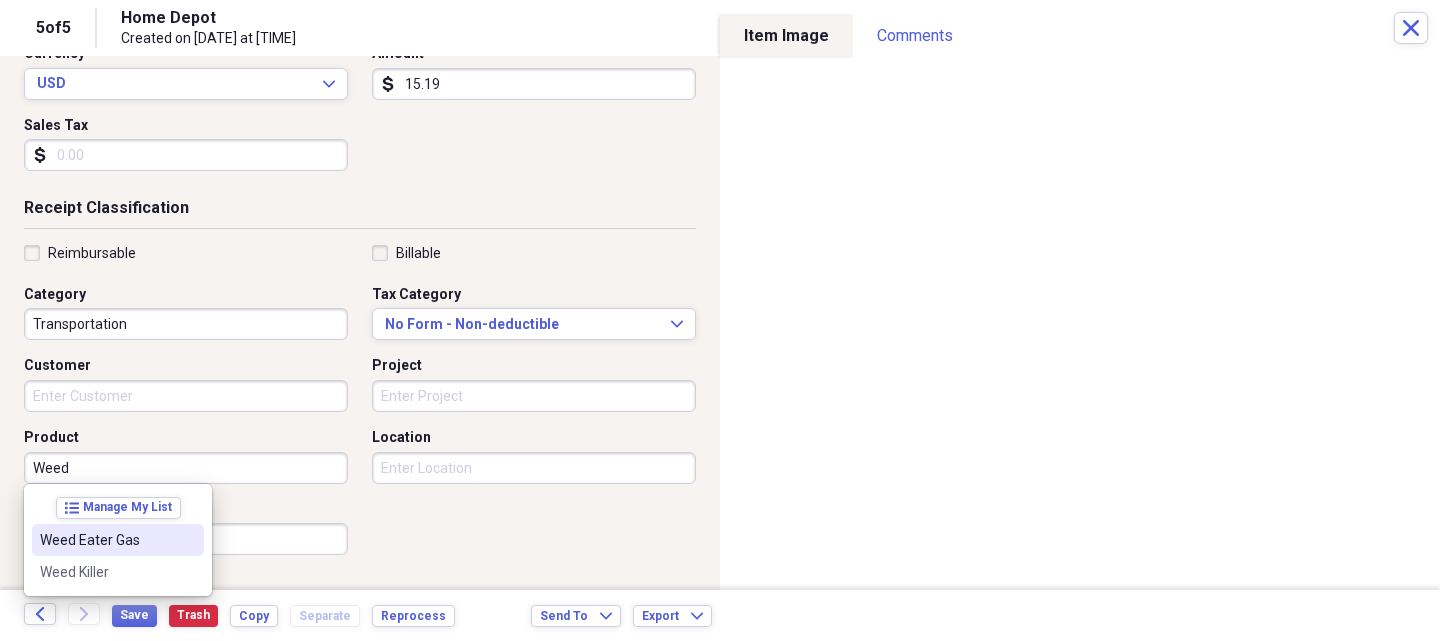 click on "Weed Eater Gas" at bounding box center (106, 540) 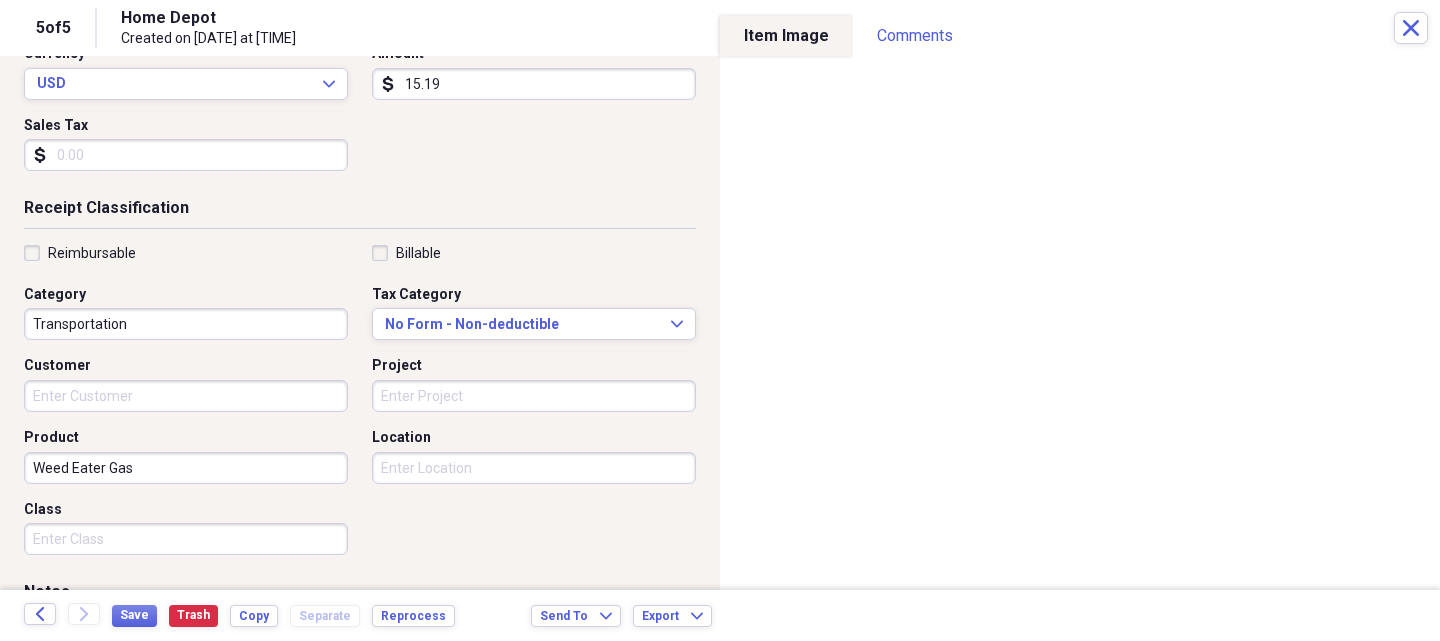 click on "Weed Eater Gas" at bounding box center [186, 468] 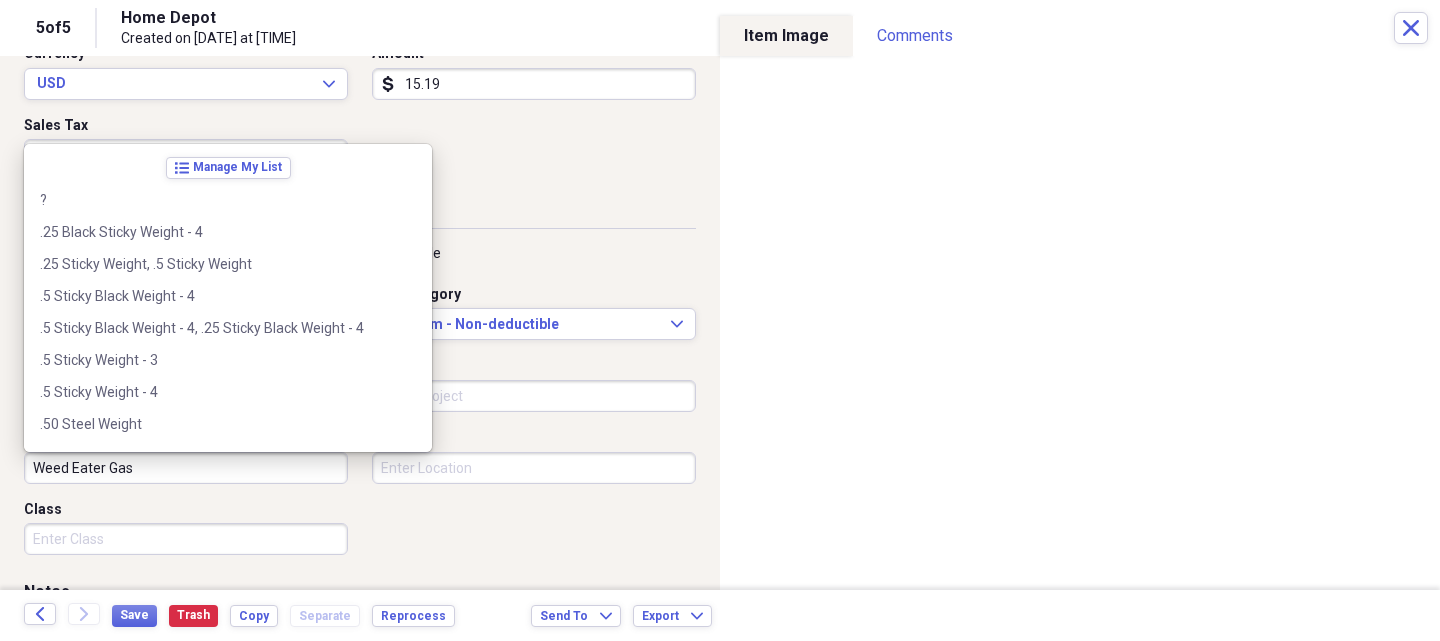 scroll, scrollTop: 268476, scrollLeft: 0, axis: vertical 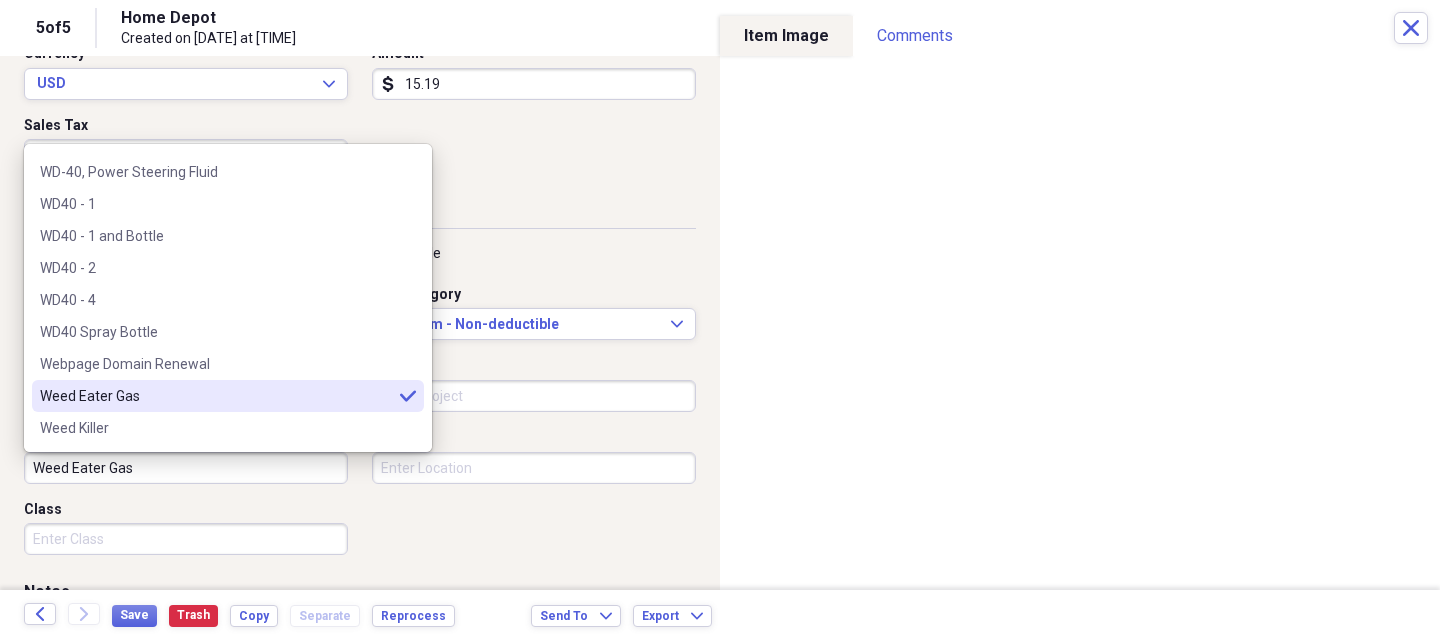 click on "Weed Eater Gas" at bounding box center (186, 468) 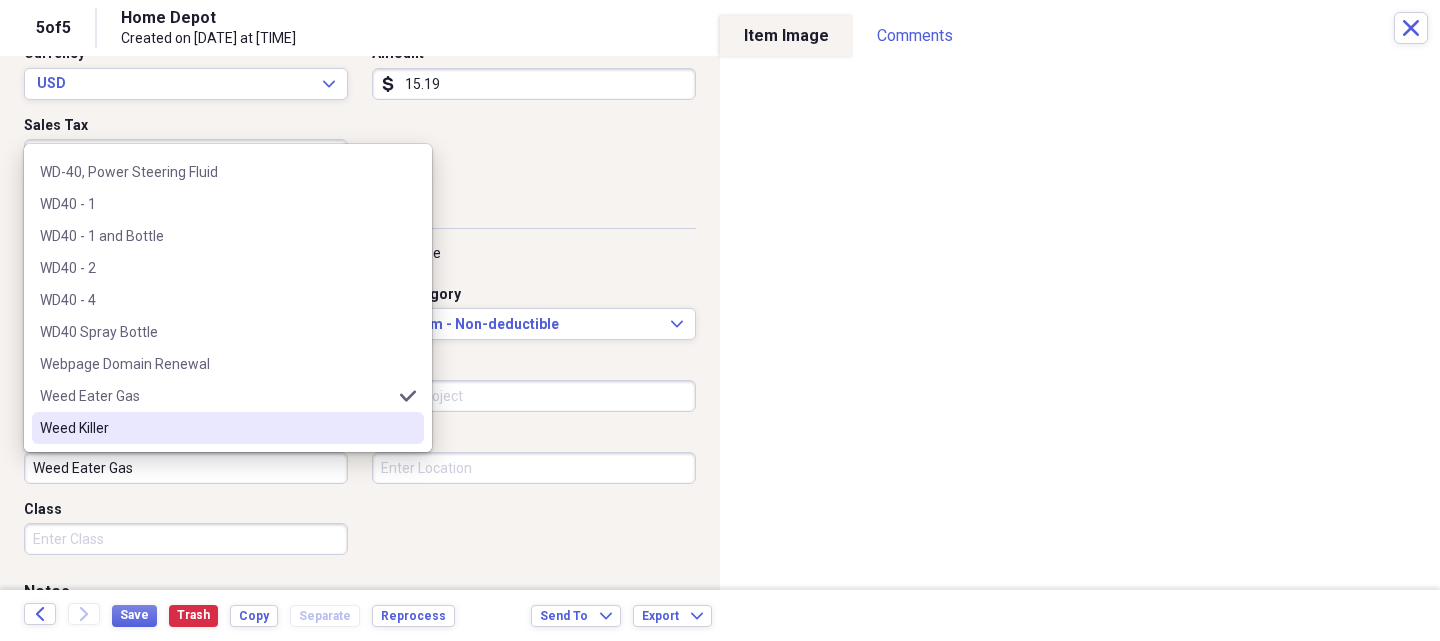 click on "Weed Killer" at bounding box center [216, 428] 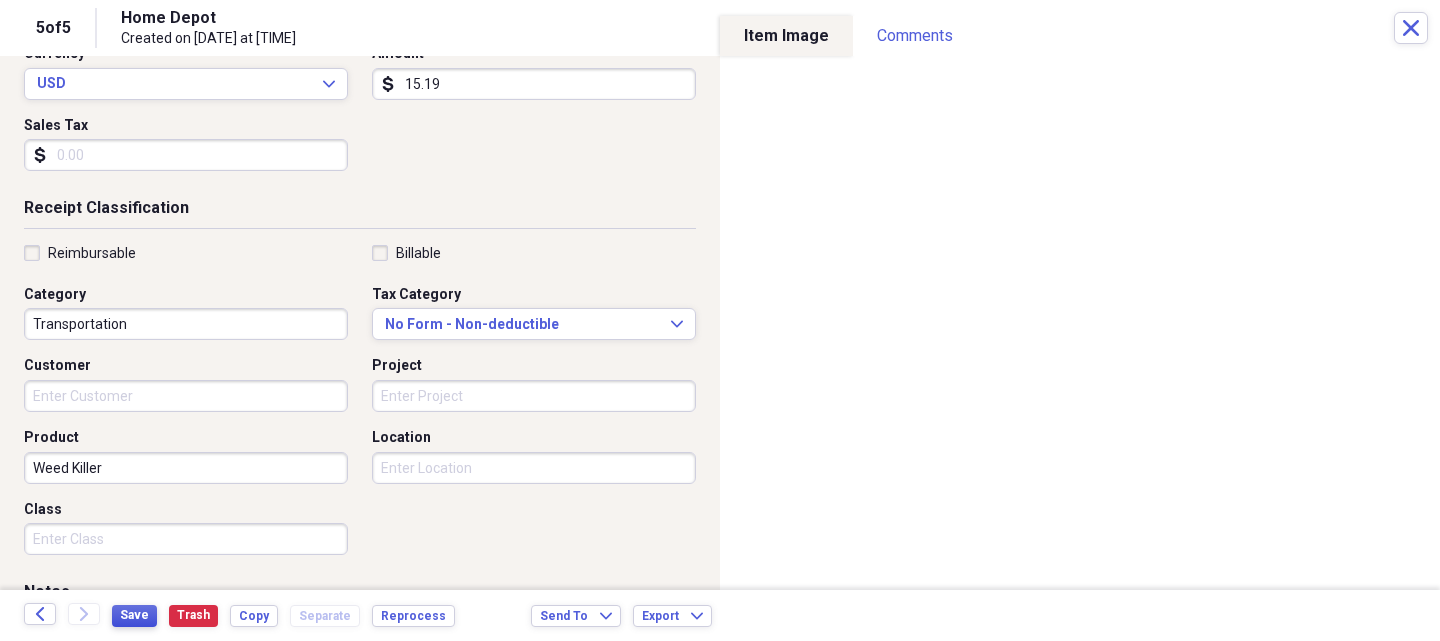 click on "Save" at bounding box center (134, 615) 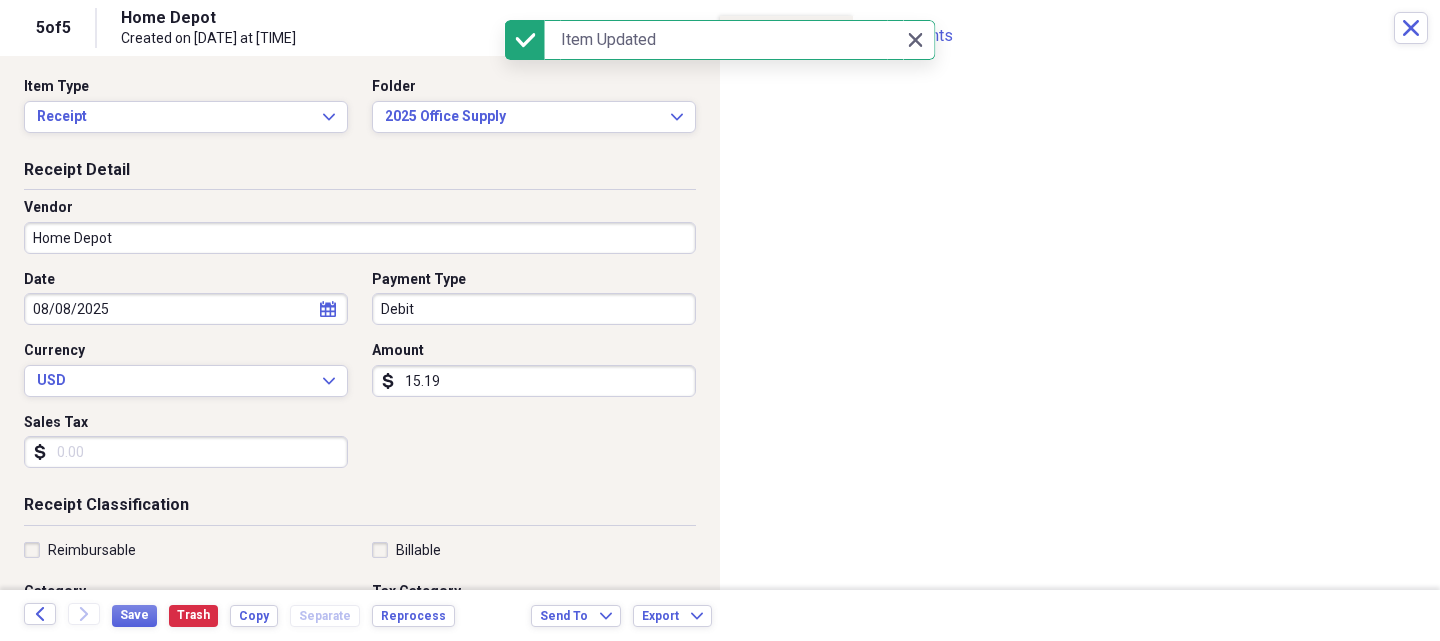 scroll, scrollTop: 0, scrollLeft: 0, axis: both 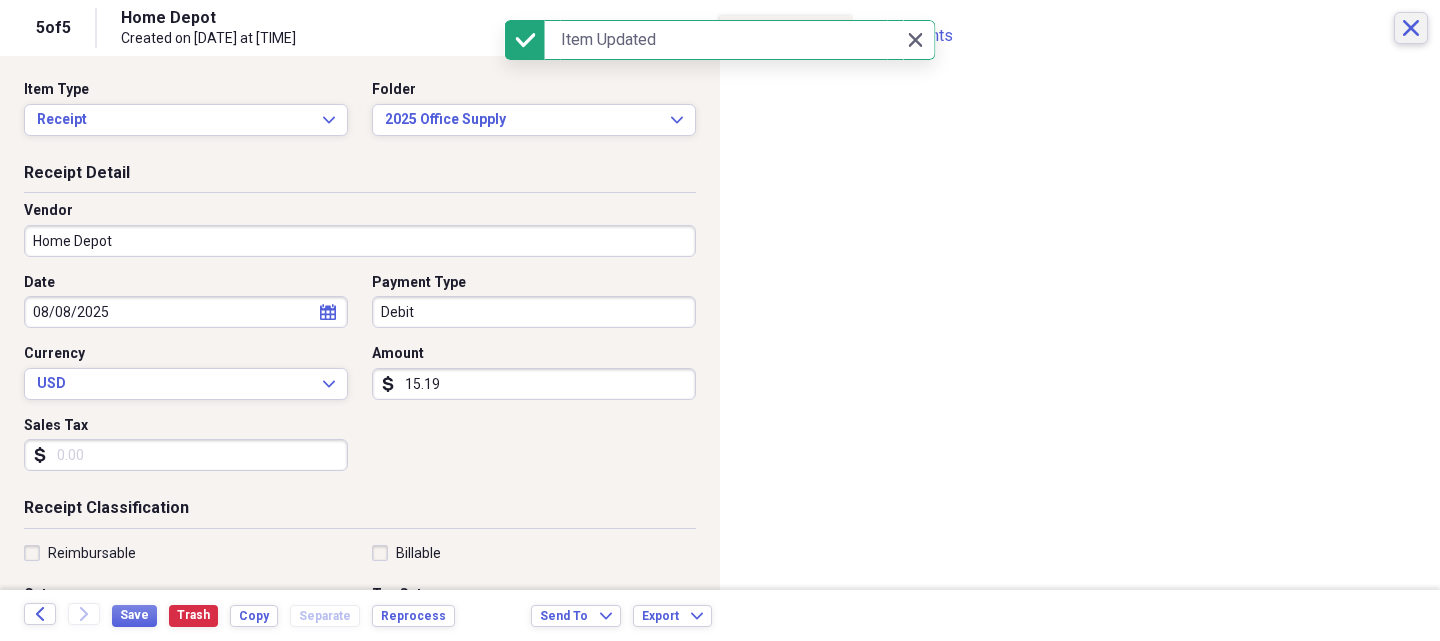 click on "Close" at bounding box center (1411, 28) 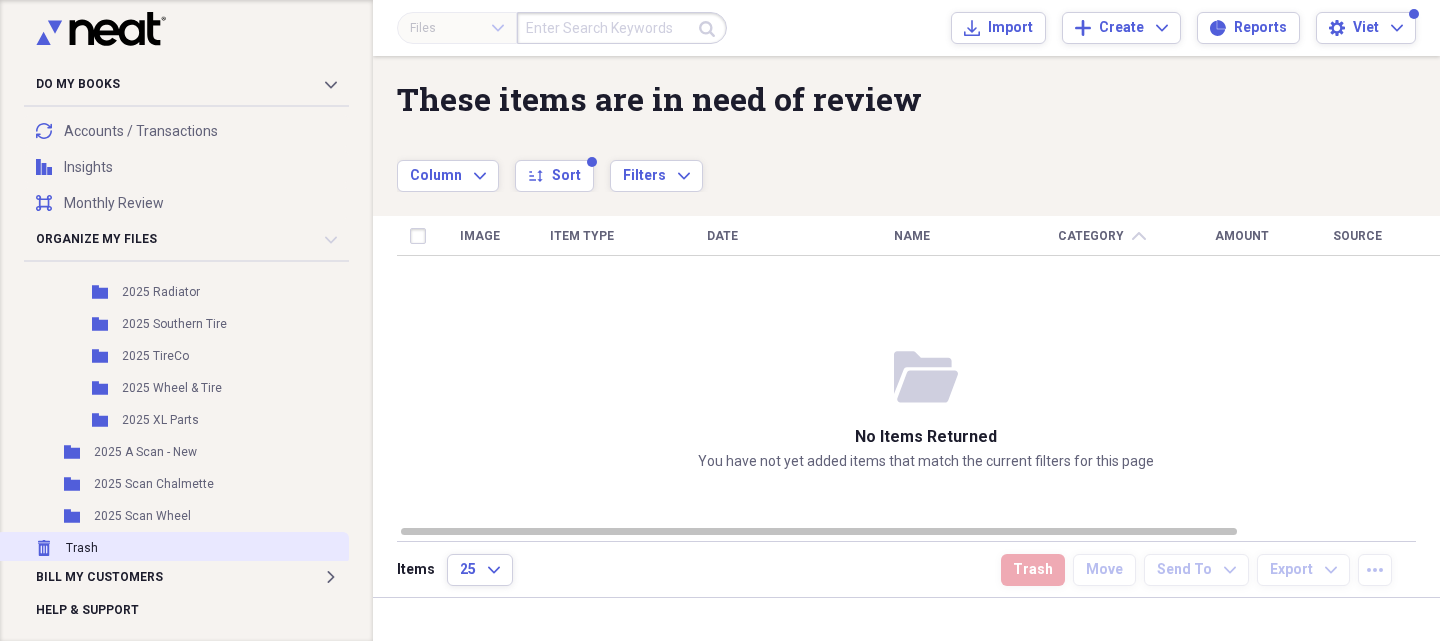 scroll, scrollTop: 988, scrollLeft: 0, axis: vertical 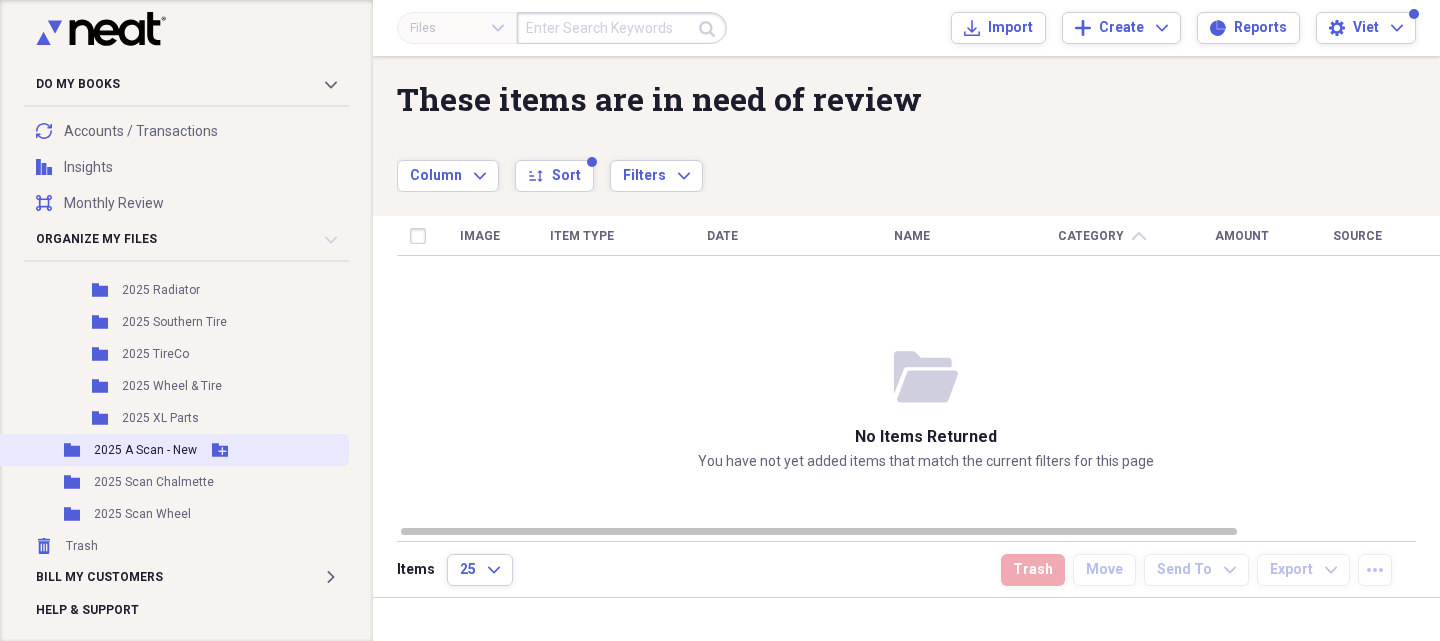 click on "2025 A Scan - New" at bounding box center [145, 450] 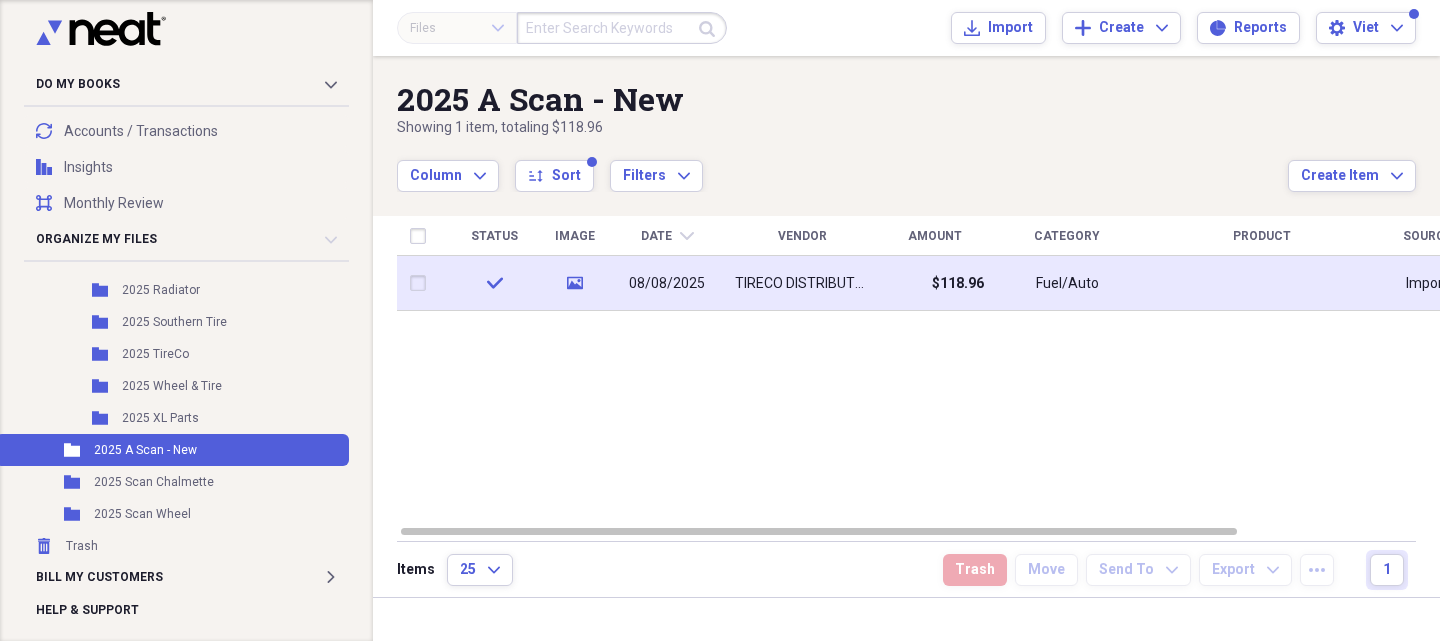 click on "08/08/2025" at bounding box center (667, 284) 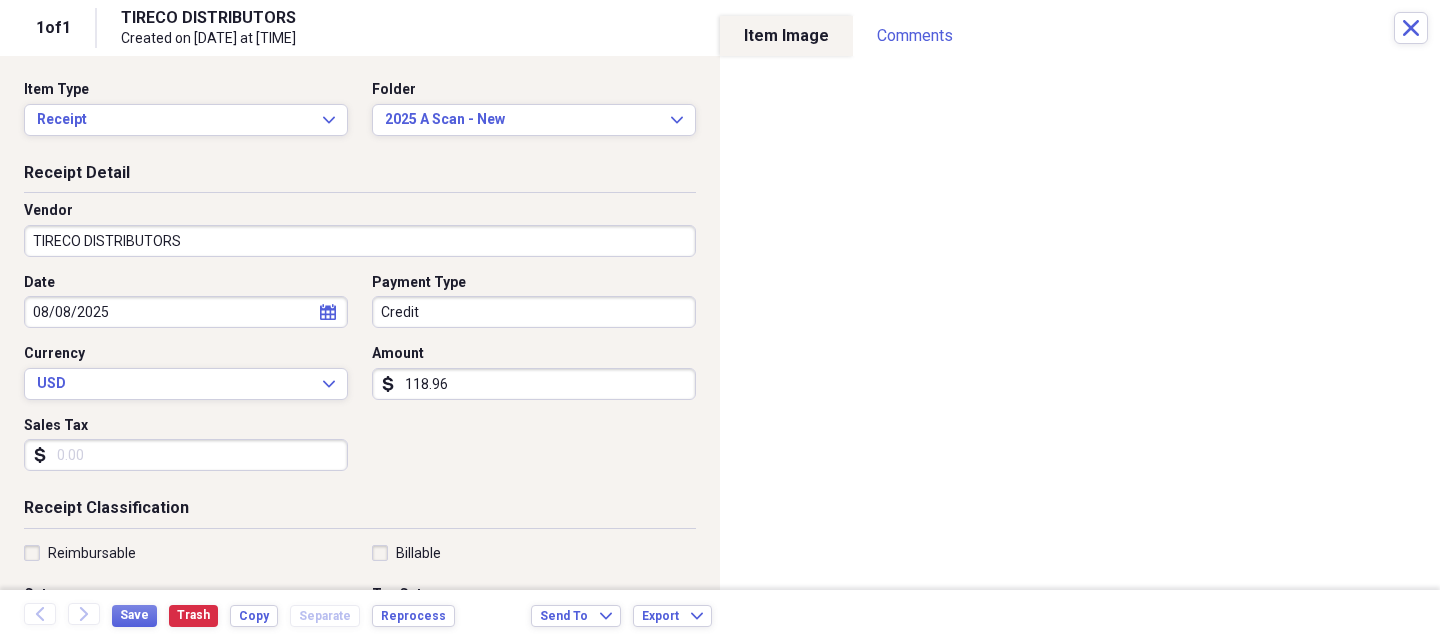 click on "TIRECO DISTRIBUTORS" at bounding box center [360, 241] 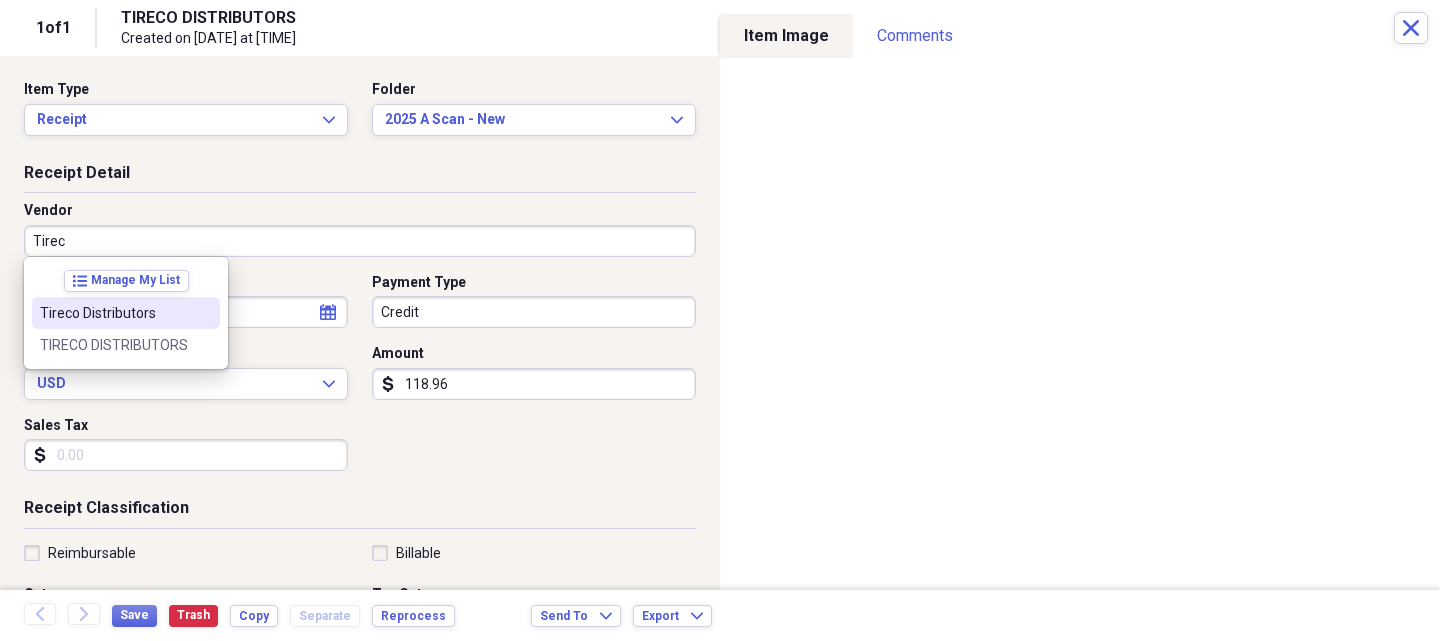 click on "Tireco Distributors" at bounding box center [126, 313] 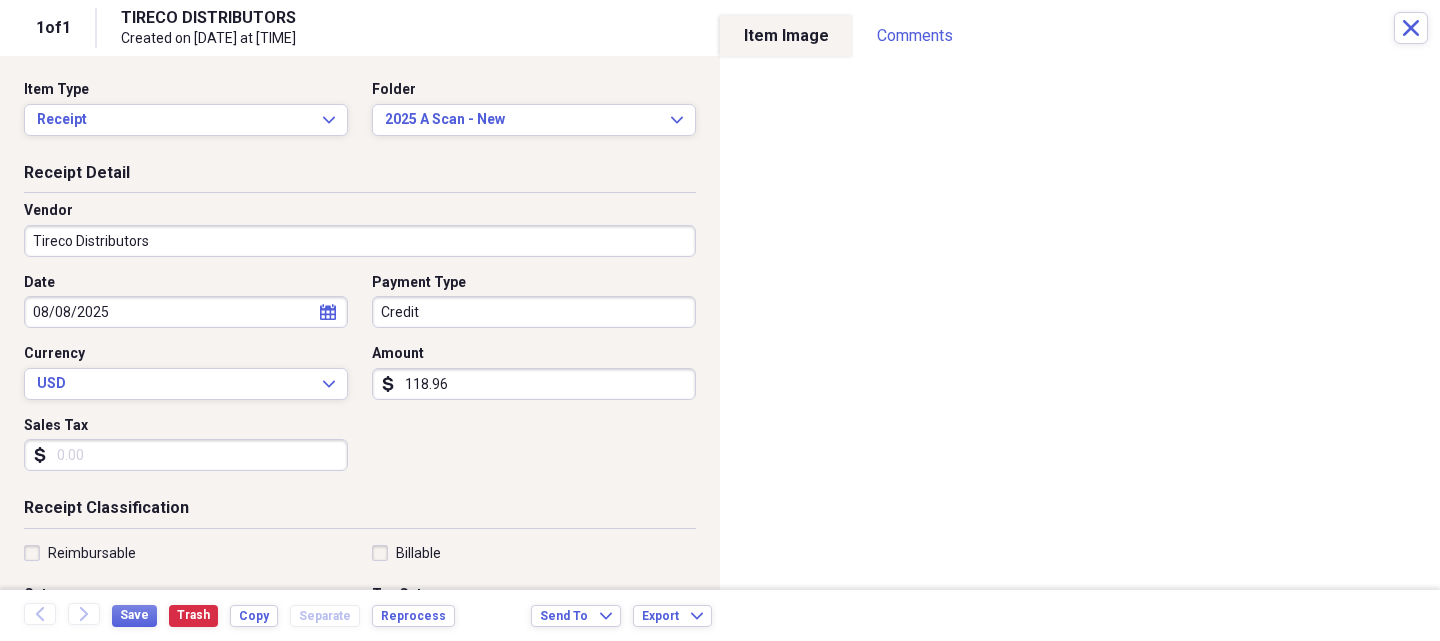 click on "118.96" at bounding box center [534, 384] 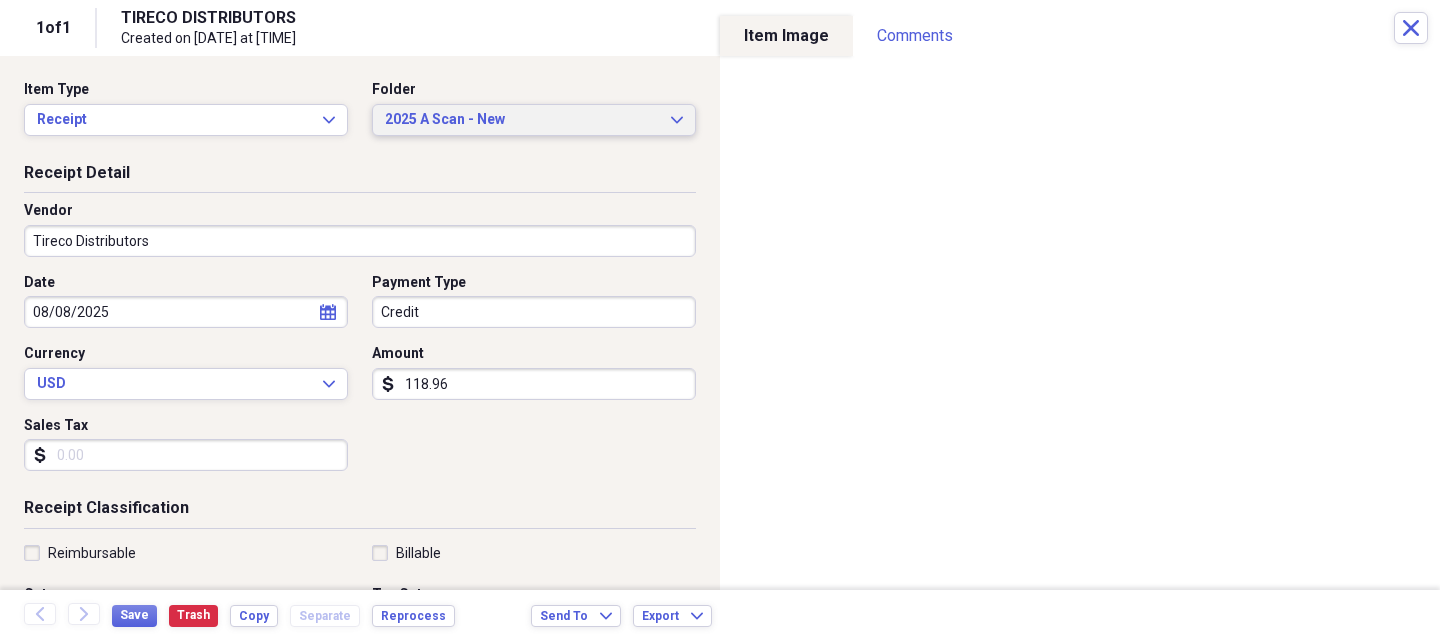 click on "2025 A Scan - New" at bounding box center [522, 120] 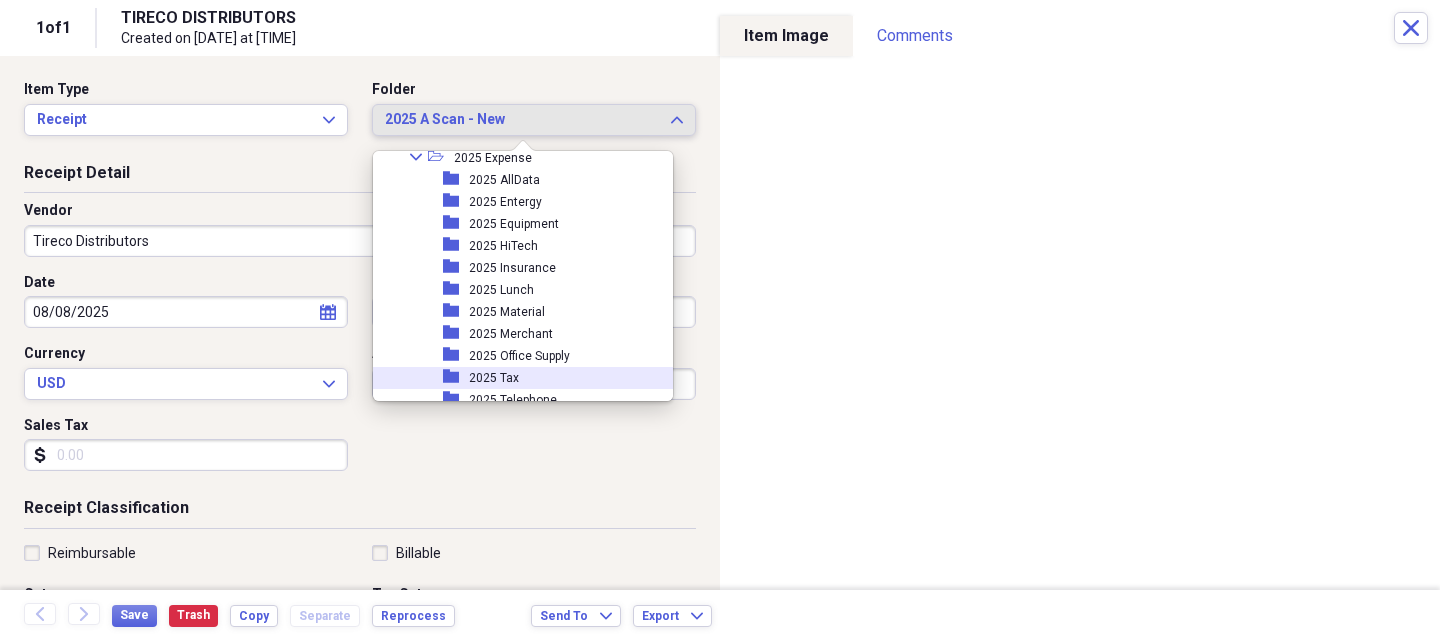 scroll, scrollTop: 1839, scrollLeft: 0, axis: vertical 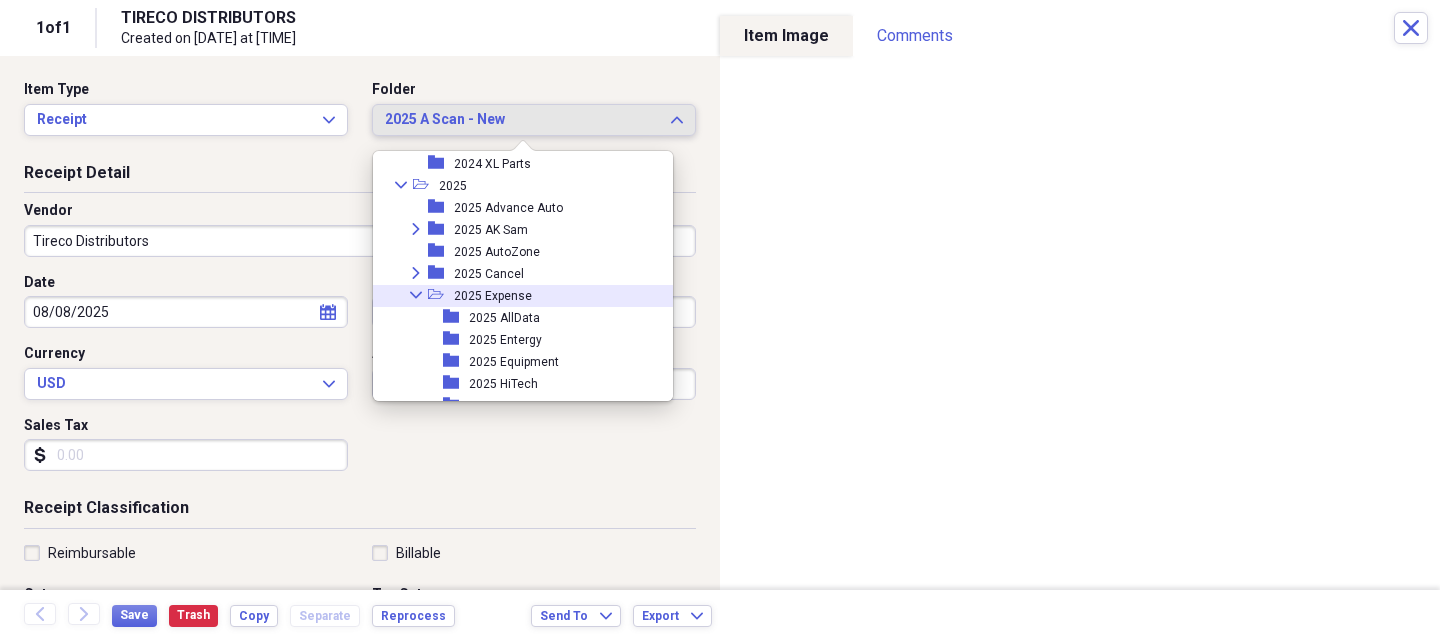 click on "Collapse" 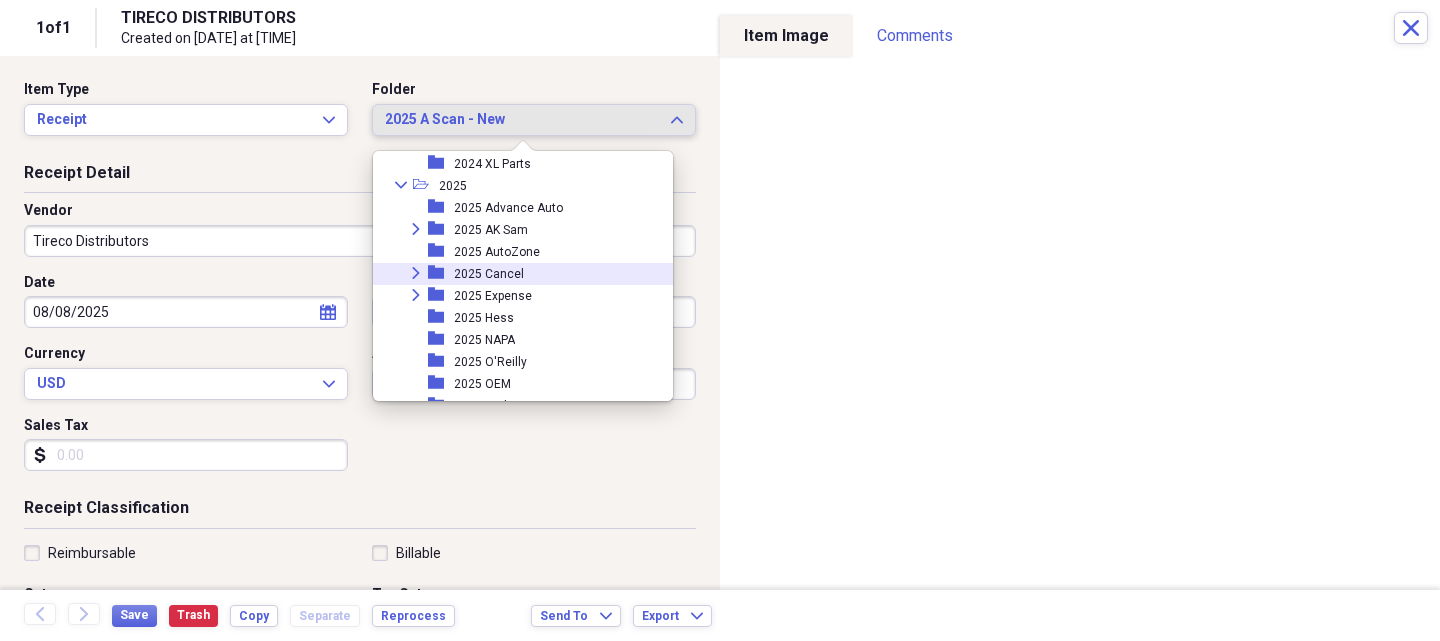 click on "Expand" 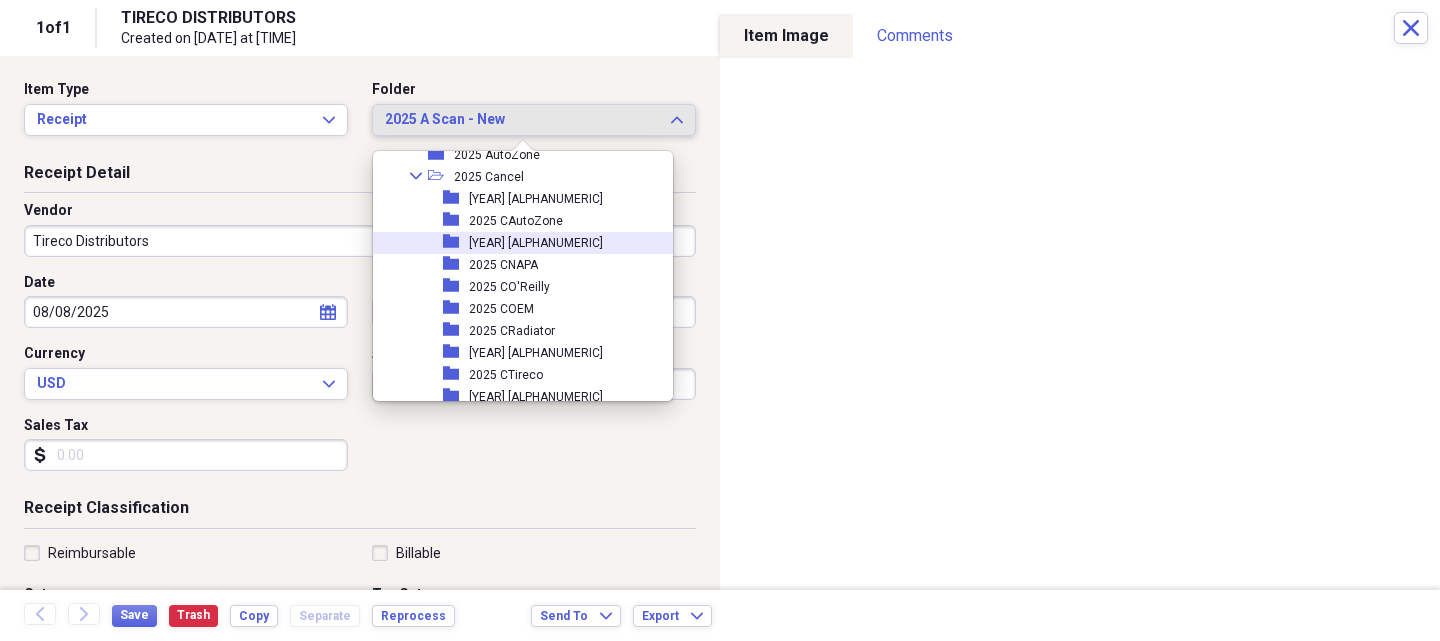 scroll, scrollTop: 1939, scrollLeft: 0, axis: vertical 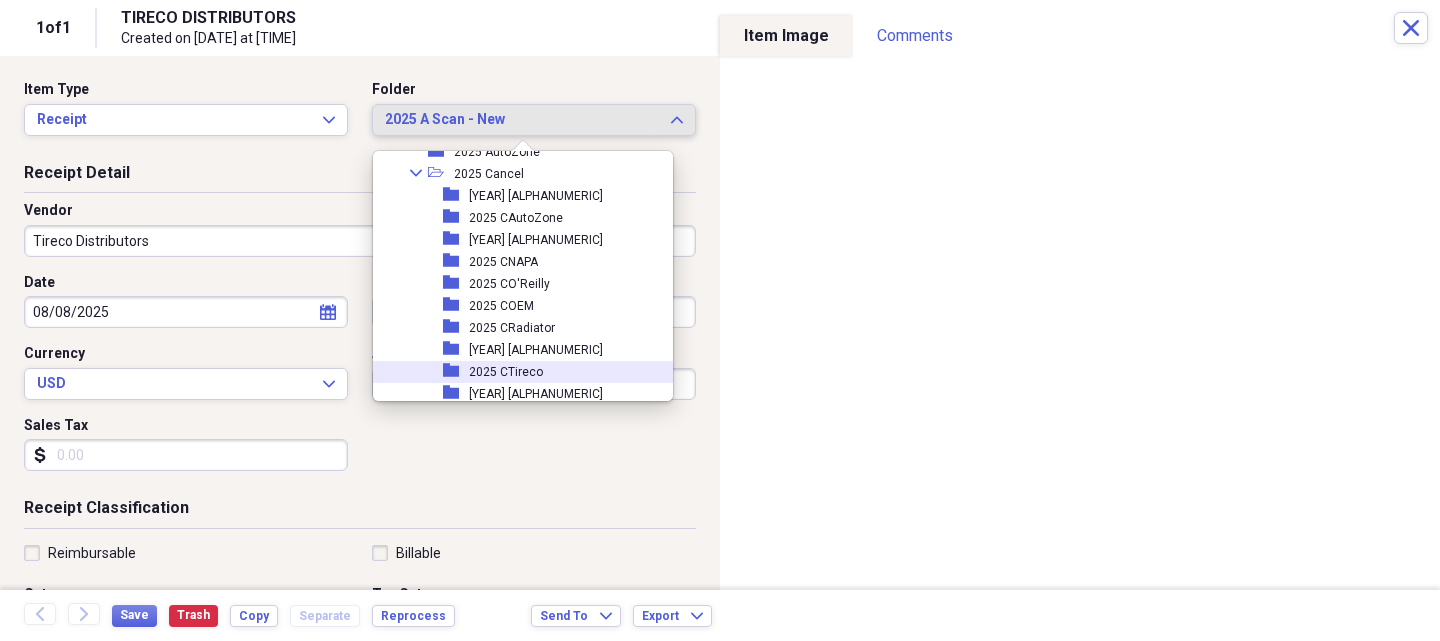 click on "2025 CTireco" at bounding box center (506, 372) 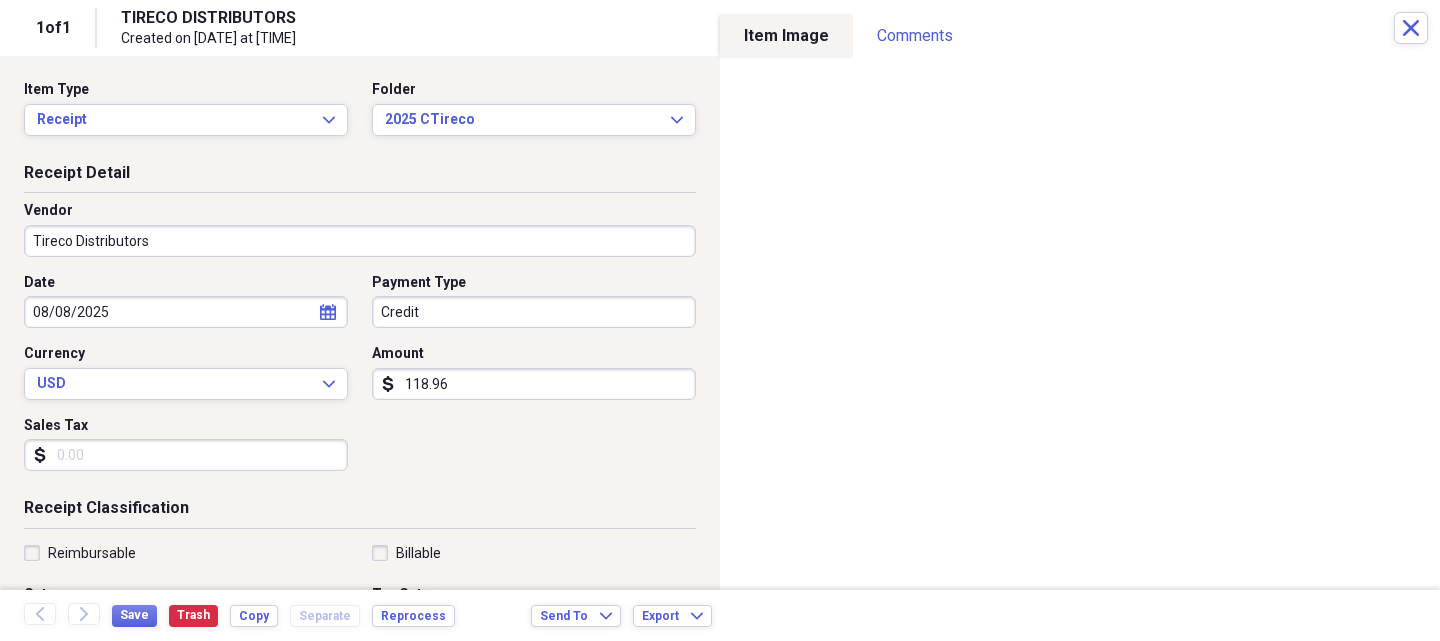 select on "7" 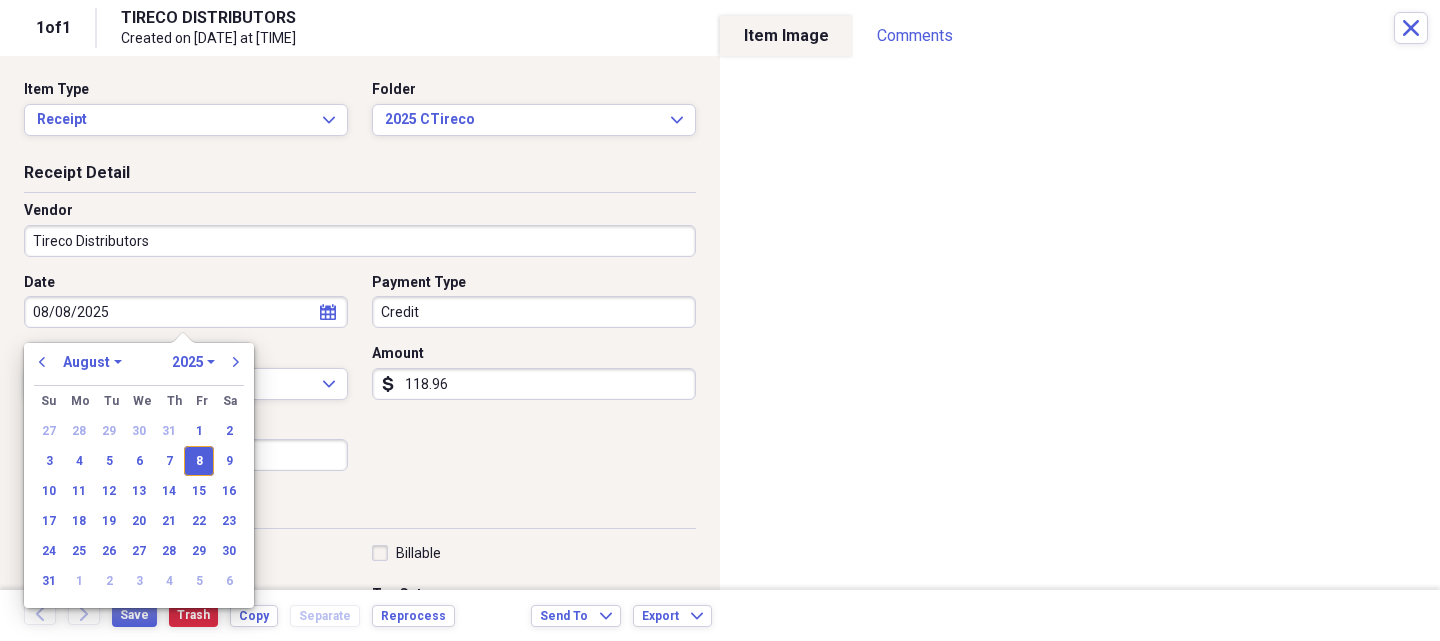 click on "08/08/2025" at bounding box center [186, 312] 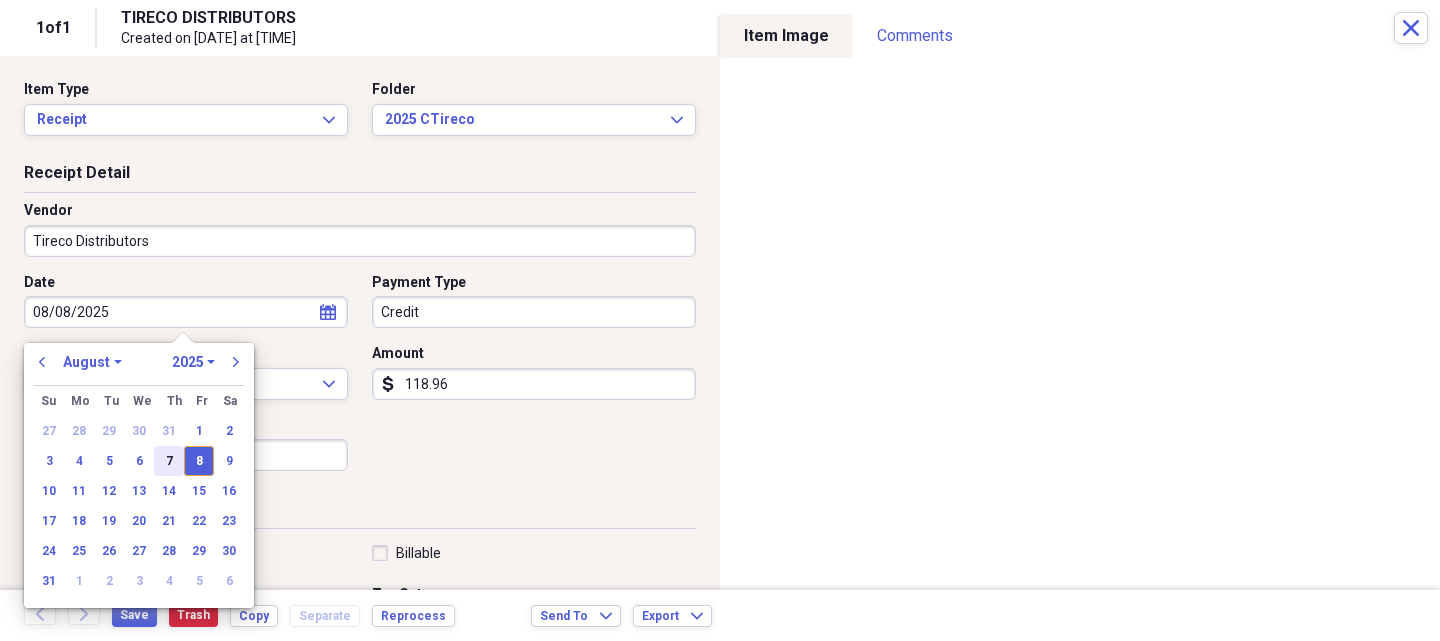 click on "7" at bounding box center [169, 461] 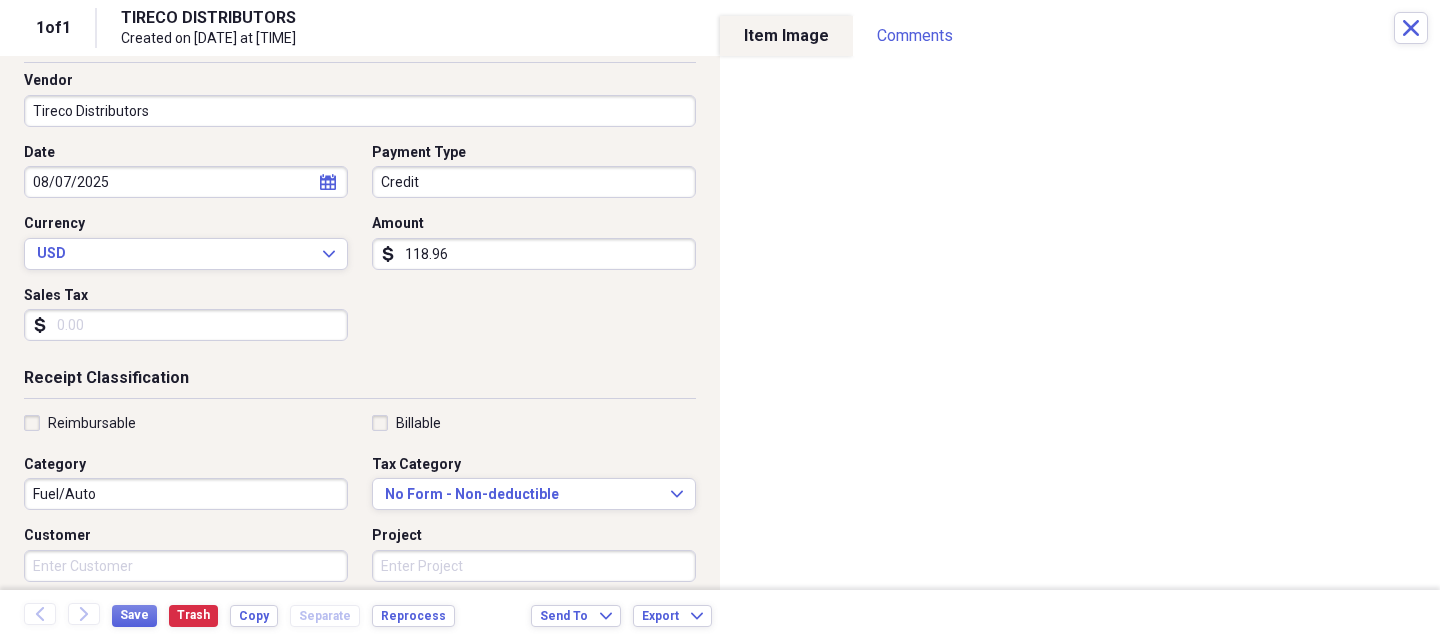 scroll, scrollTop: 200, scrollLeft: 0, axis: vertical 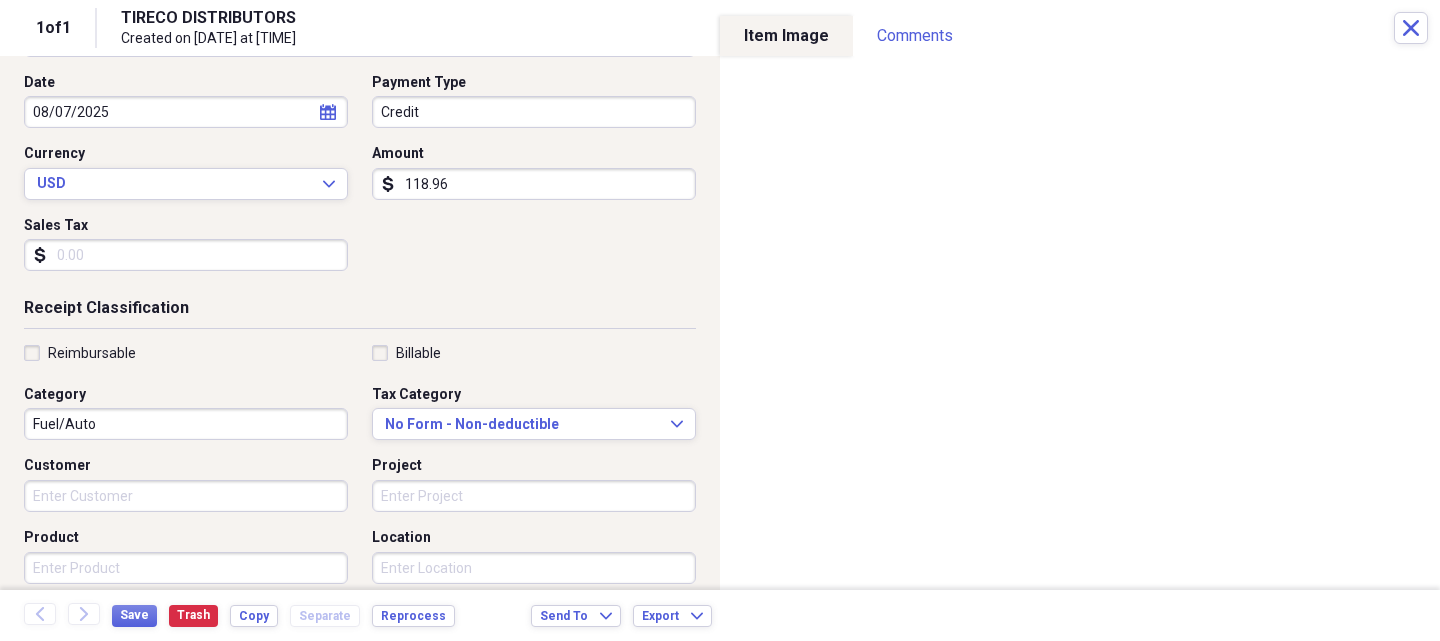 click on "Product" at bounding box center (186, 568) 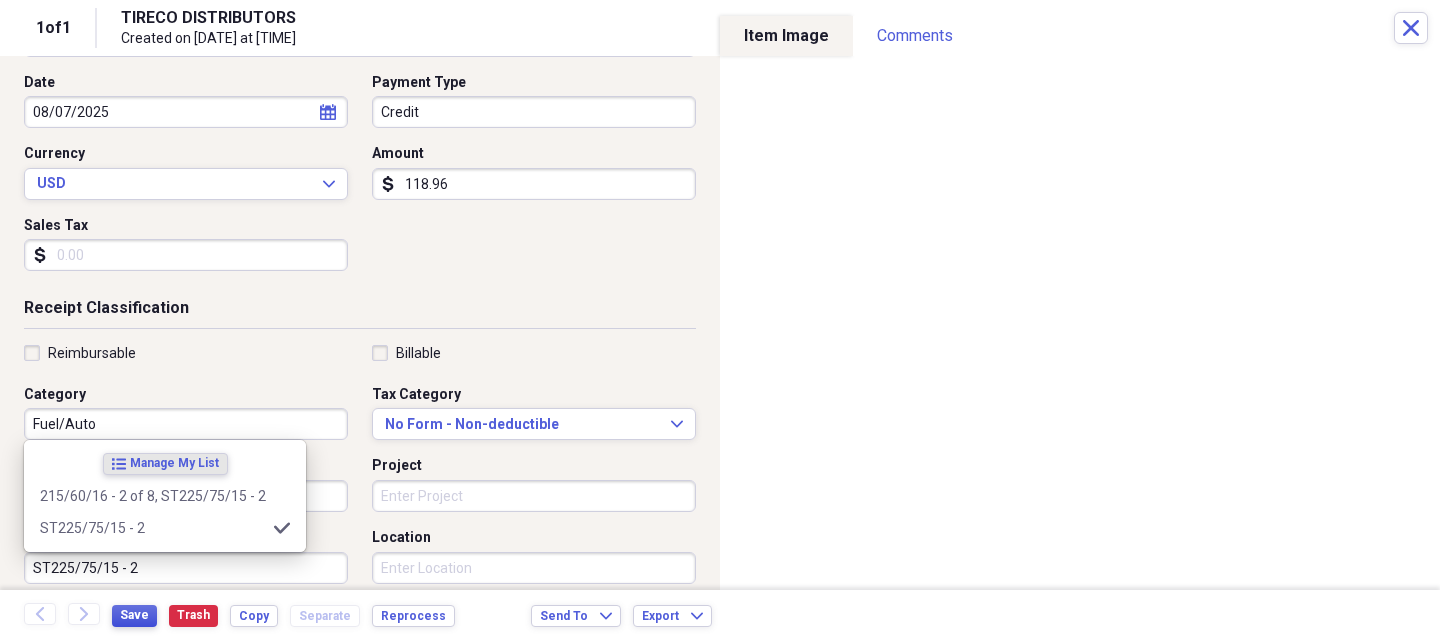 type on "ST225/75/15 - 2" 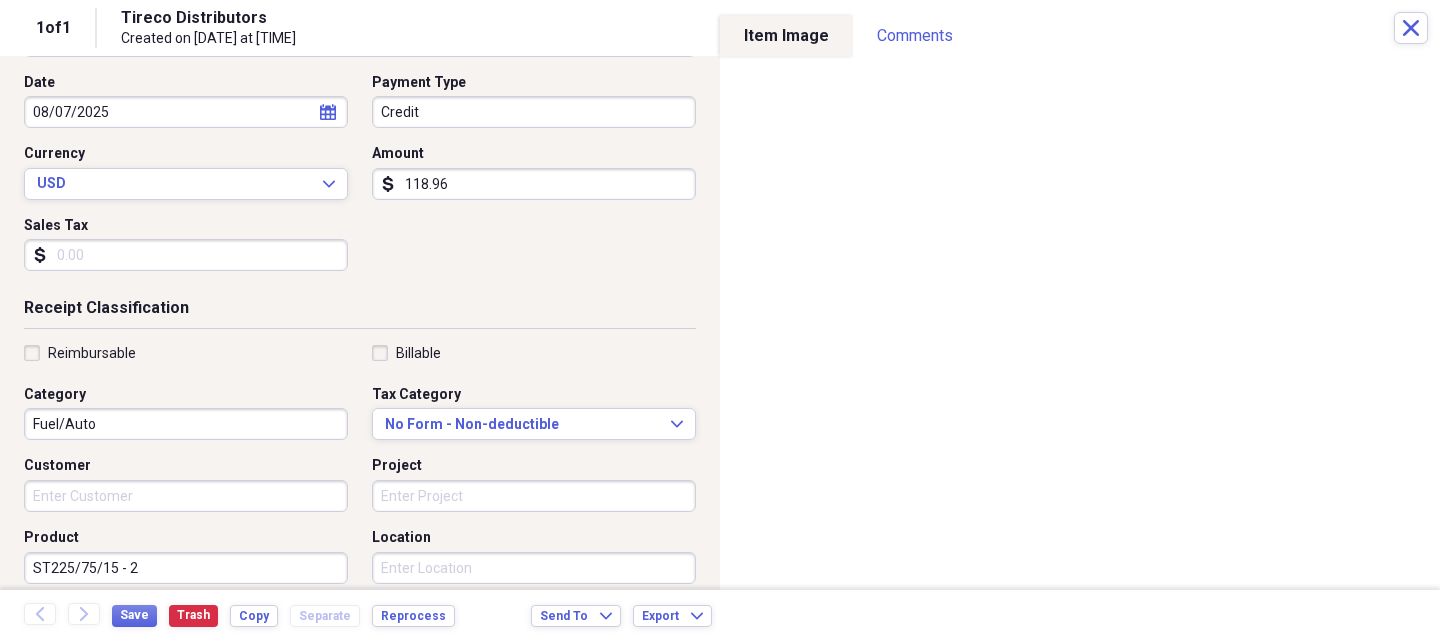 click on "[NUMBER] of [NUMBER] [ALPHANUMERIC] Distributors Created on [MONTH]/[DAY]/[YEAR] at [TIME] Close" at bounding box center [720, 28] 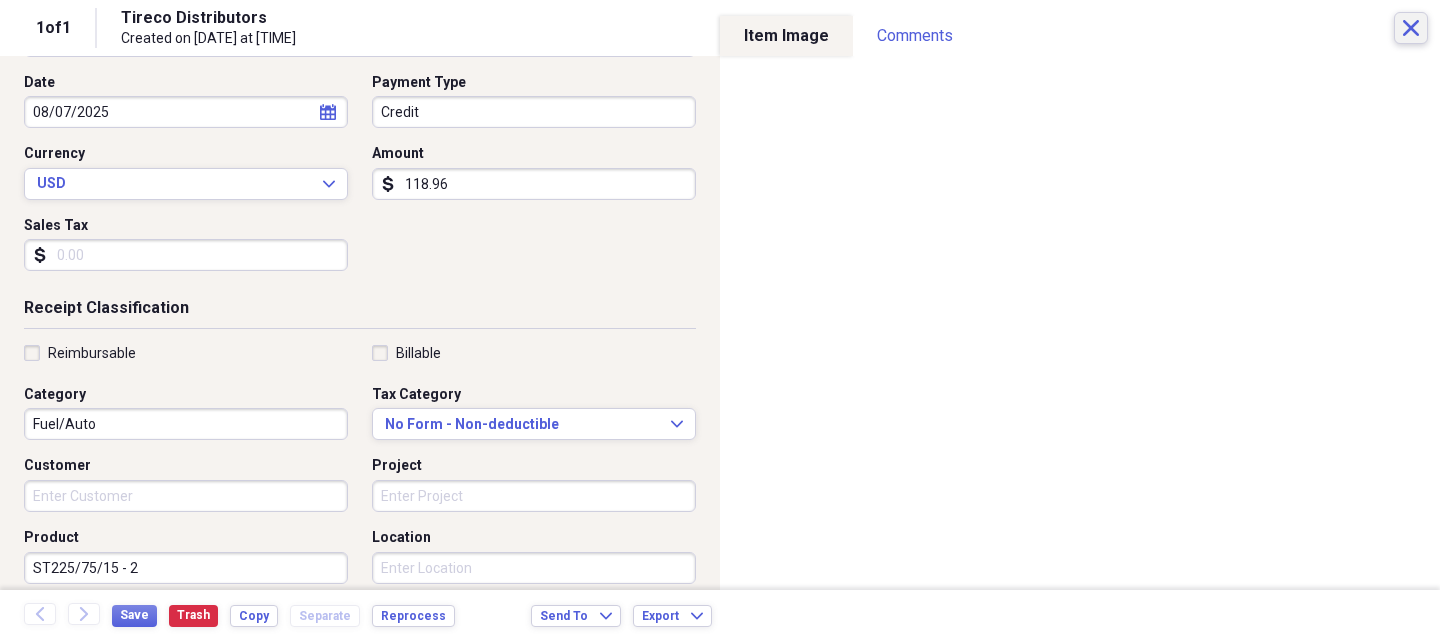 click on "Close" 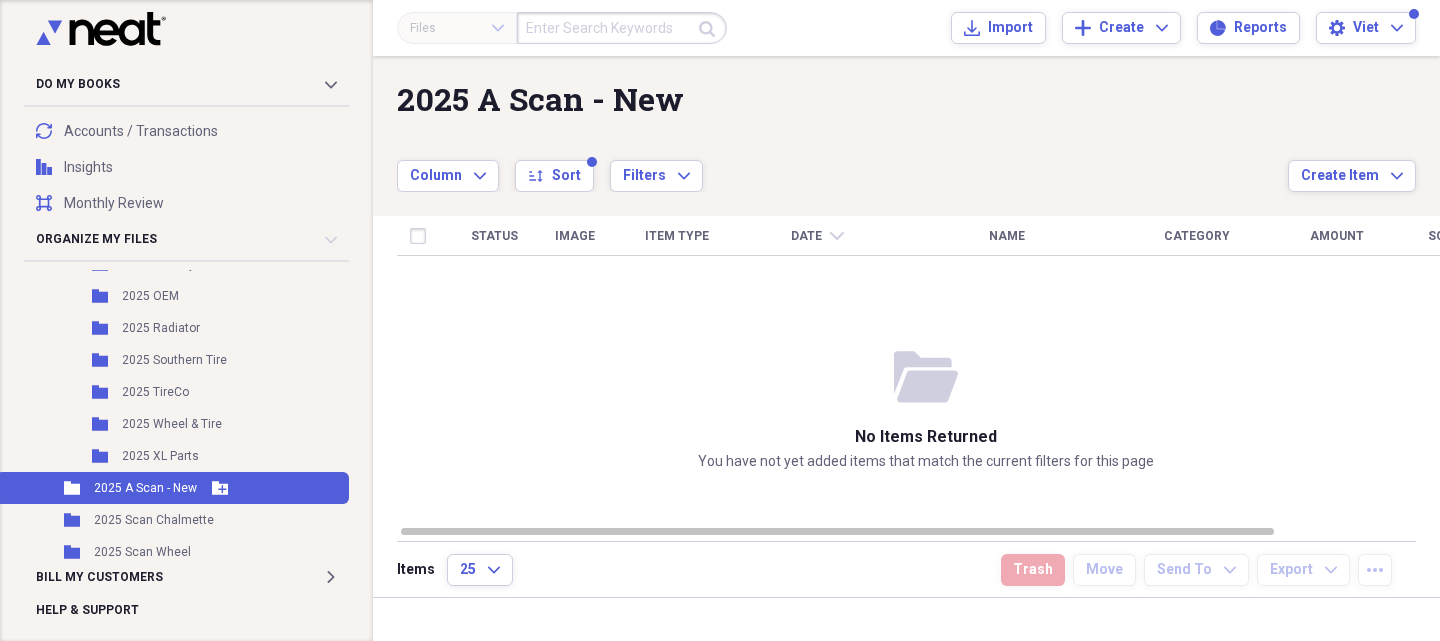 scroll, scrollTop: 688, scrollLeft: 0, axis: vertical 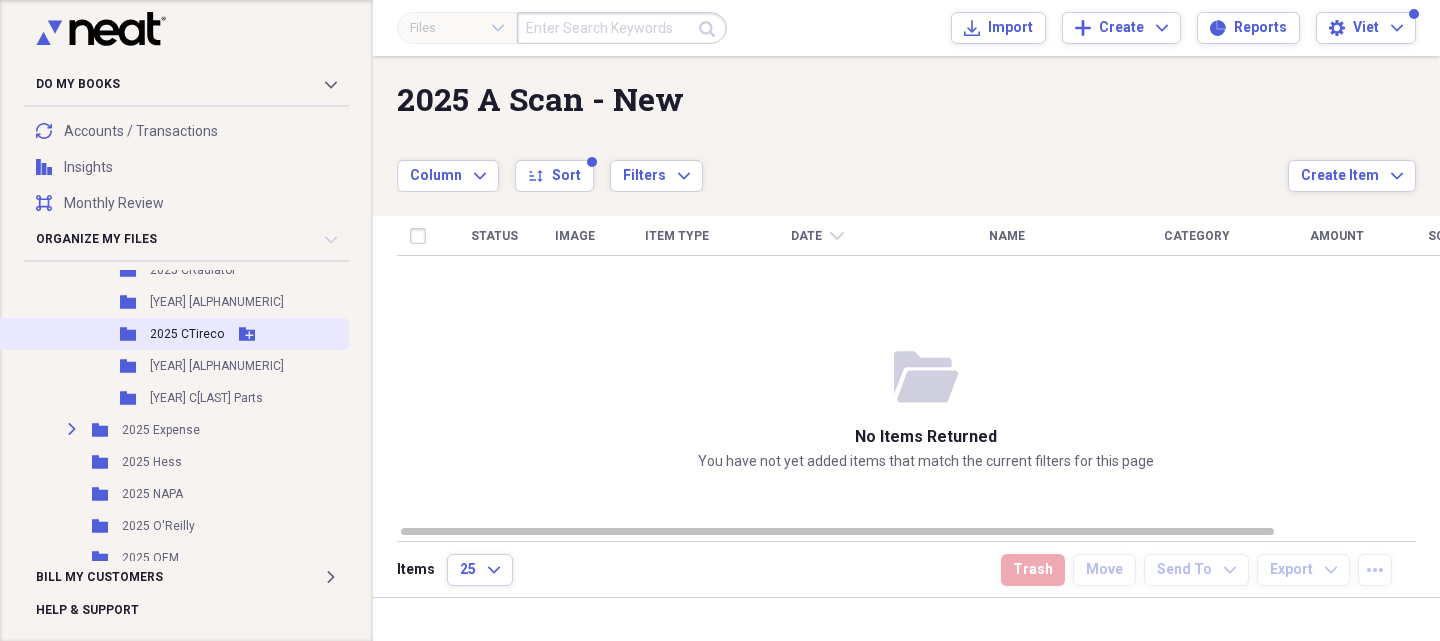 click on "2025 CTireco" at bounding box center (187, 334) 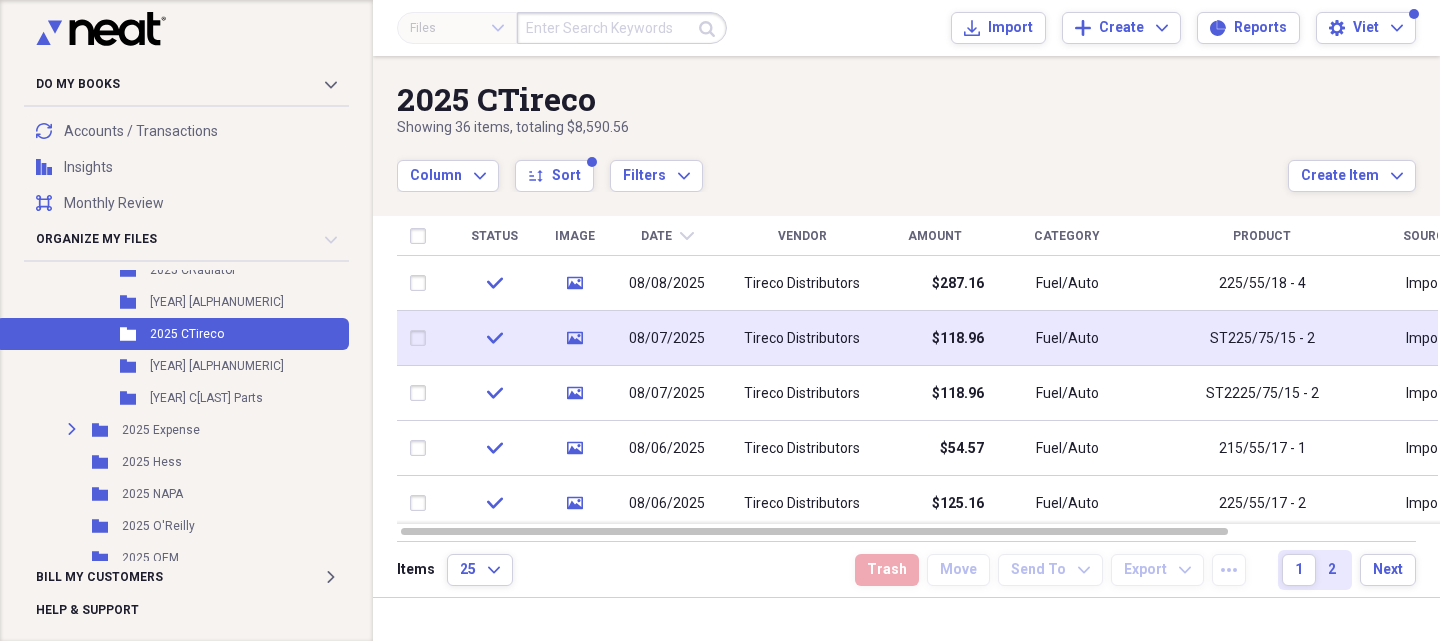 click on "Tireco Distributors" at bounding box center [802, 339] 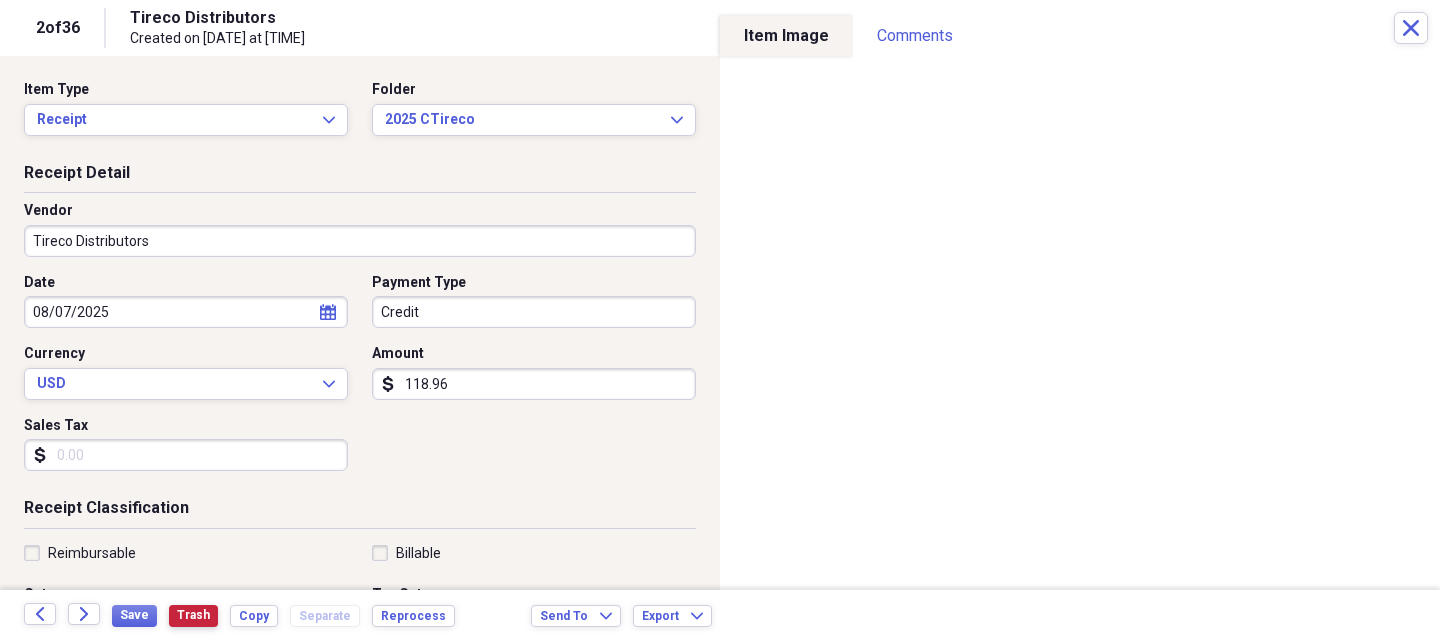 click on "Trash" at bounding box center (193, 615) 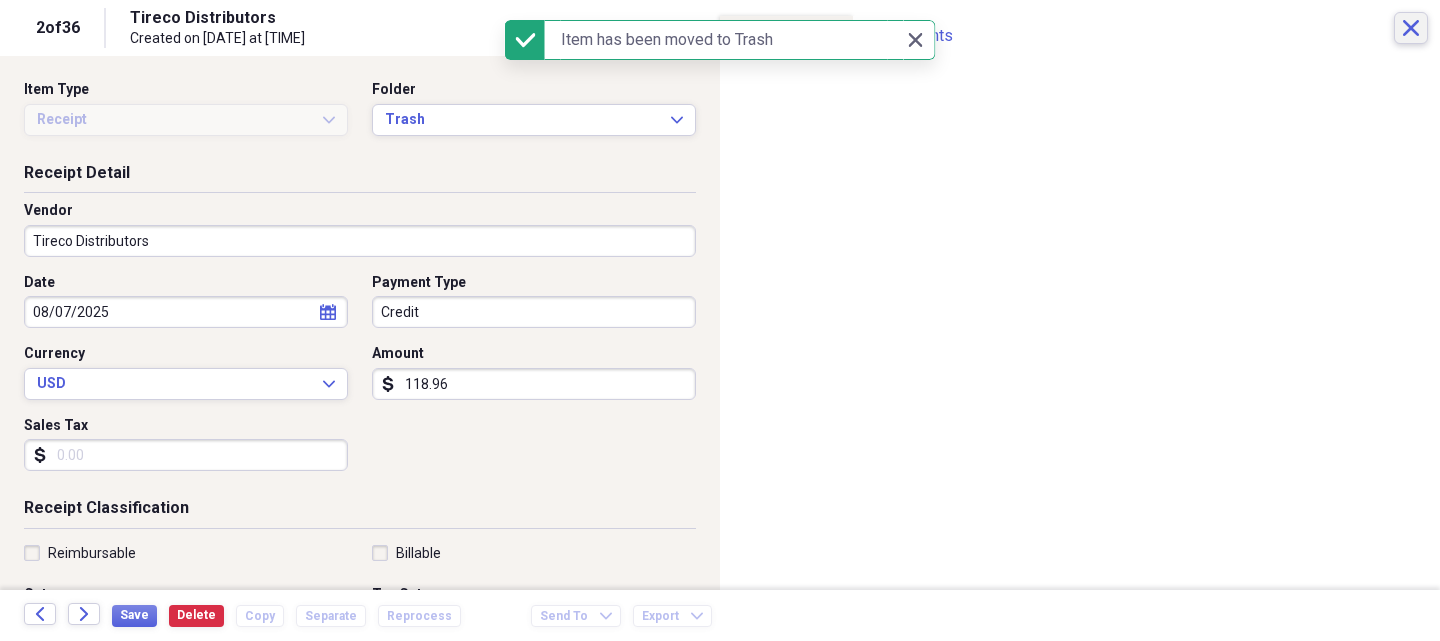 click 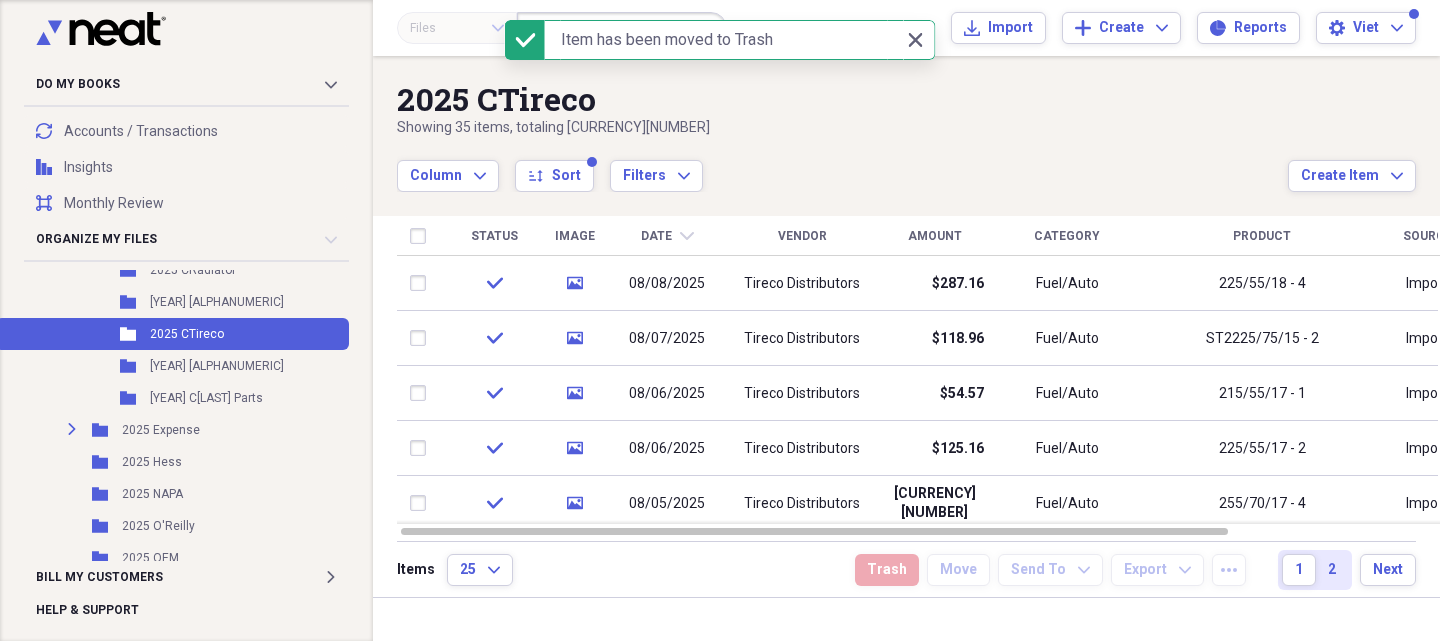 scroll, scrollTop: 988, scrollLeft: 0, axis: vertical 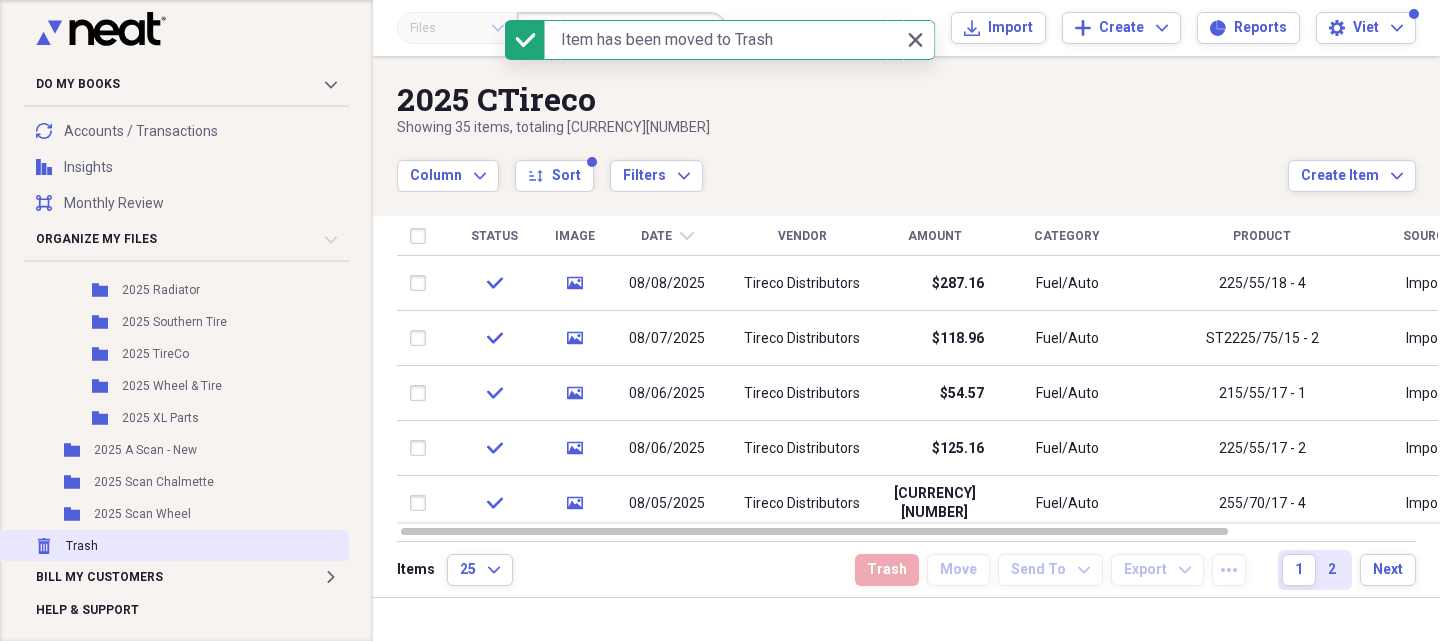 click on "Trash" at bounding box center (82, 546) 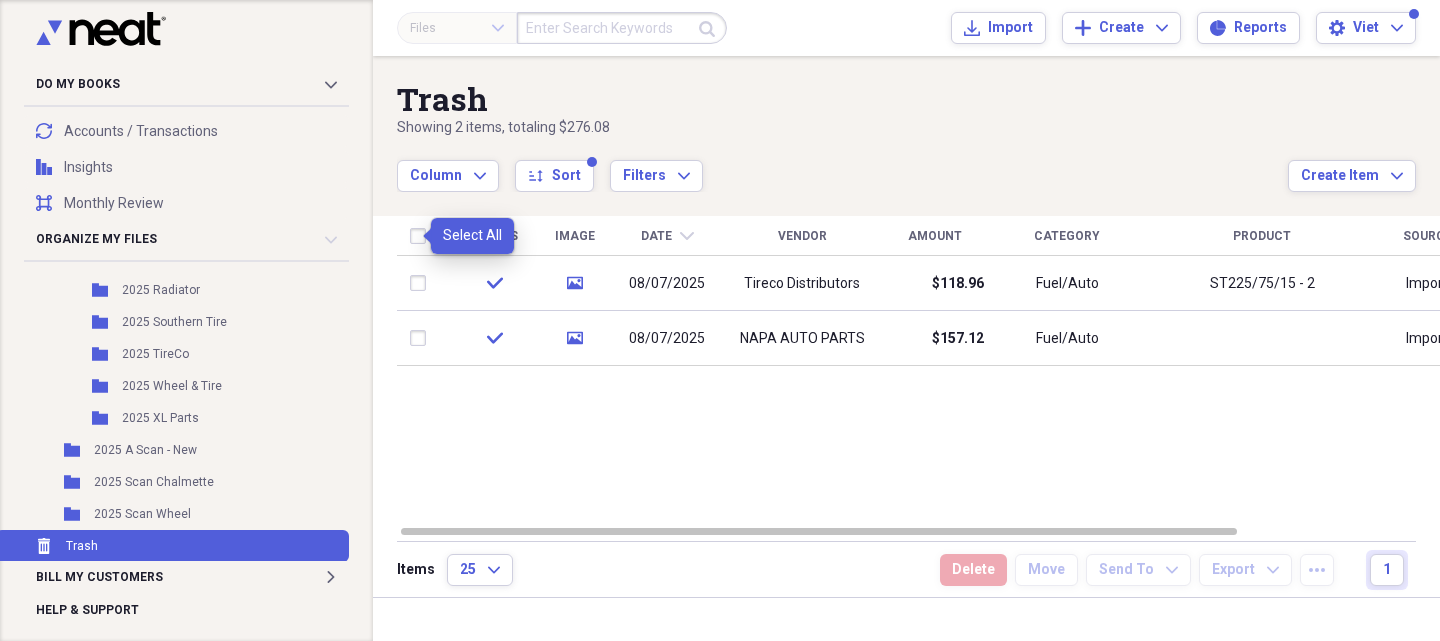 click at bounding box center [422, 236] 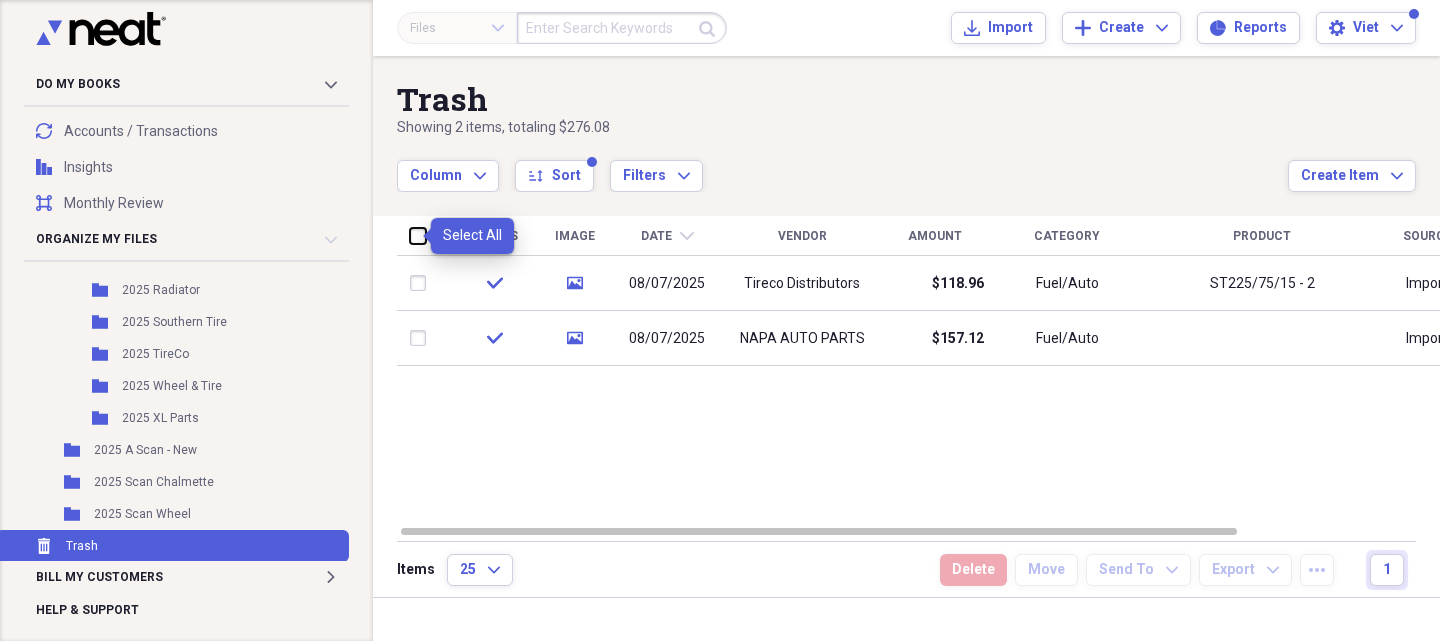 click at bounding box center [410, 235] 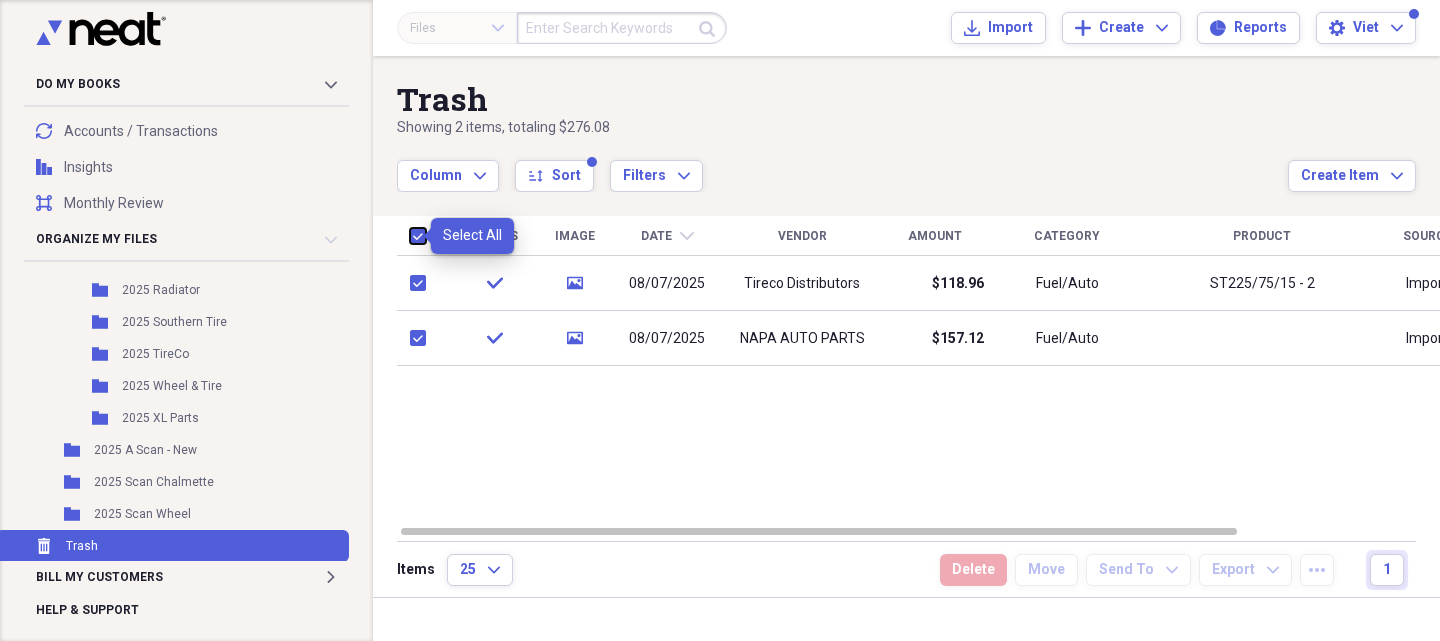 checkbox on "true" 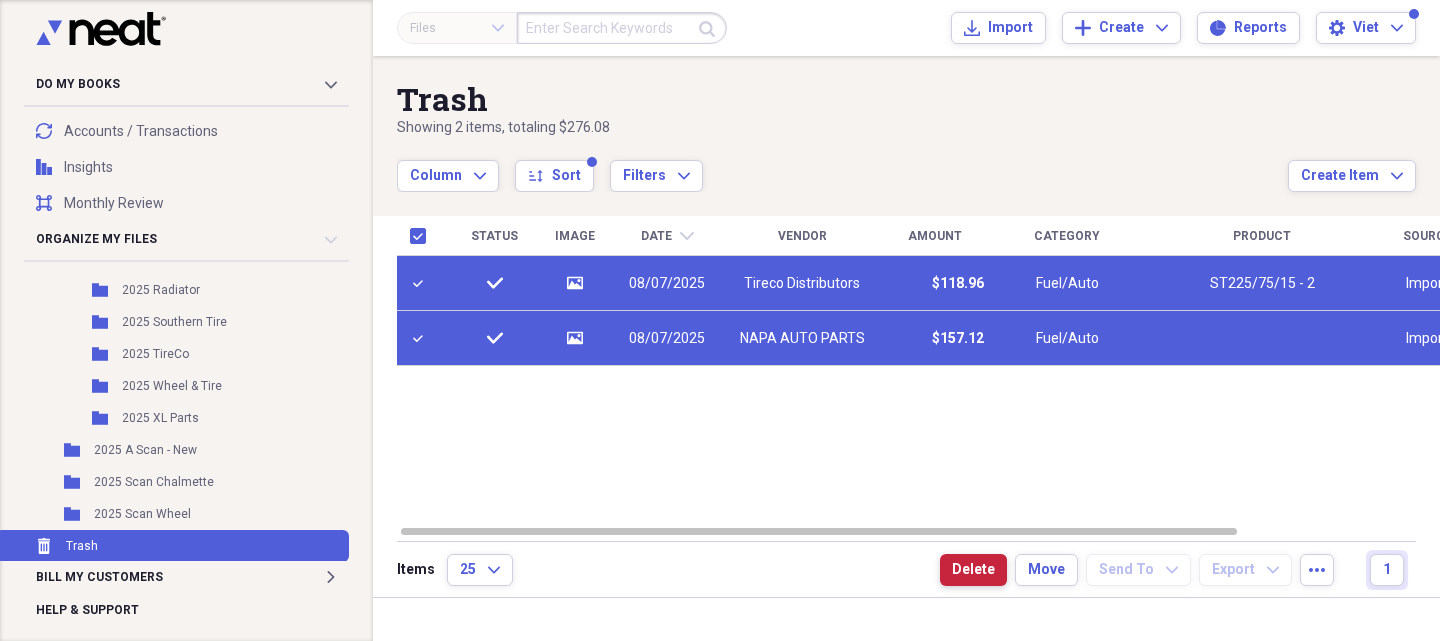 click on "Delete" at bounding box center [973, 570] 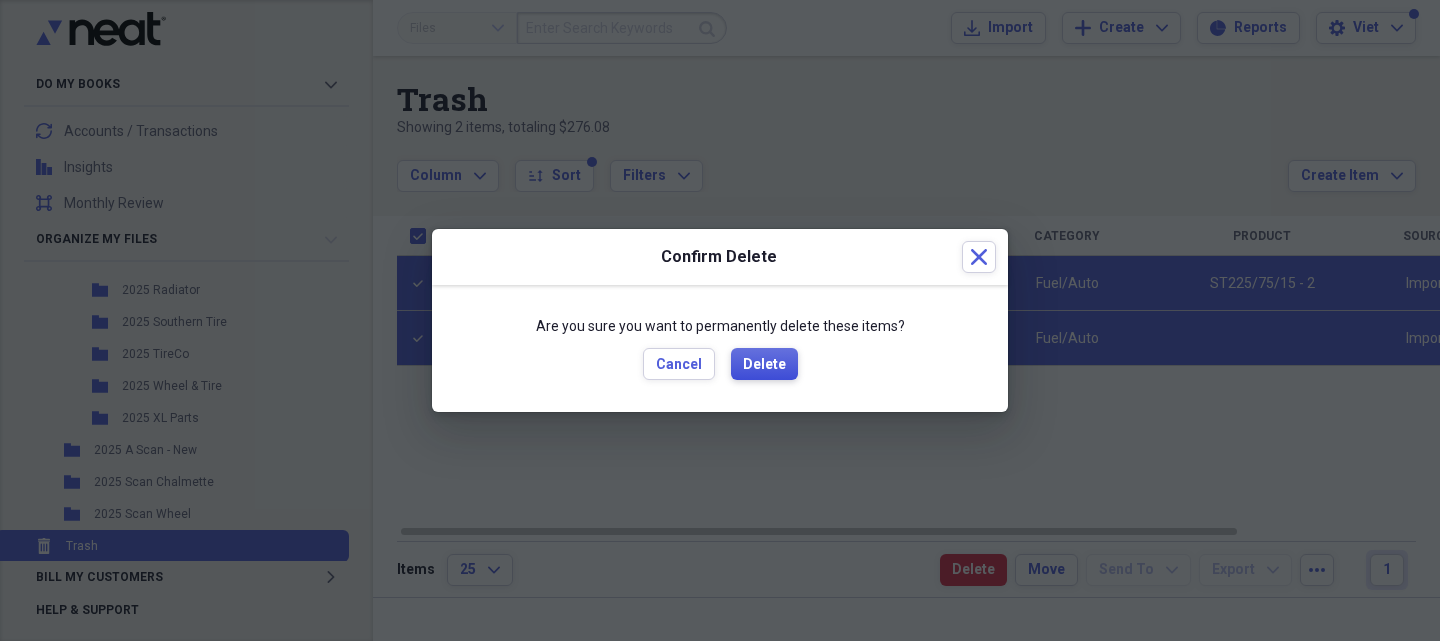 click on "Delete" at bounding box center [764, 365] 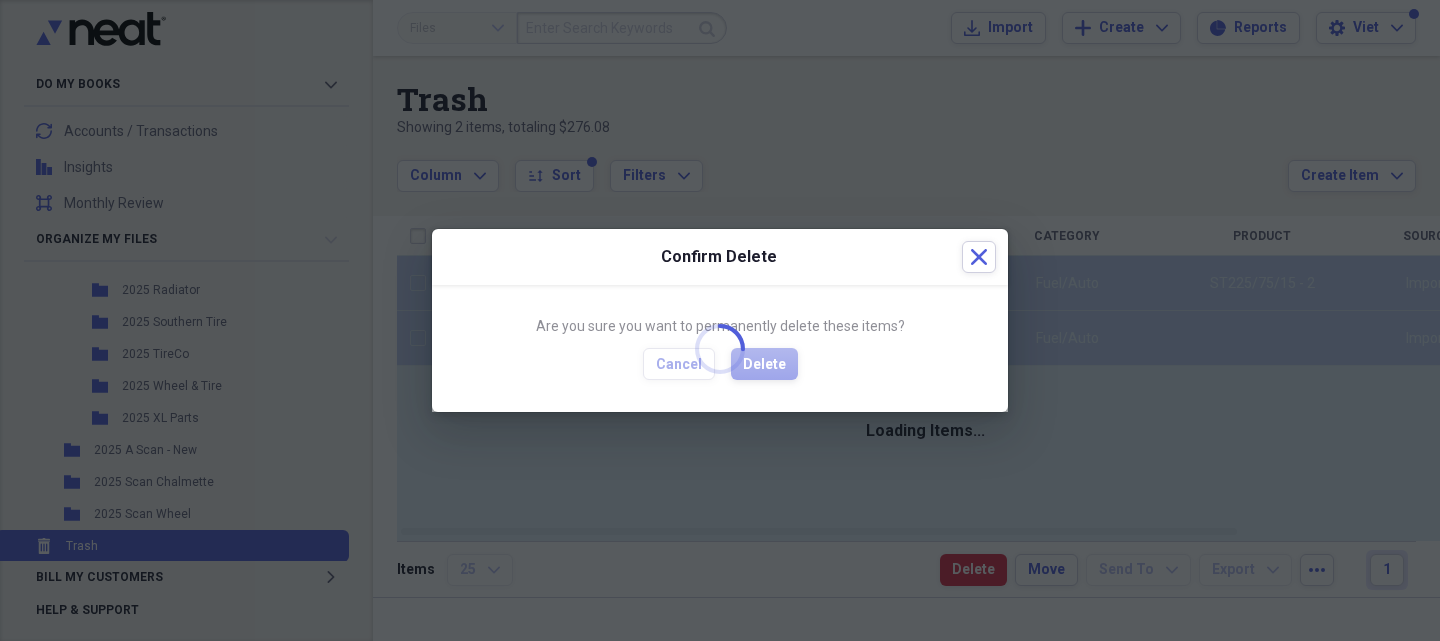 checkbox on "false" 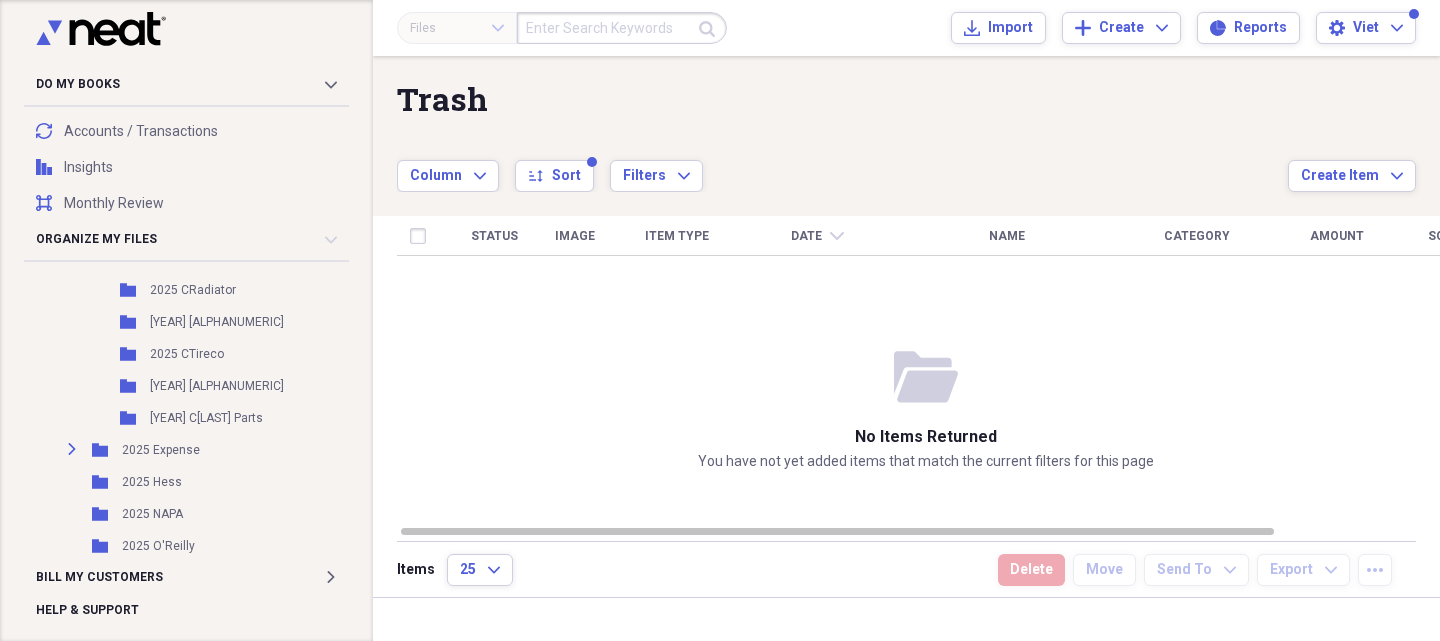 scroll, scrollTop: 588, scrollLeft: 0, axis: vertical 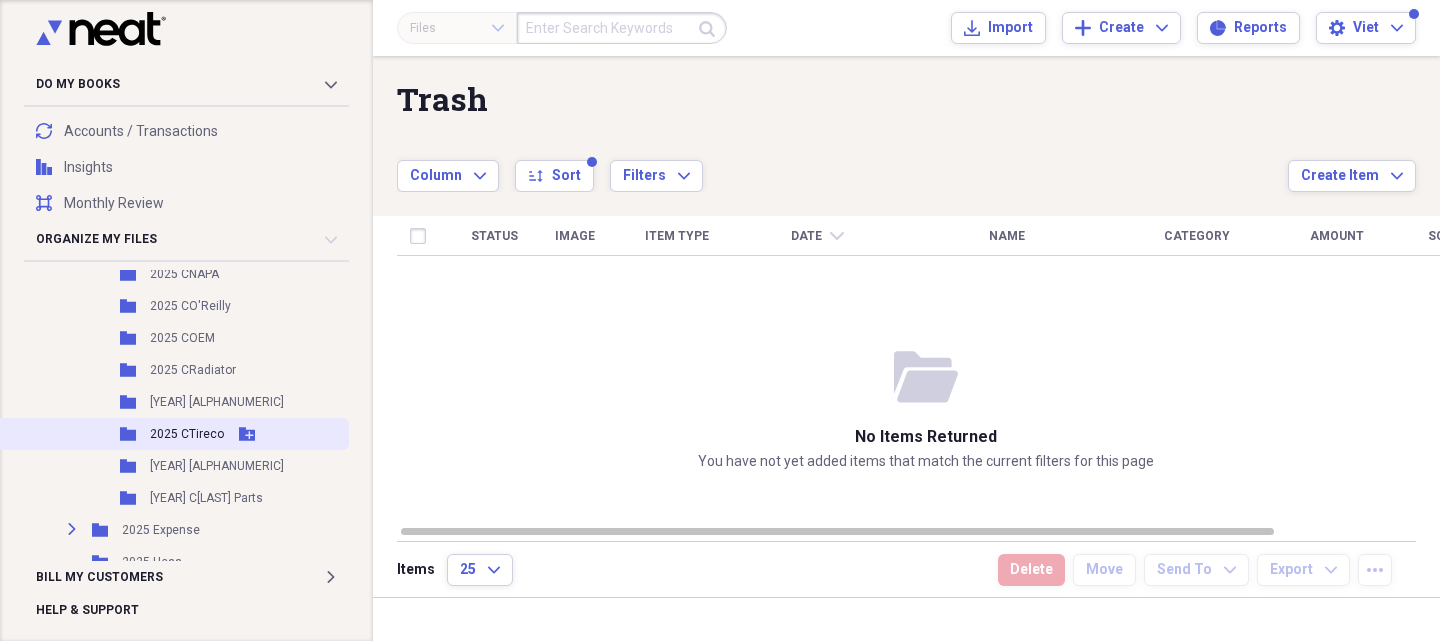 click on "2025 CTireco" at bounding box center (187, 434) 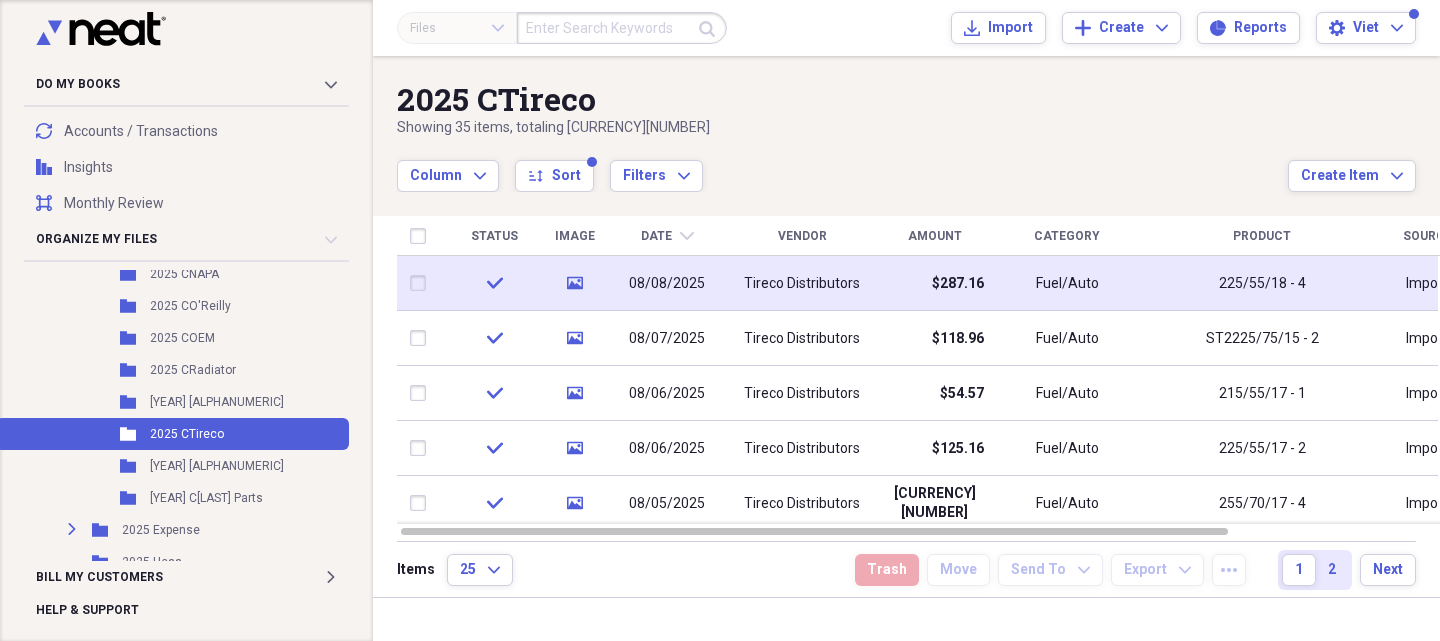 click on "$287.16" at bounding box center [934, 283] 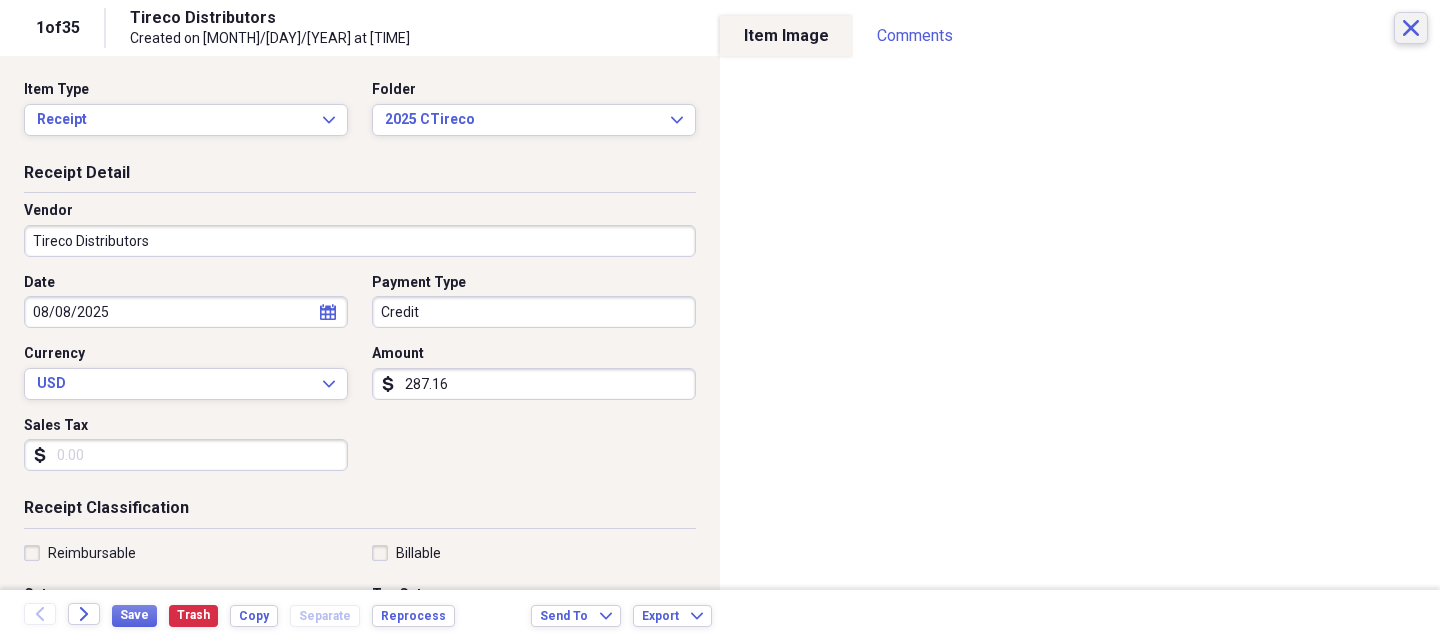 click on "Close" at bounding box center (1411, 28) 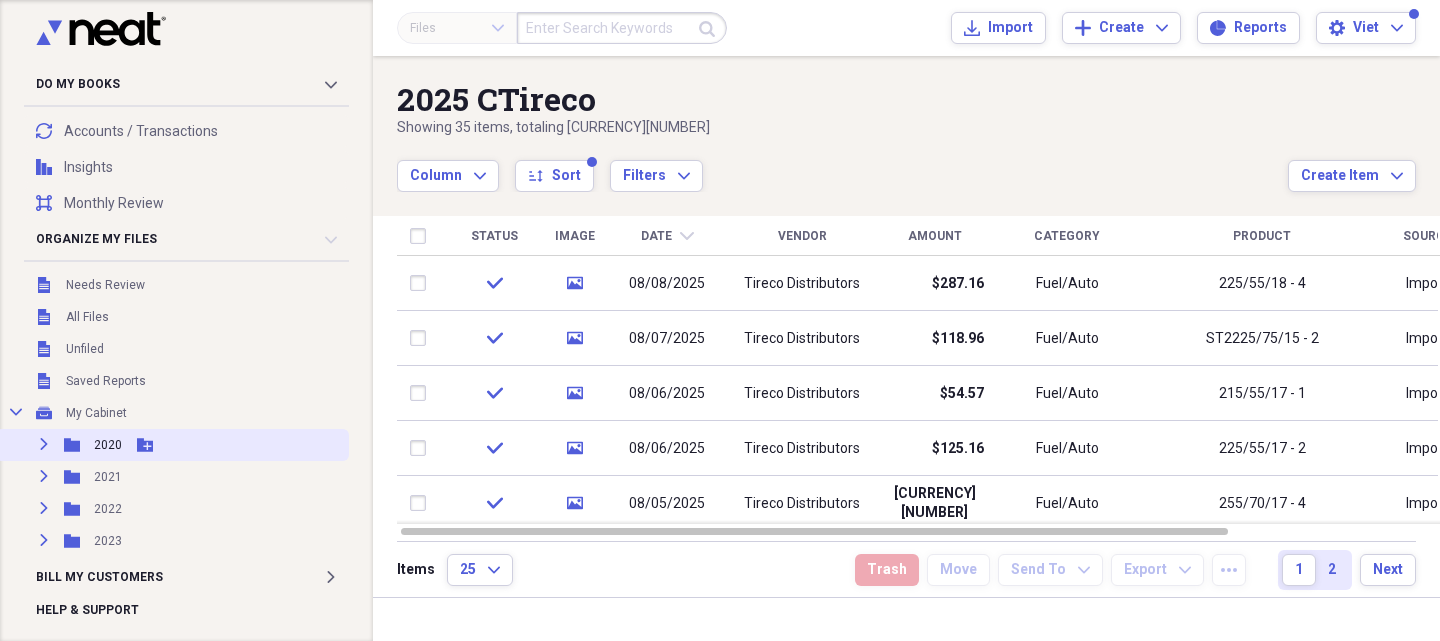 scroll, scrollTop: 0, scrollLeft: 0, axis: both 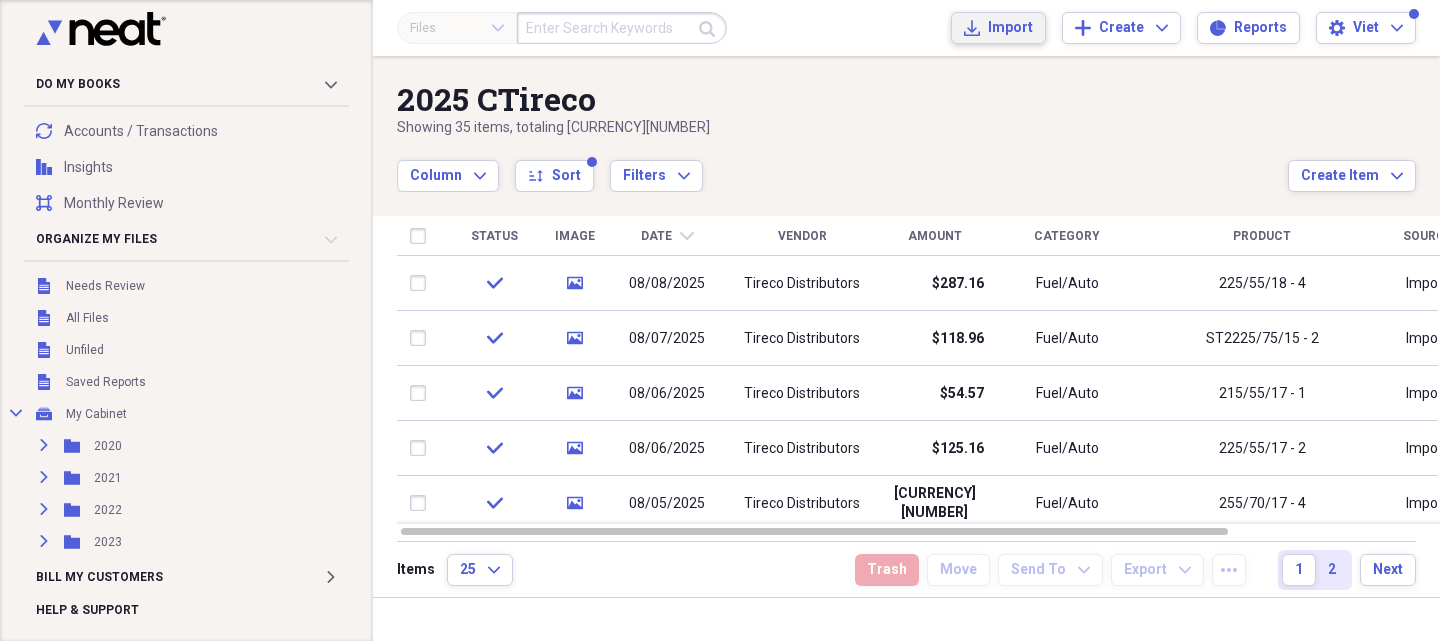 click on "Import" at bounding box center [1010, 28] 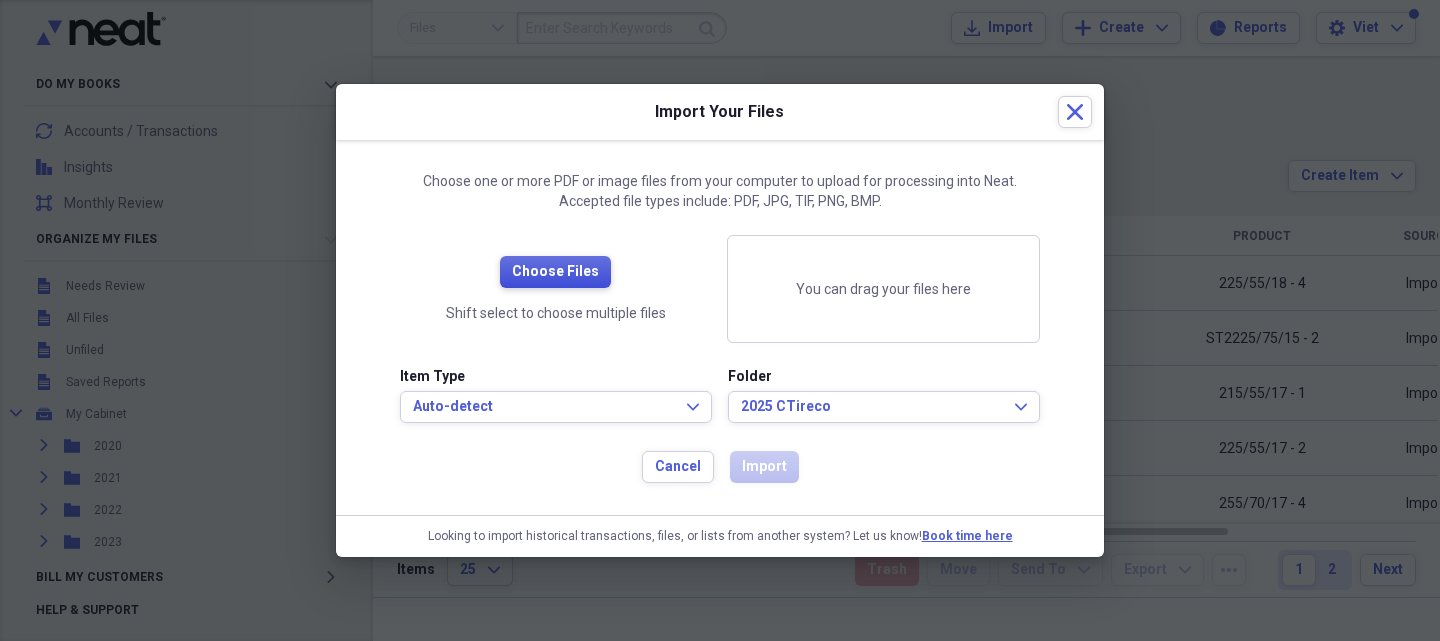 click on "Choose Files" at bounding box center (555, 272) 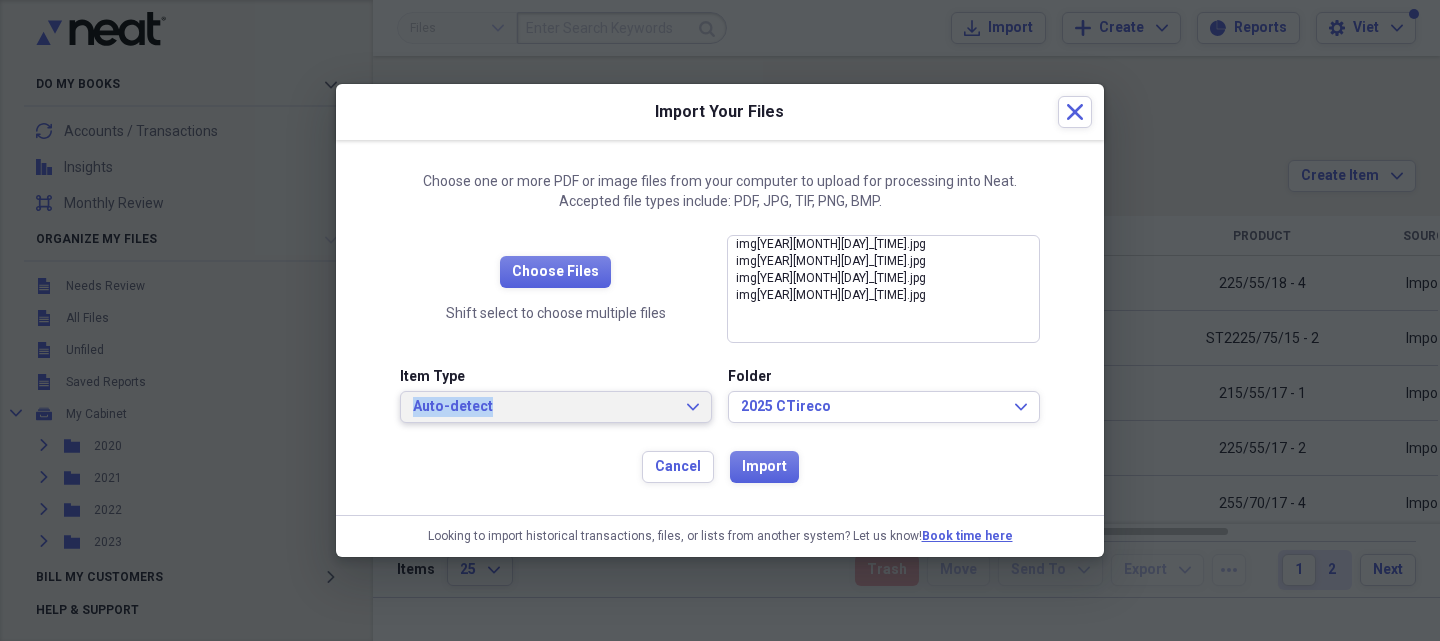 click on "Item Type Auto-detect Expand" at bounding box center (556, 395) 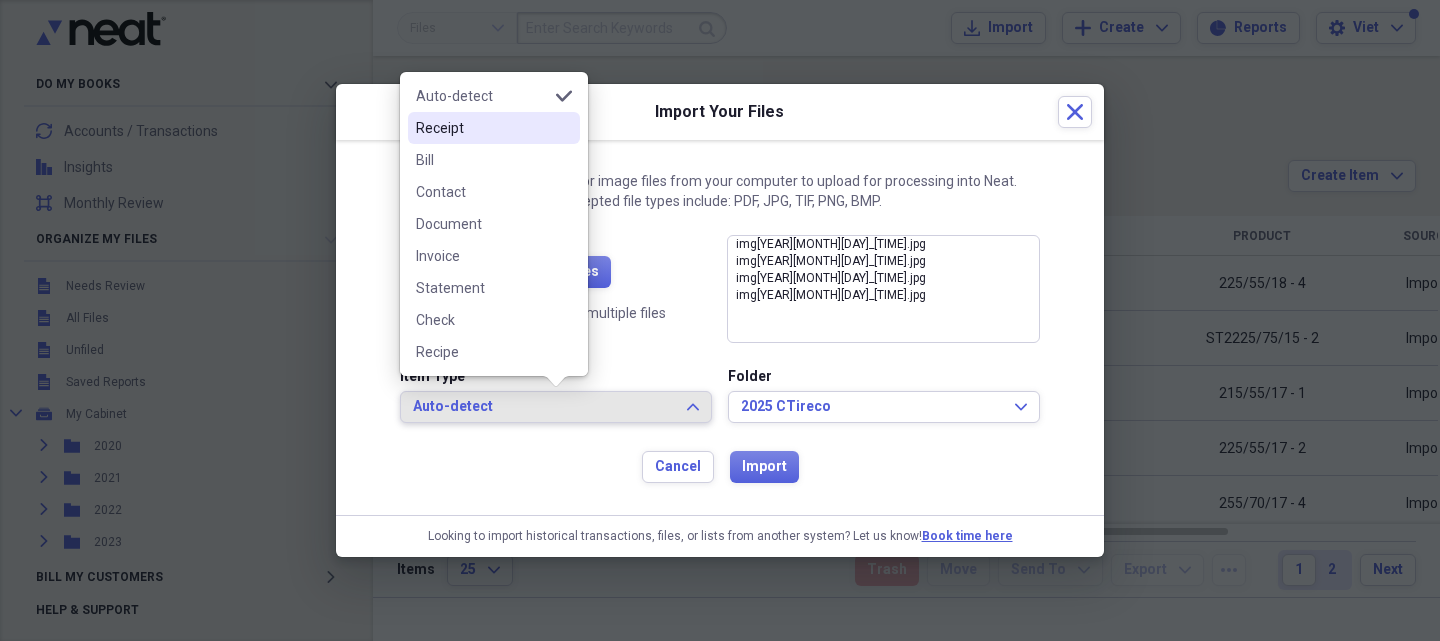 click on "Receipt" at bounding box center [482, 128] 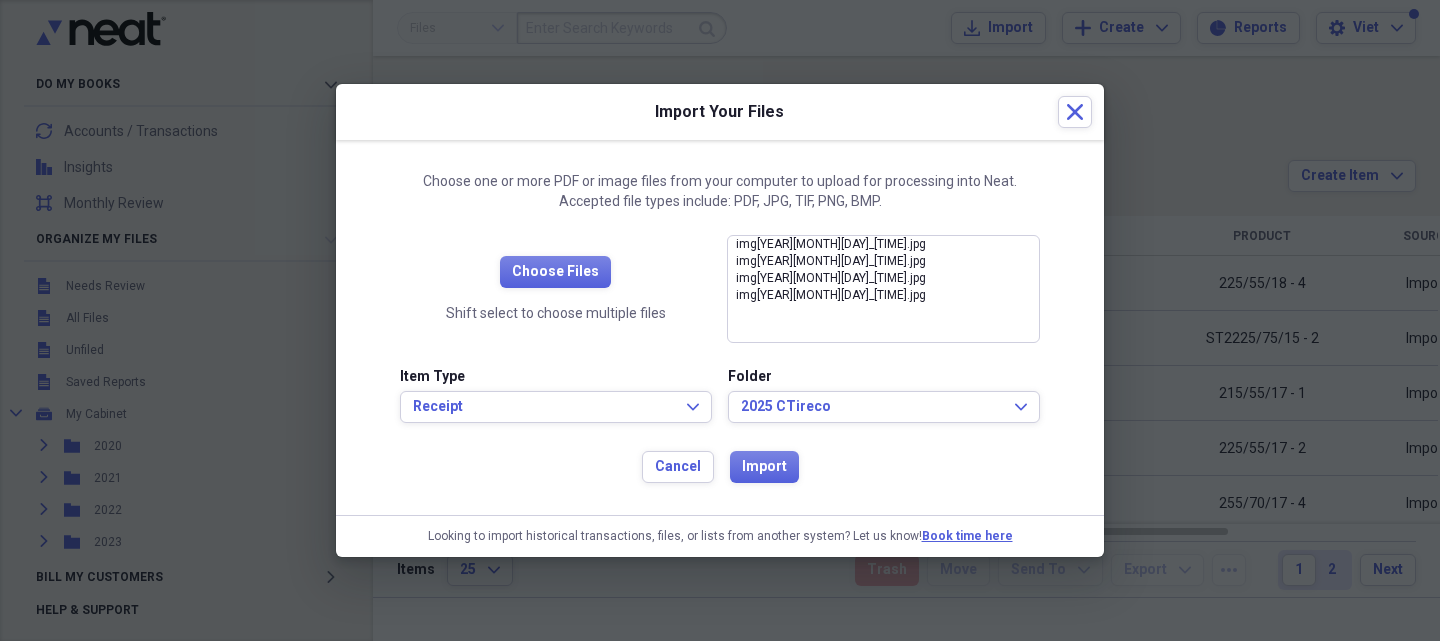 click on "Item Type Receipt Expand Folder [YEAR] [ALPHANUMERIC] Expand" at bounding box center (720, 403) 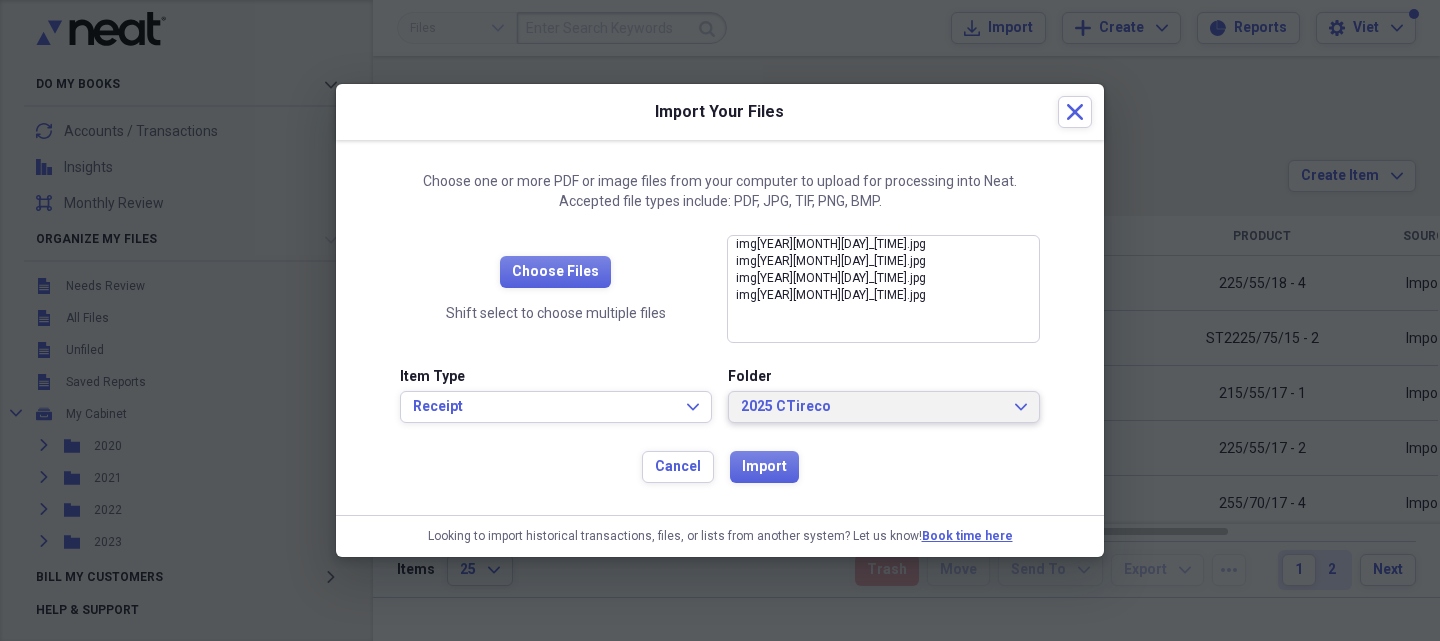 click on "2025 CTireco" at bounding box center (872, 407) 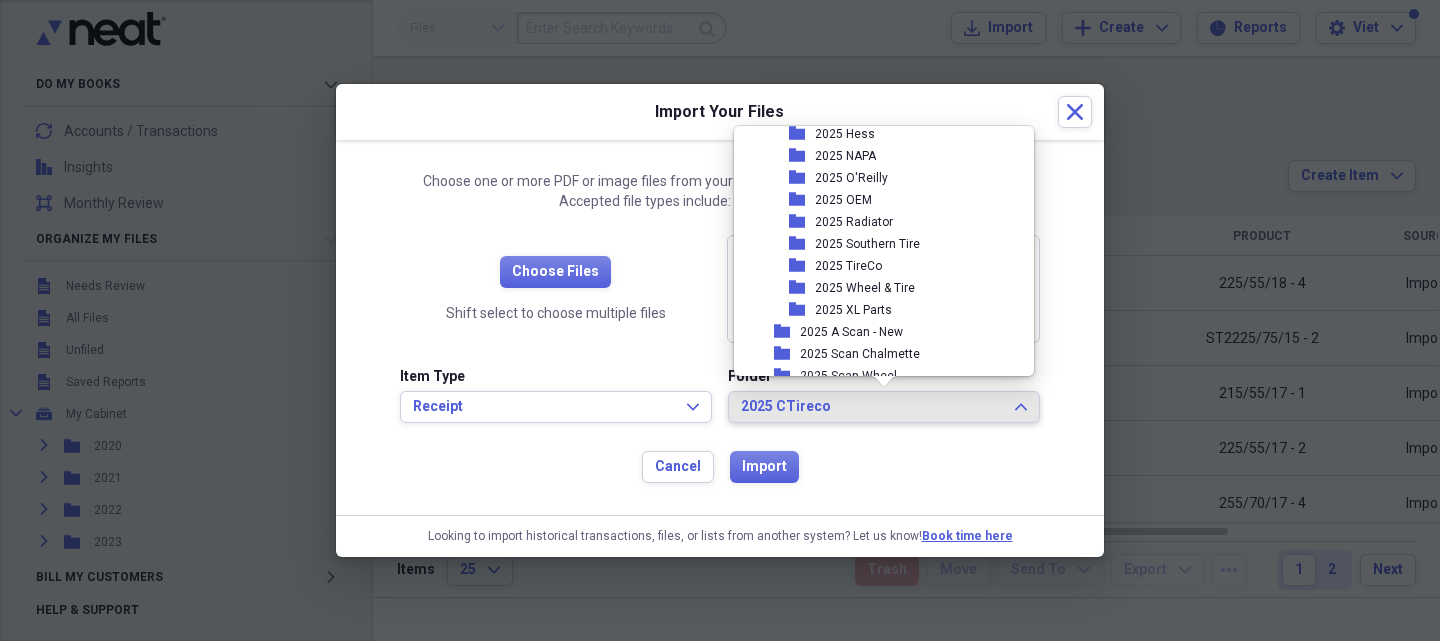 scroll, scrollTop: 2251, scrollLeft: 0, axis: vertical 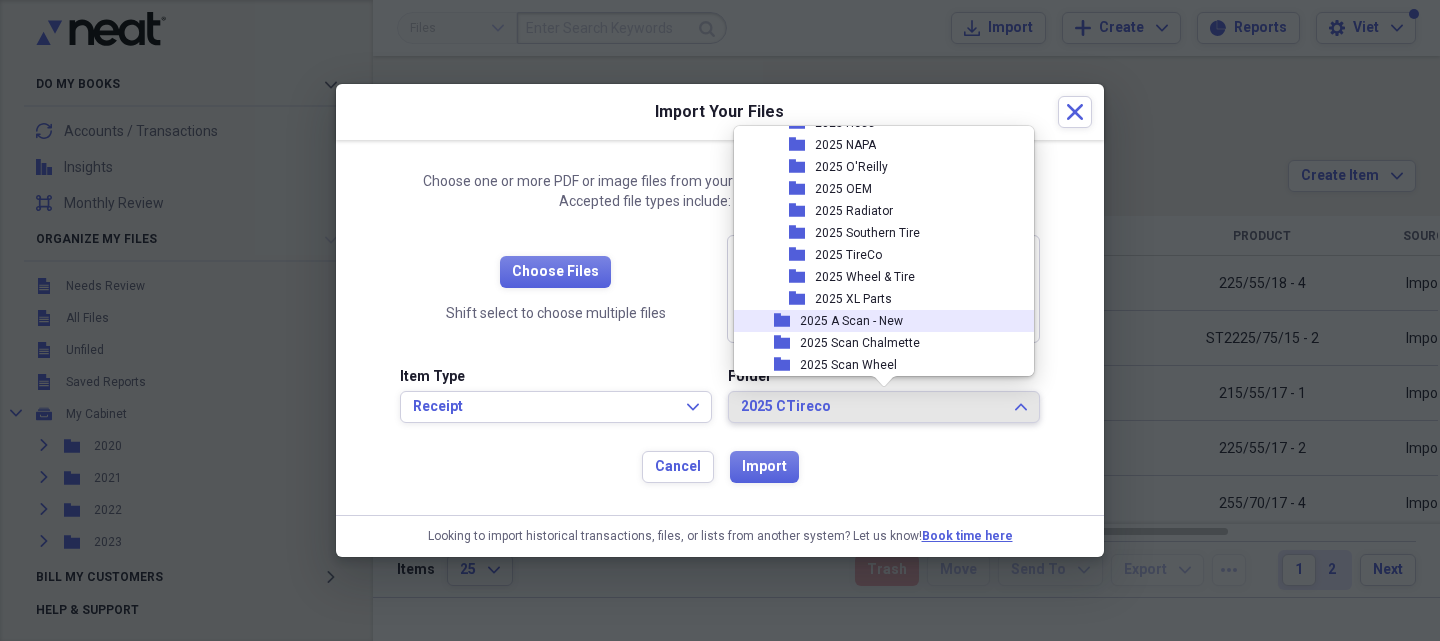 click on "2025 A Scan - New" at bounding box center (851, 321) 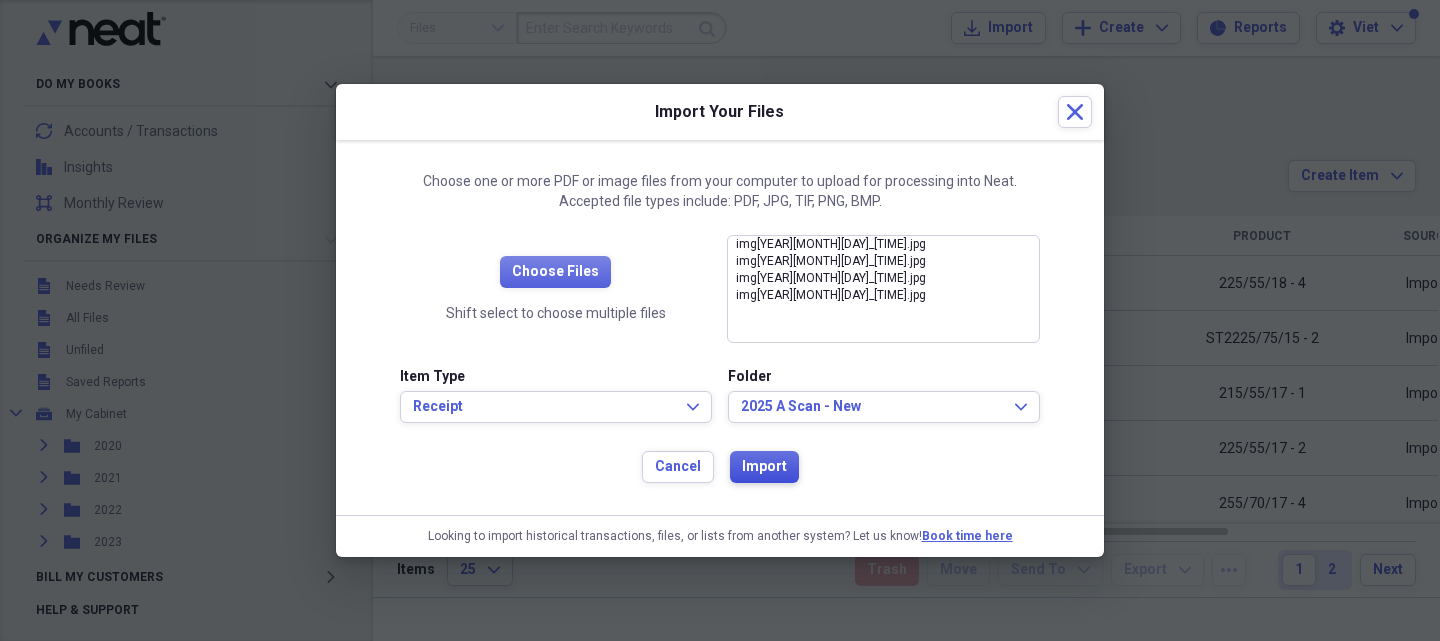 click on "Import" at bounding box center (764, 467) 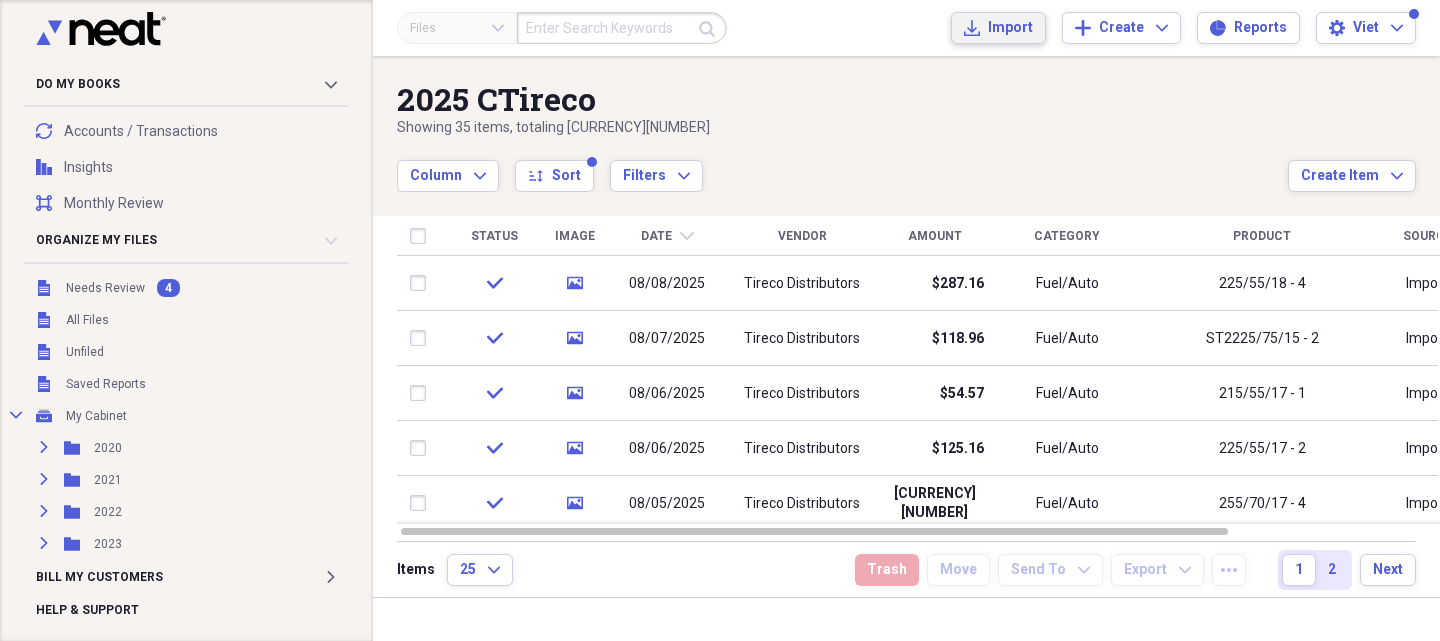 click on "Import Import" at bounding box center [998, 28] 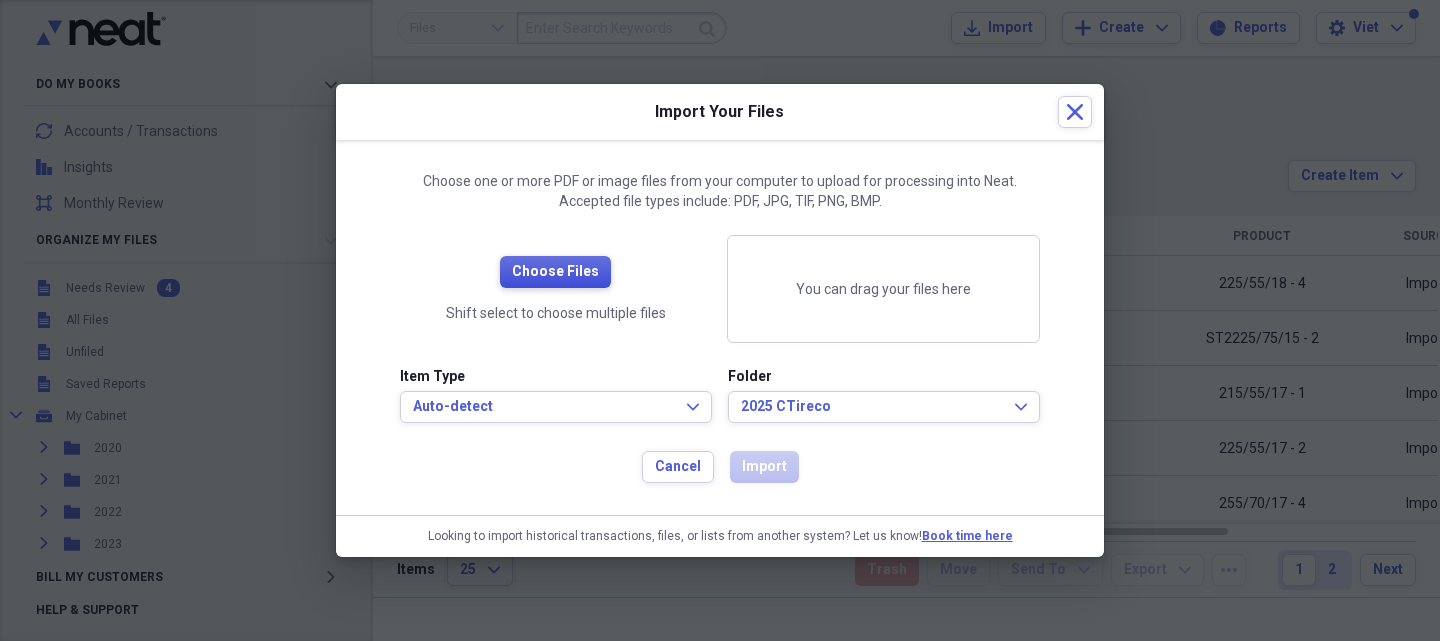 click on "Choose Files" at bounding box center [555, 272] 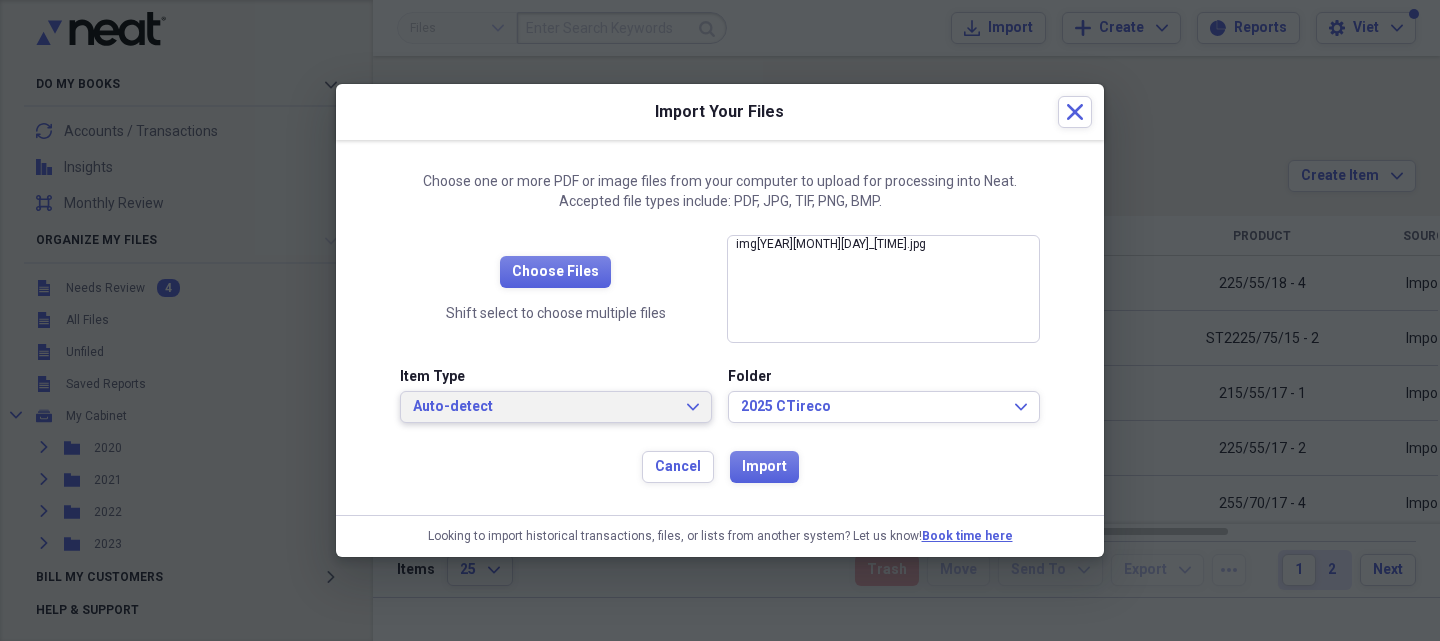 click on "Auto-detect" at bounding box center (544, 407) 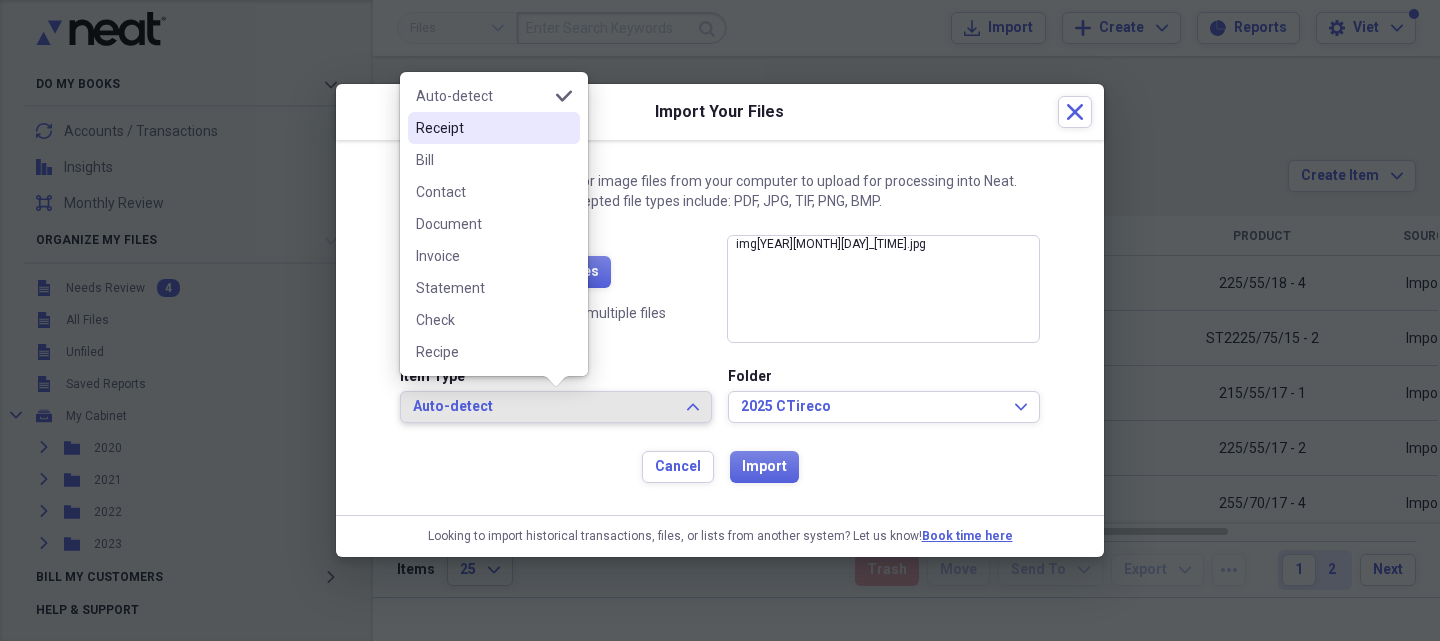 drag, startPoint x: 474, startPoint y: 126, endPoint x: 503, endPoint y: 161, distance: 45.453274 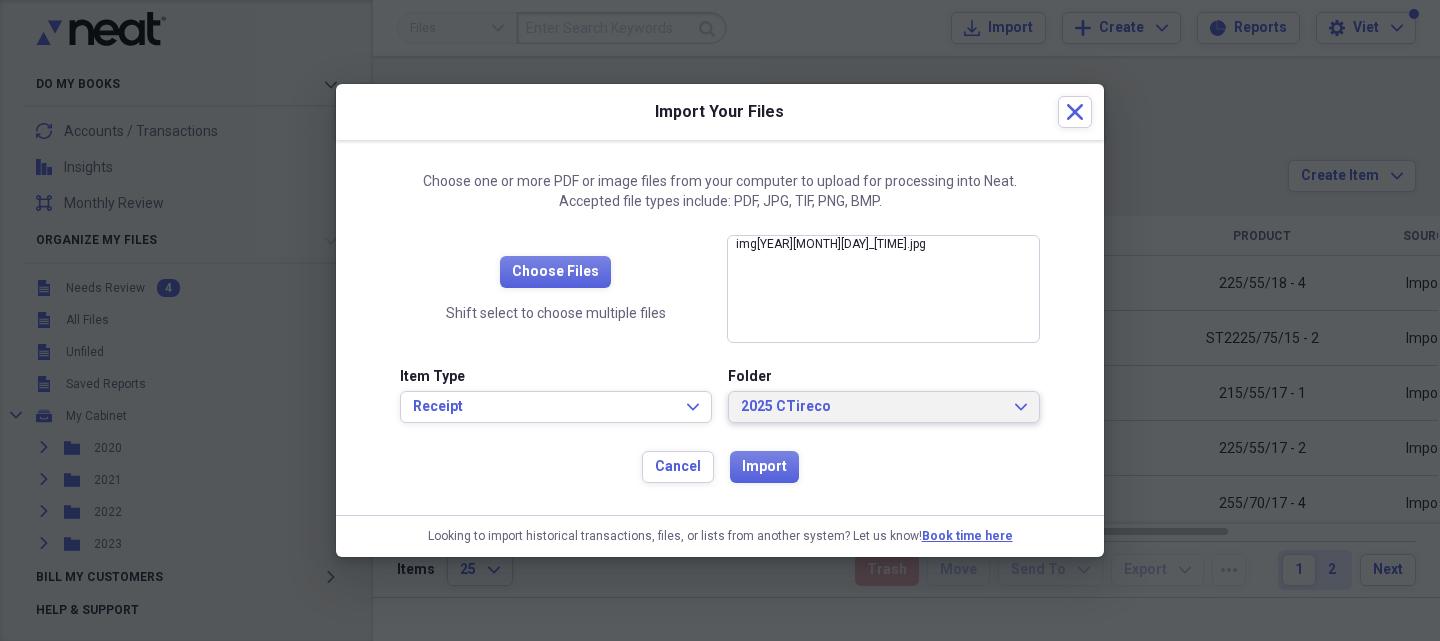 drag, startPoint x: 794, startPoint y: 405, endPoint x: 813, endPoint y: 388, distance: 25.495098 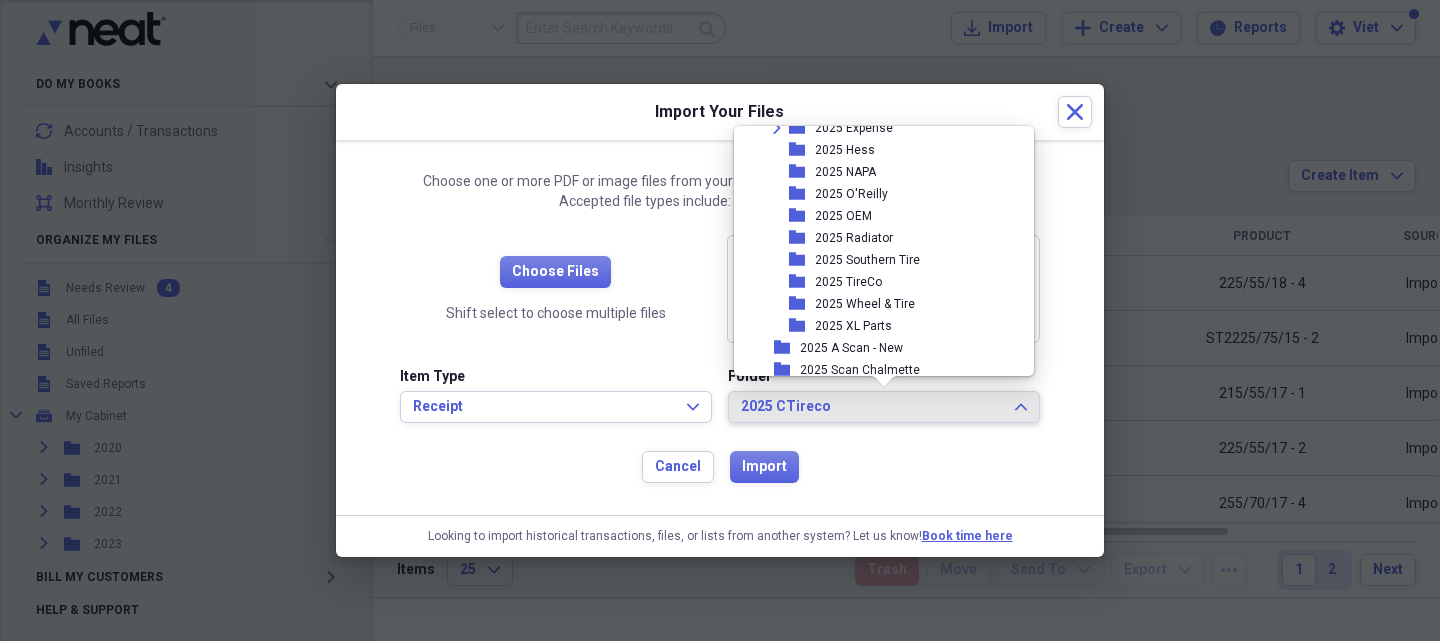 scroll, scrollTop: 2251, scrollLeft: 0, axis: vertical 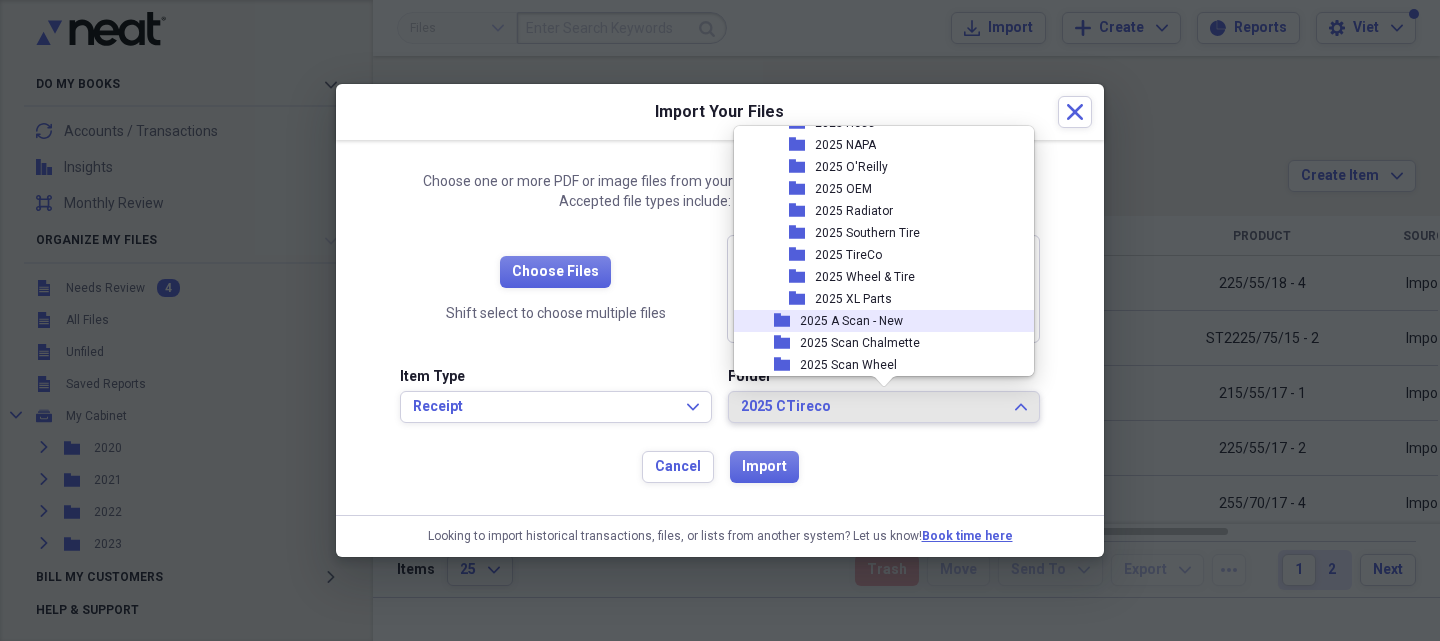 click on "2025 A Scan - New" at bounding box center [851, 321] 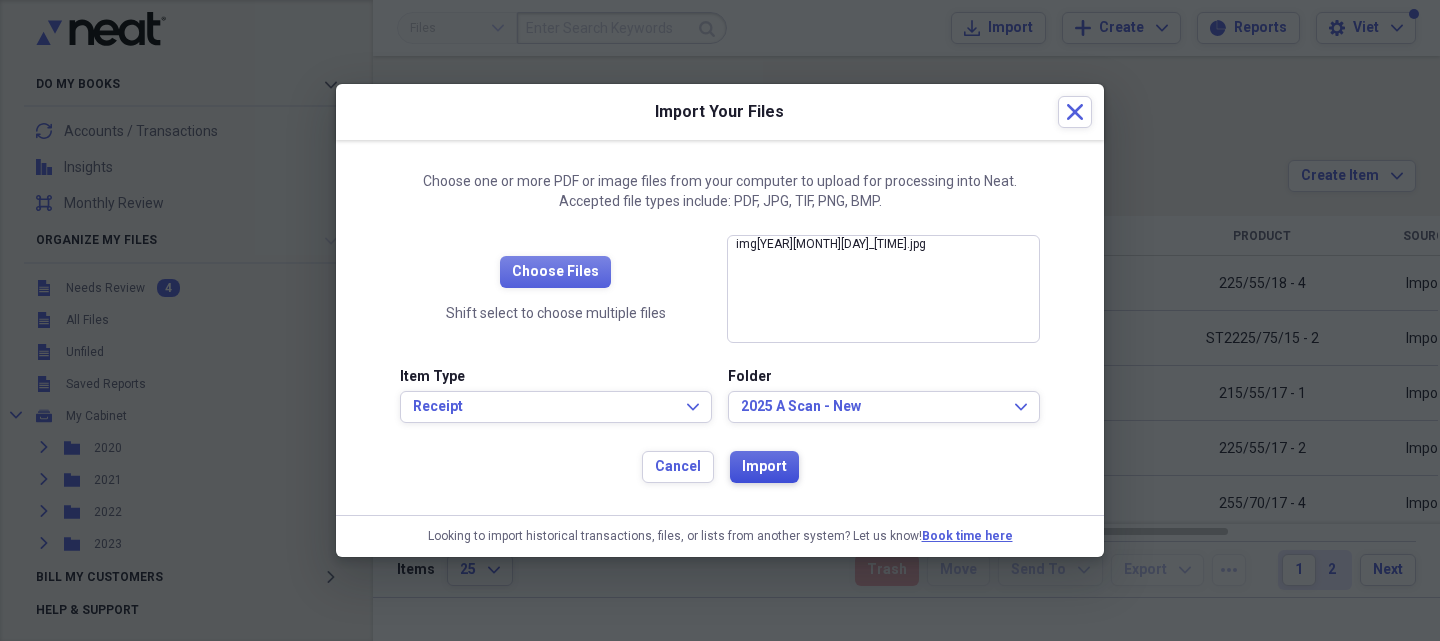click on "Import" at bounding box center [764, 467] 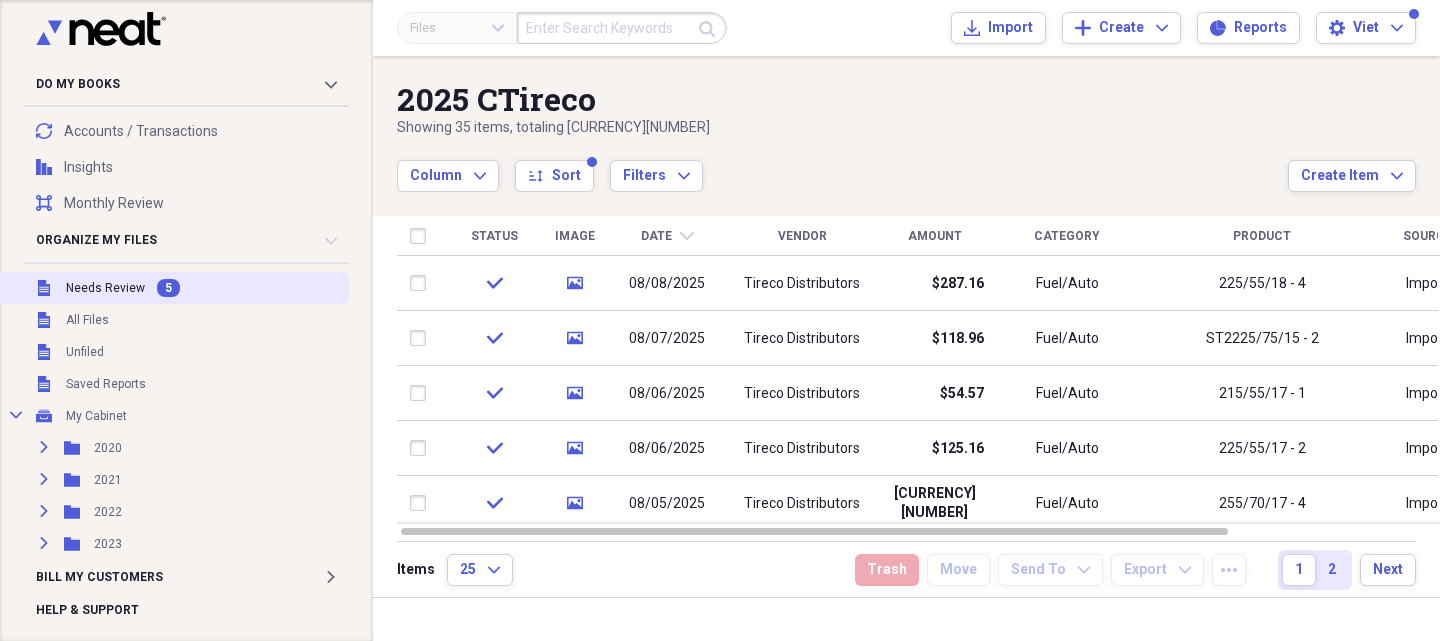 click on "Needs Review" at bounding box center (105, 288) 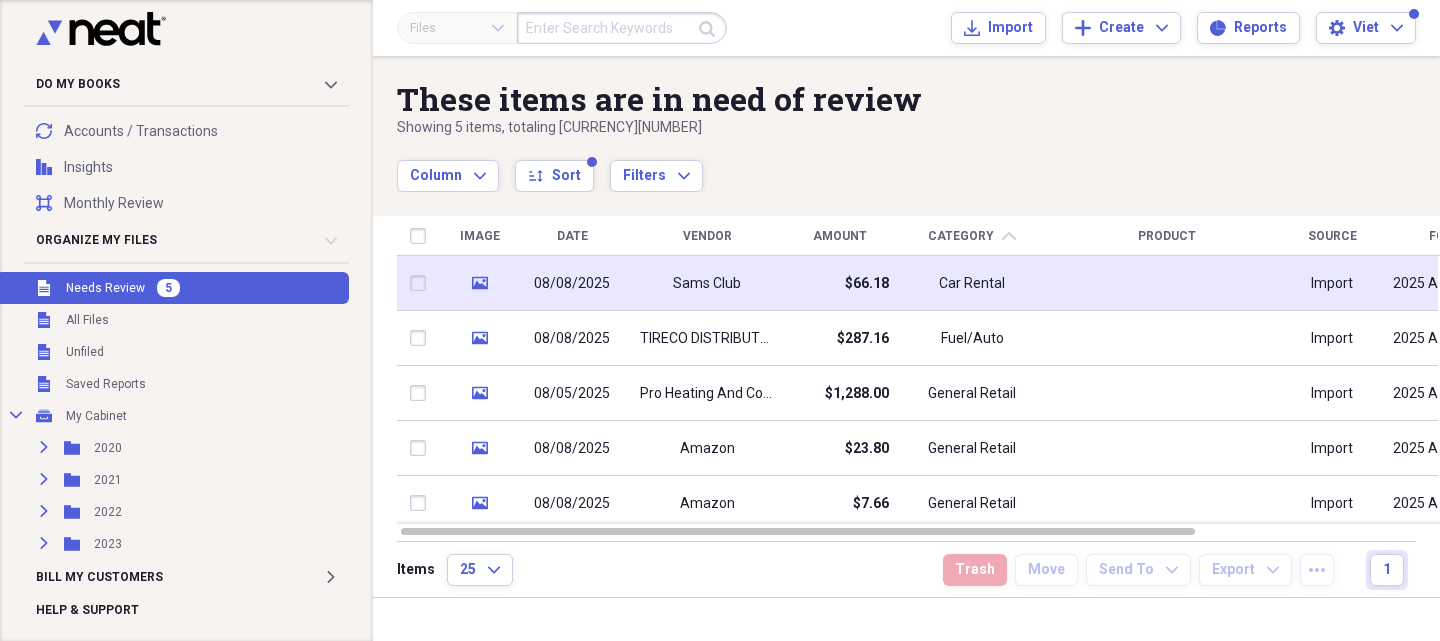 click on "$66.18" at bounding box center (839, 283) 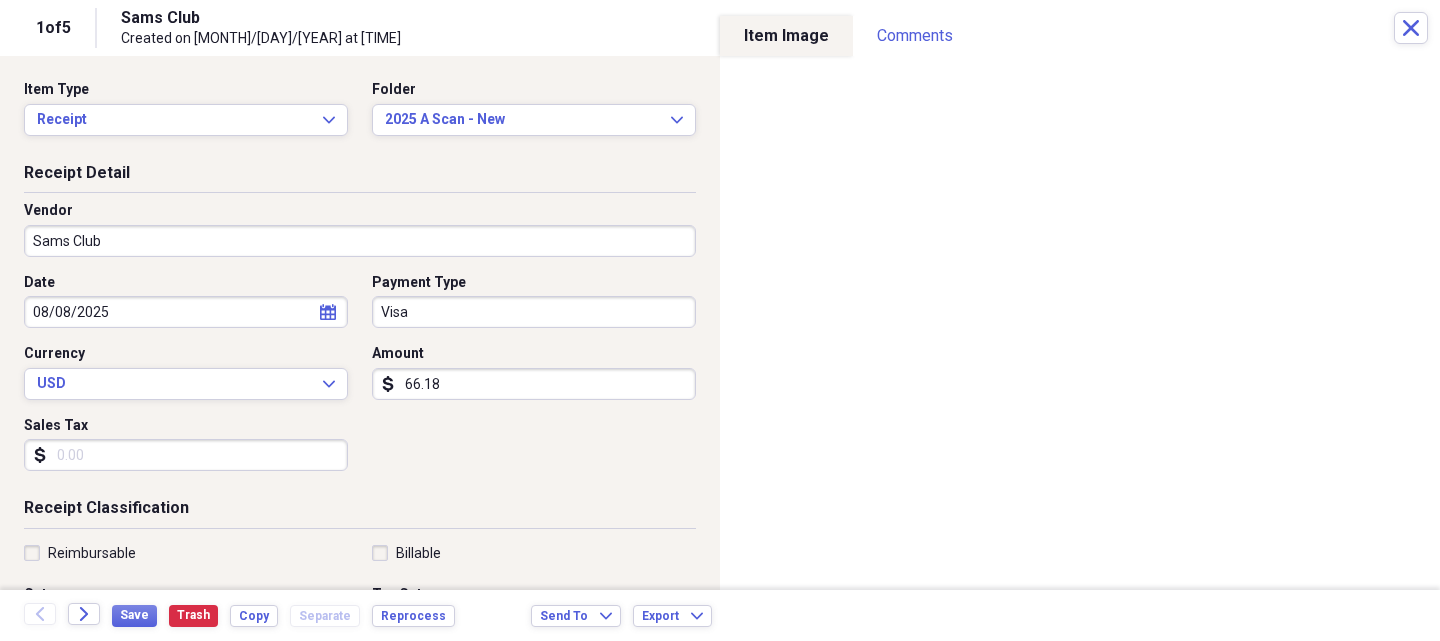 click on "Sams Club" at bounding box center [360, 241] 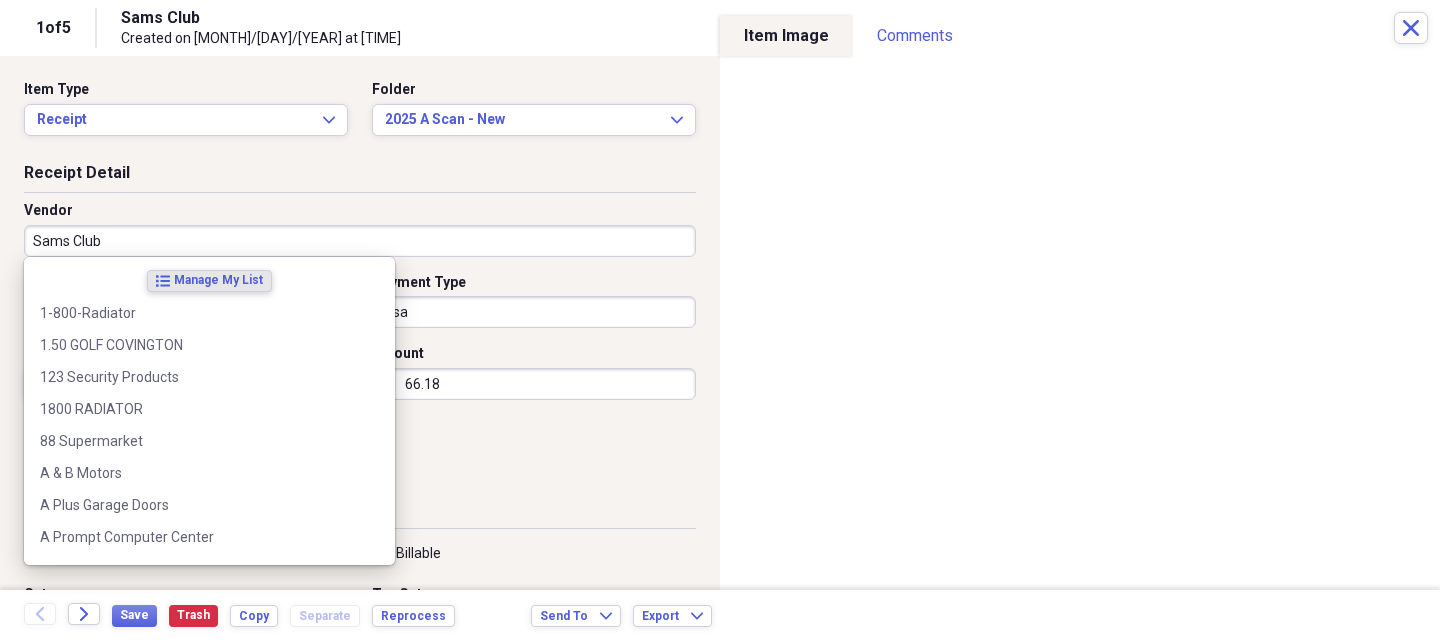 click on "Sams Club" at bounding box center (360, 241) 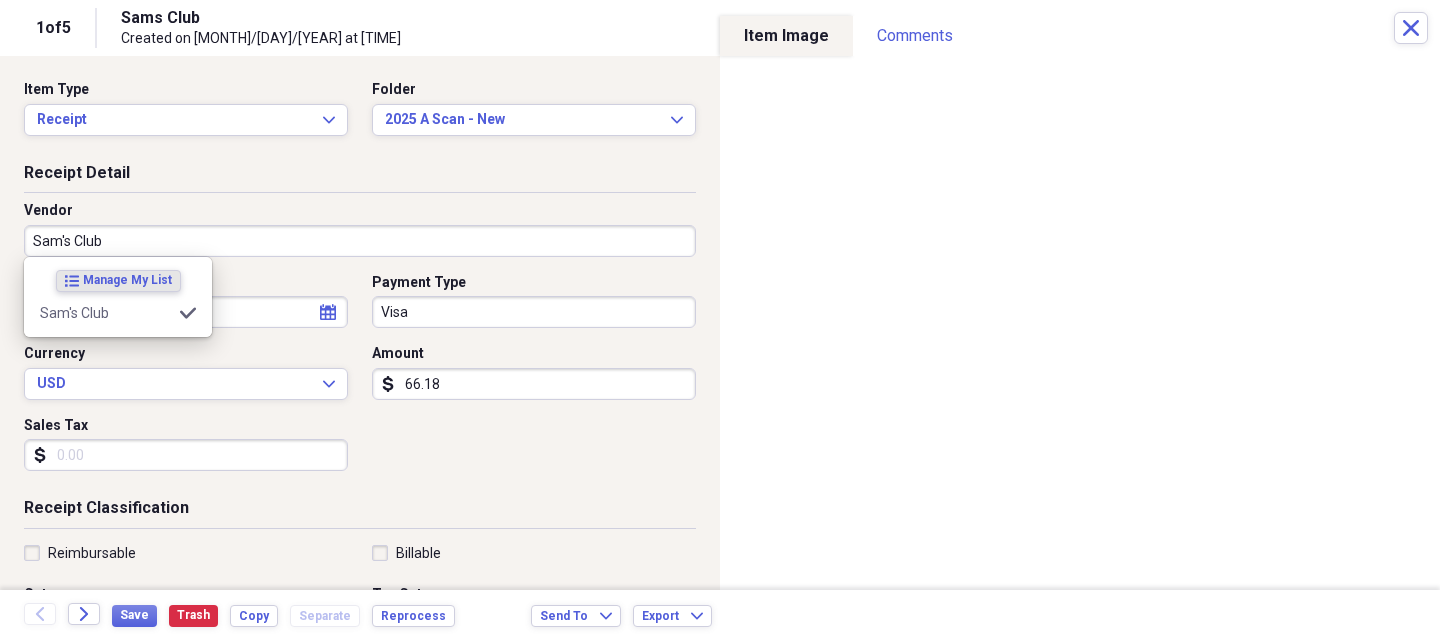 type on "General Retail" 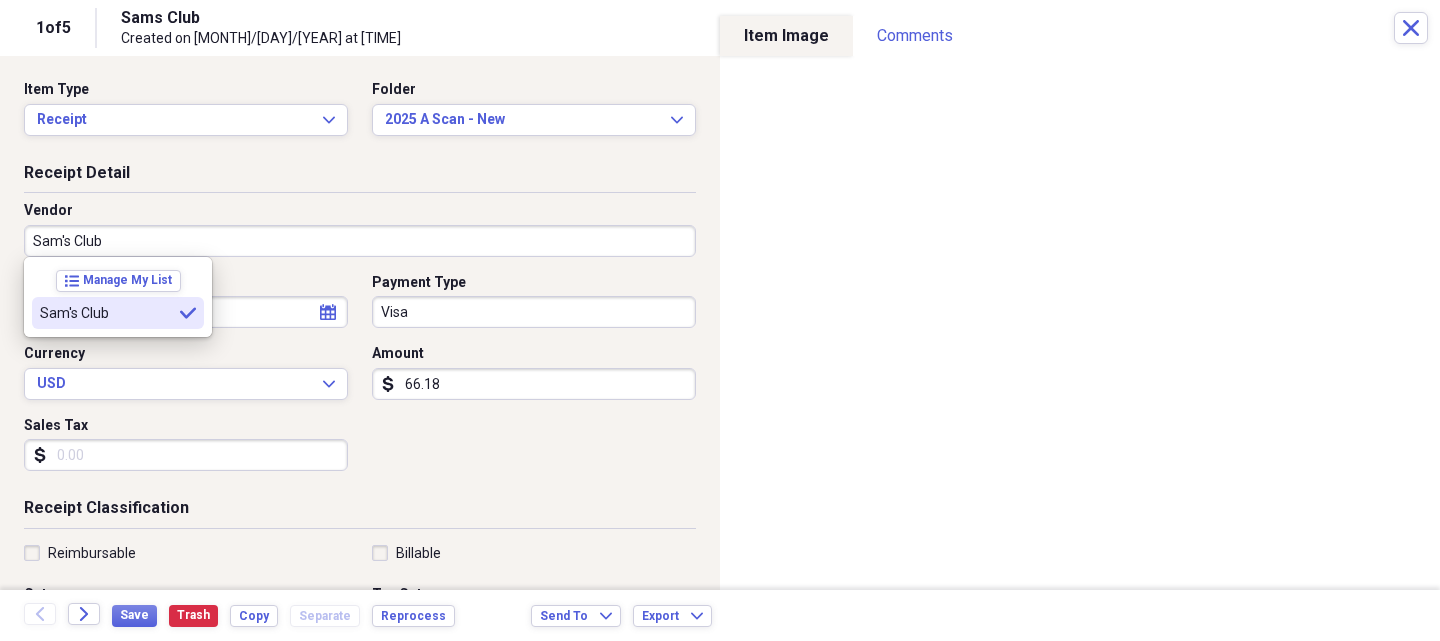 type on "Sam's Club" 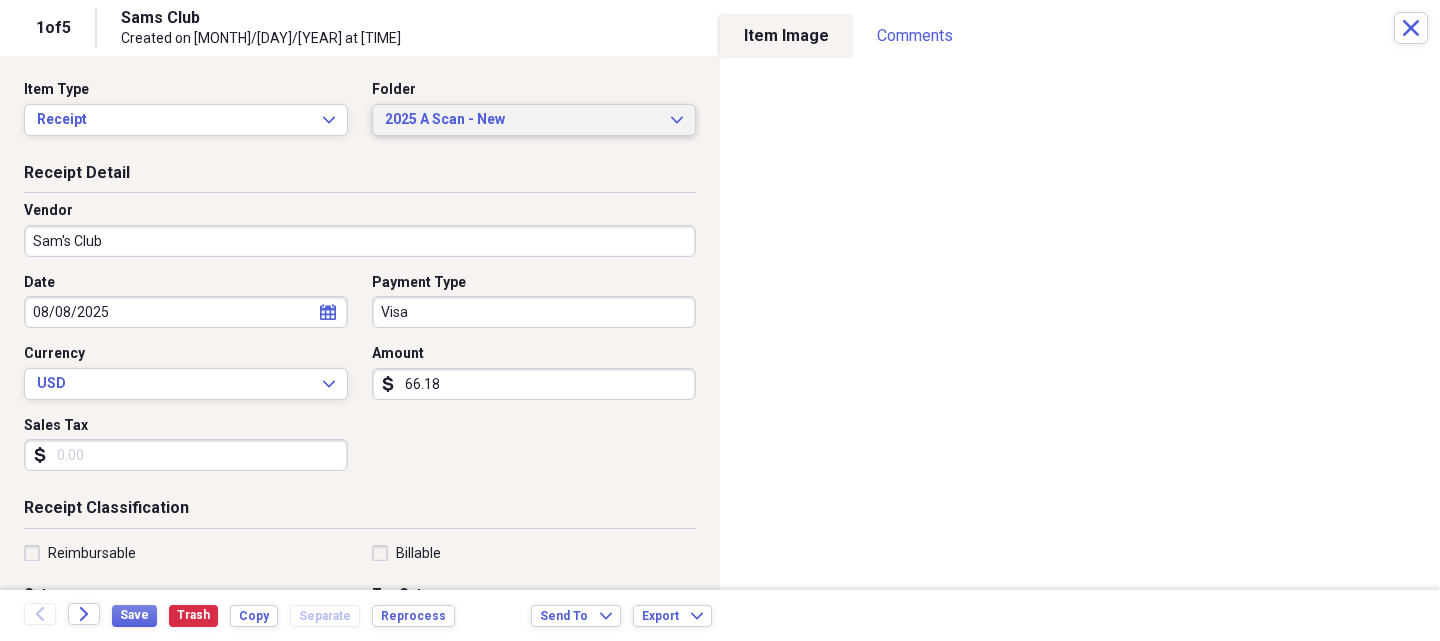 click on "2025 A Scan - New Expand" at bounding box center [534, 120] 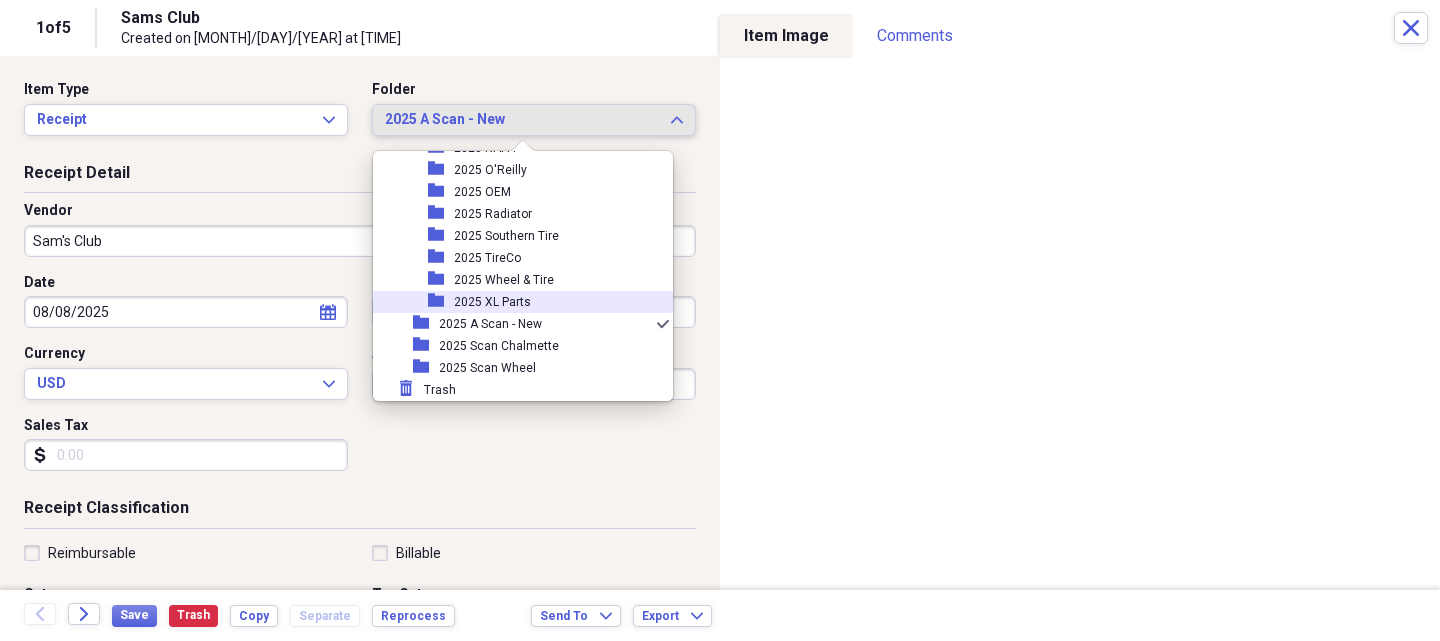 scroll, scrollTop: 2073, scrollLeft: 0, axis: vertical 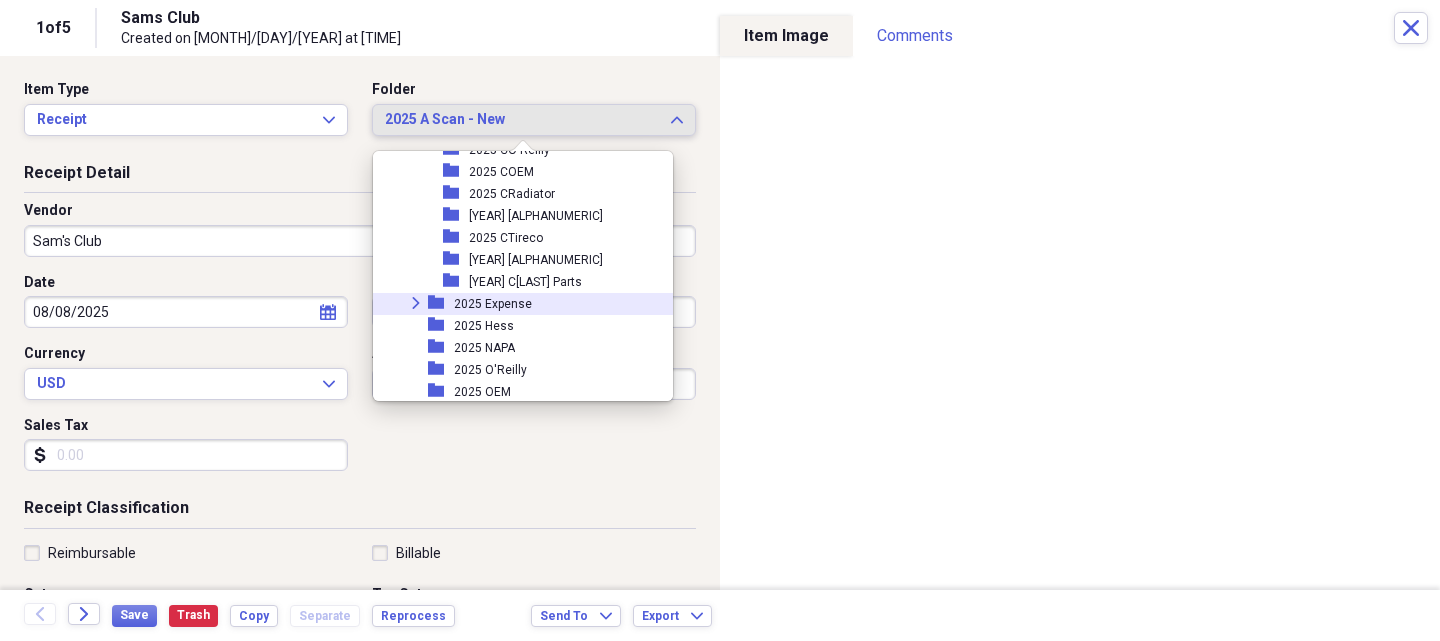click on "Expand" 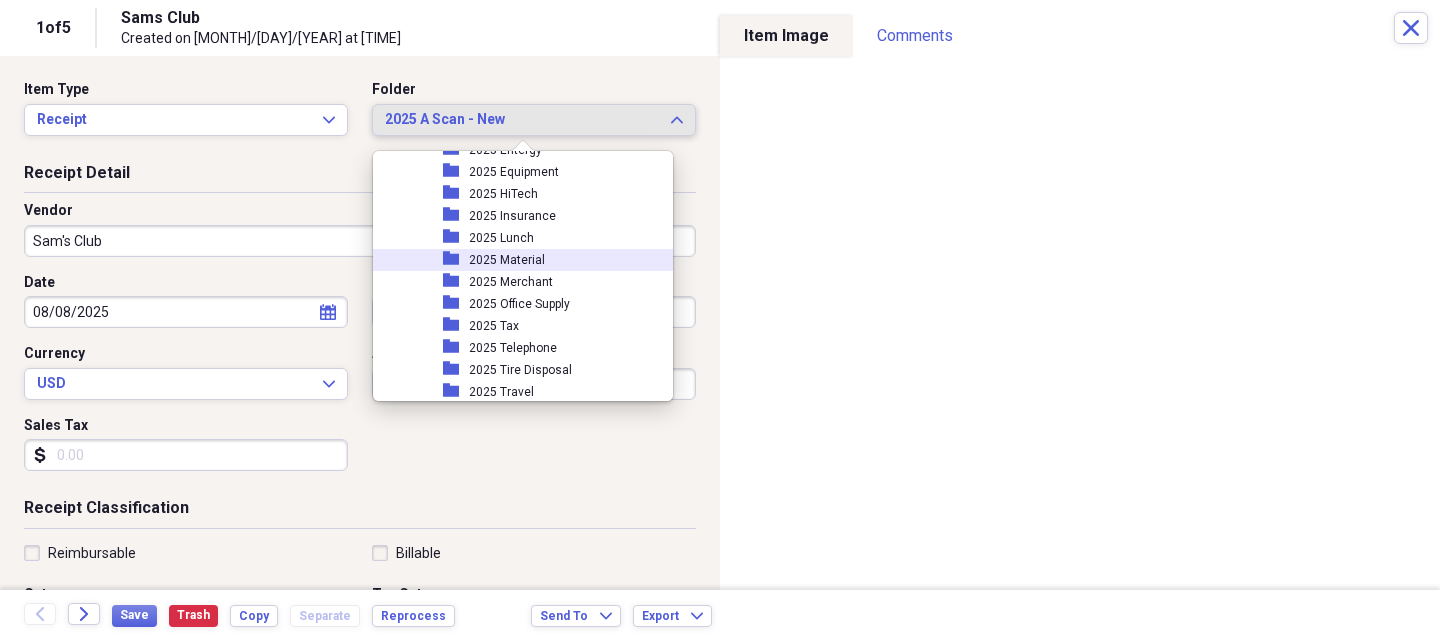 scroll, scrollTop: 2273, scrollLeft: 0, axis: vertical 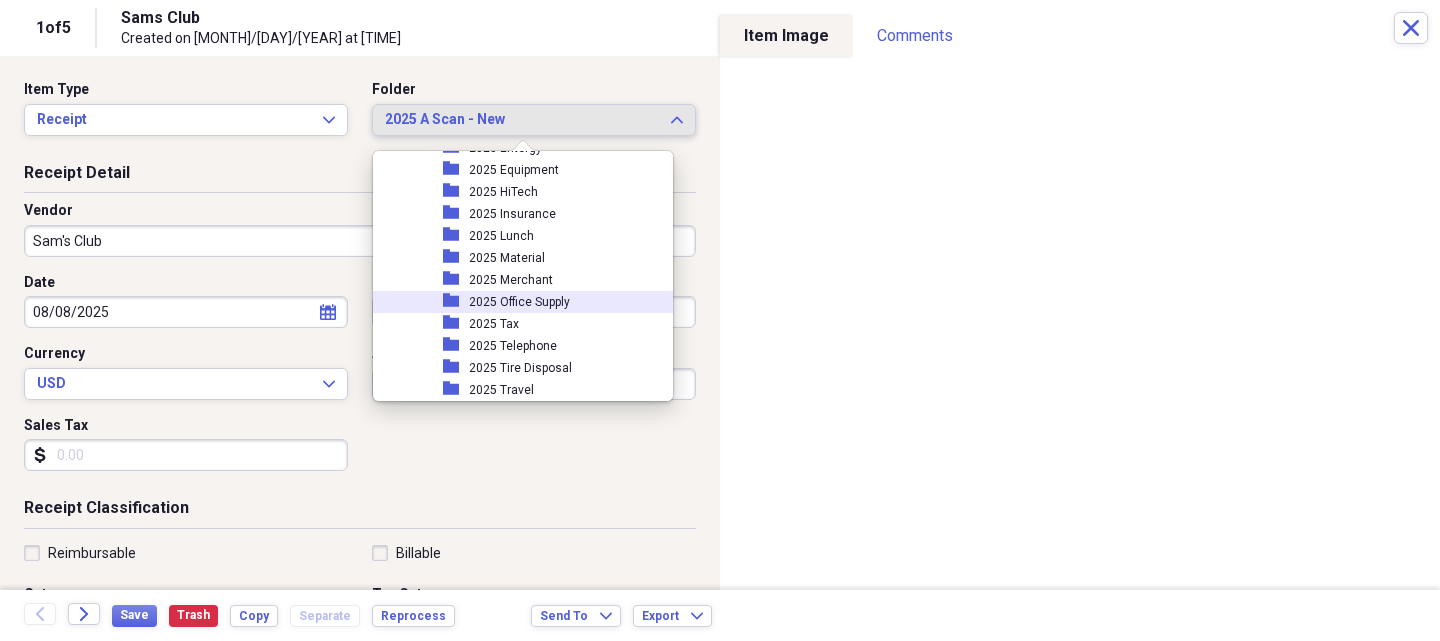 click on "2025 Office Supply" at bounding box center [519, 302] 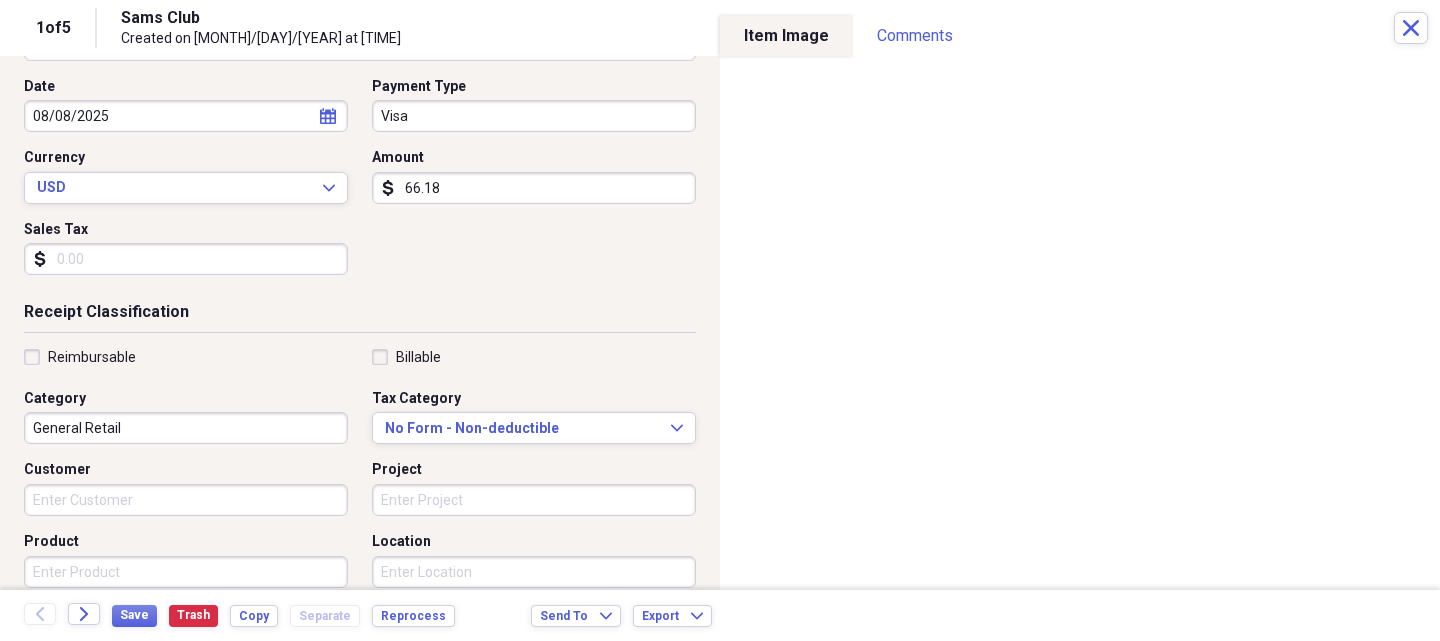 scroll, scrollTop: 200, scrollLeft: 0, axis: vertical 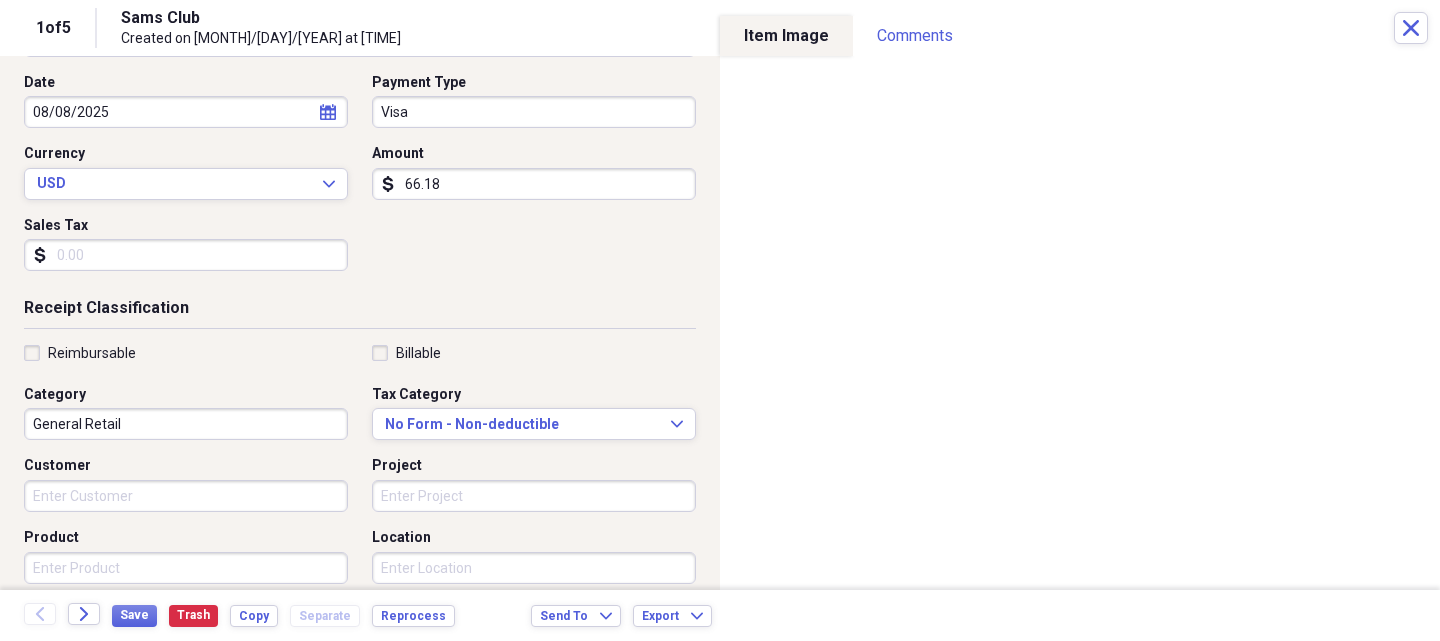 click on "Product" at bounding box center (186, 568) 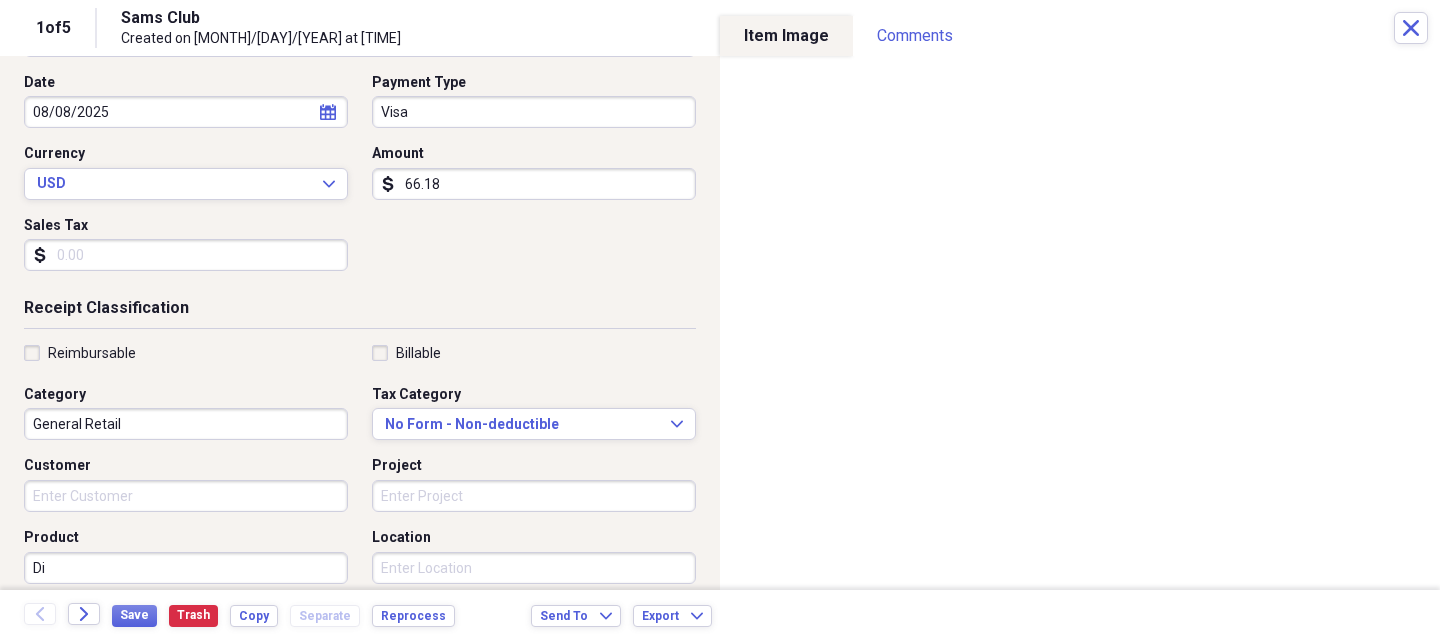 type on "D" 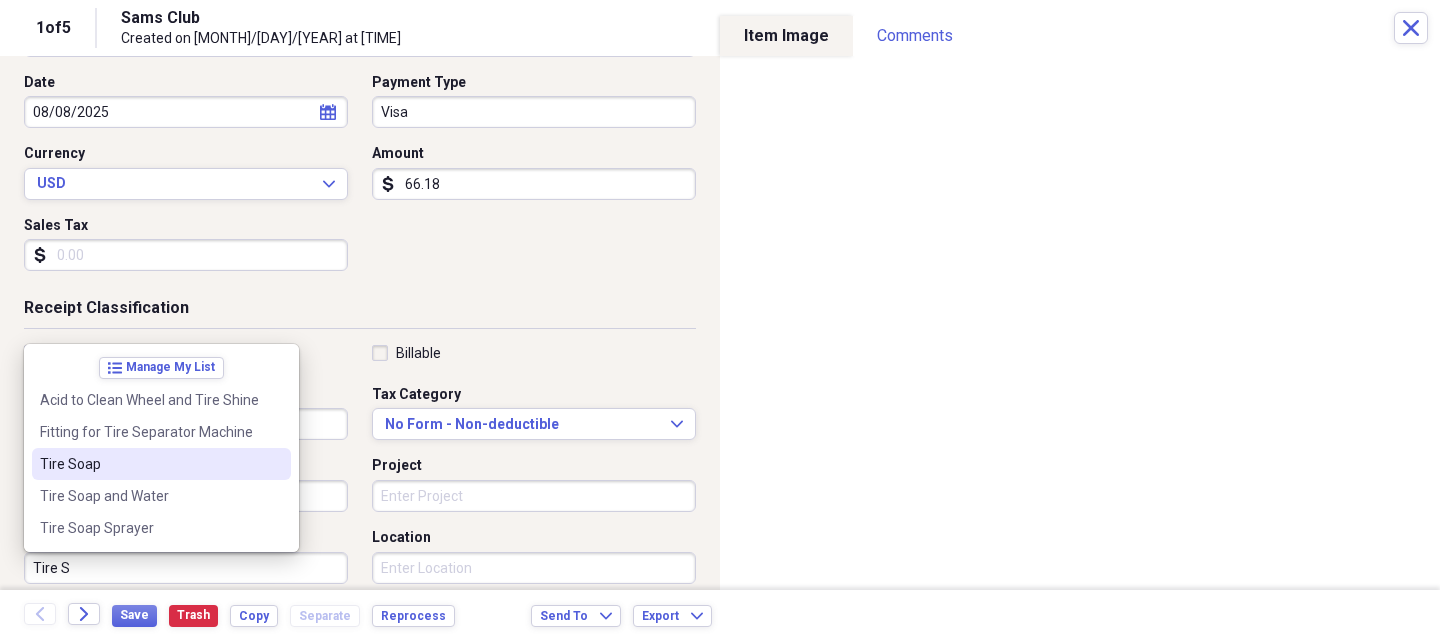 click on "Tire Soap" at bounding box center (149, 464) 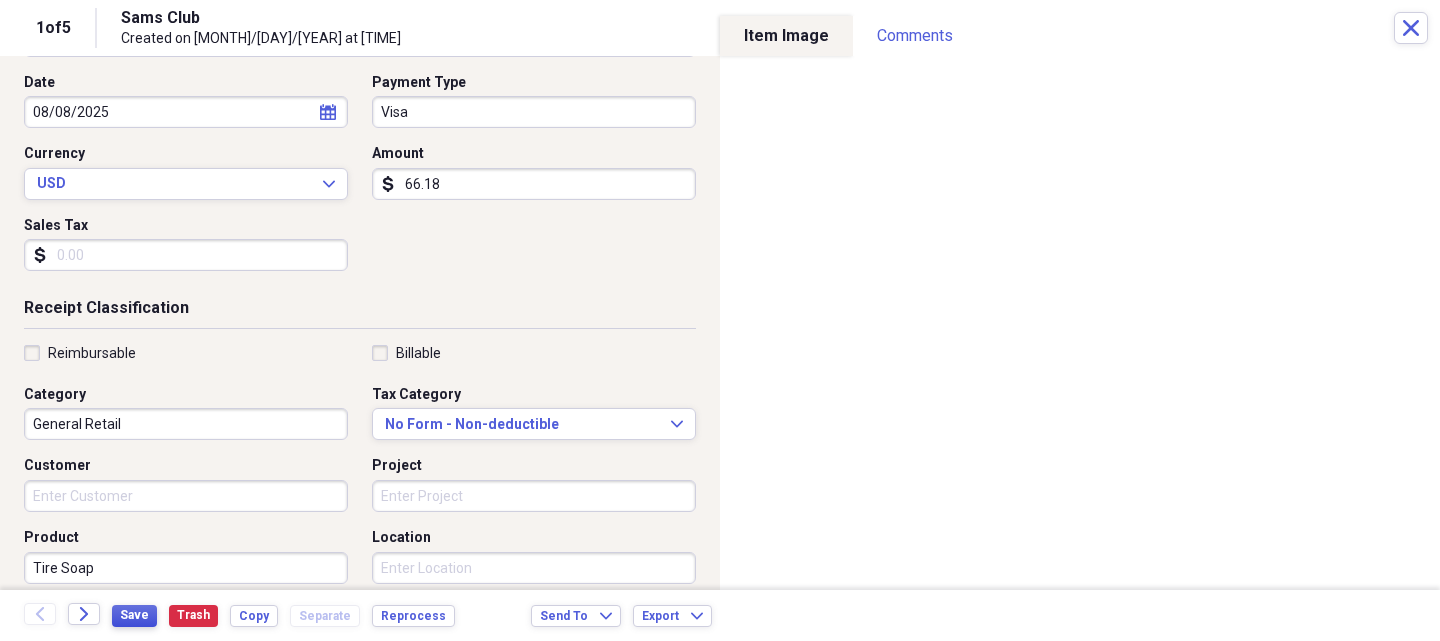 click on "Save" at bounding box center (134, 615) 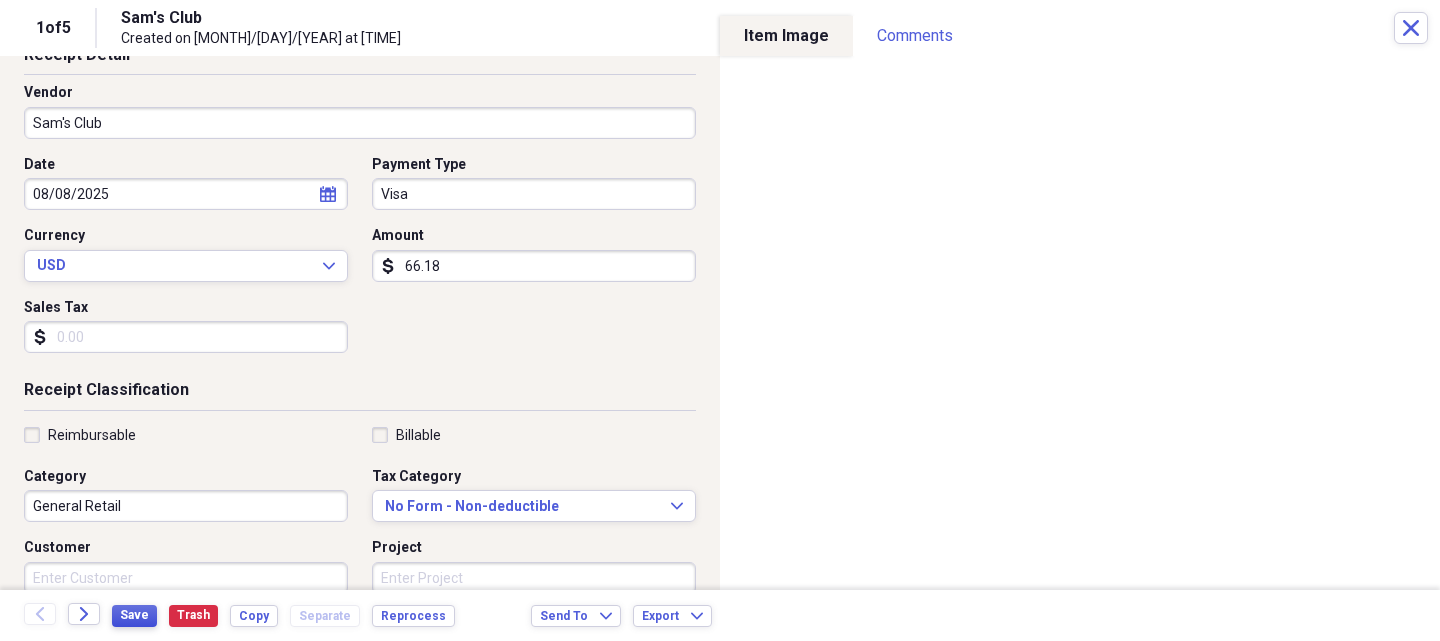 scroll, scrollTop: 0, scrollLeft: 0, axis: both 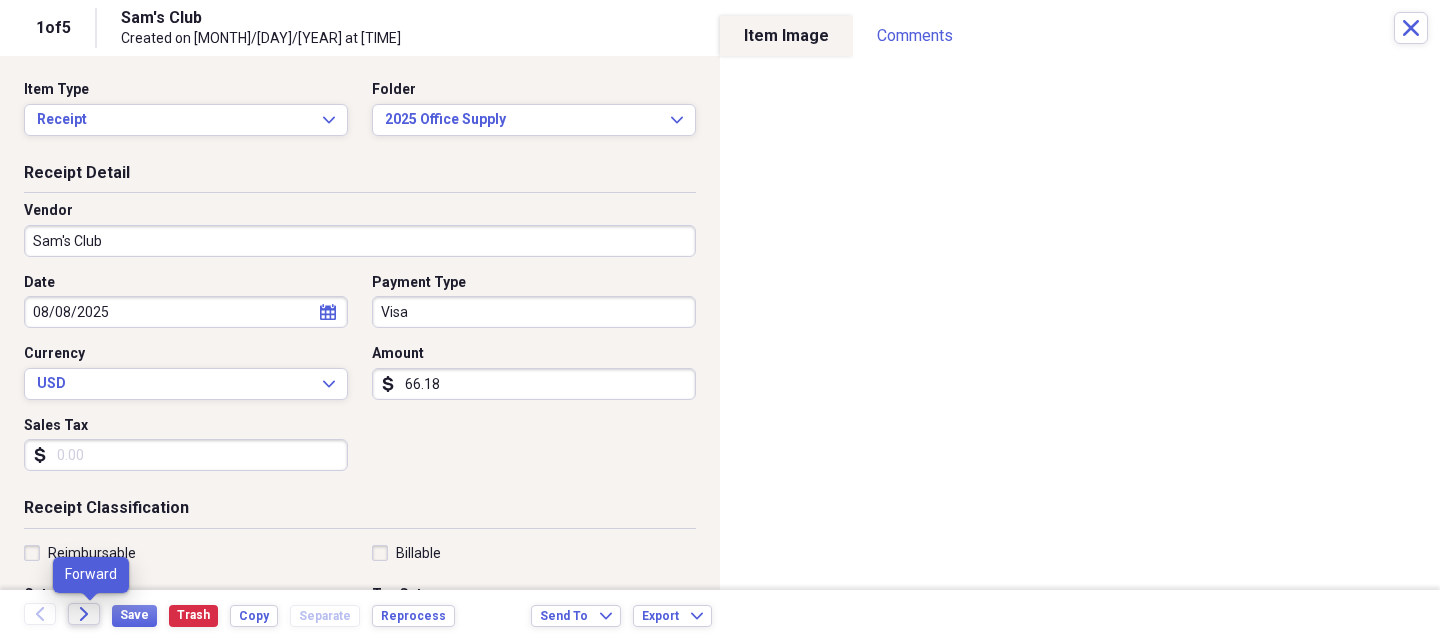 click on "Forward" 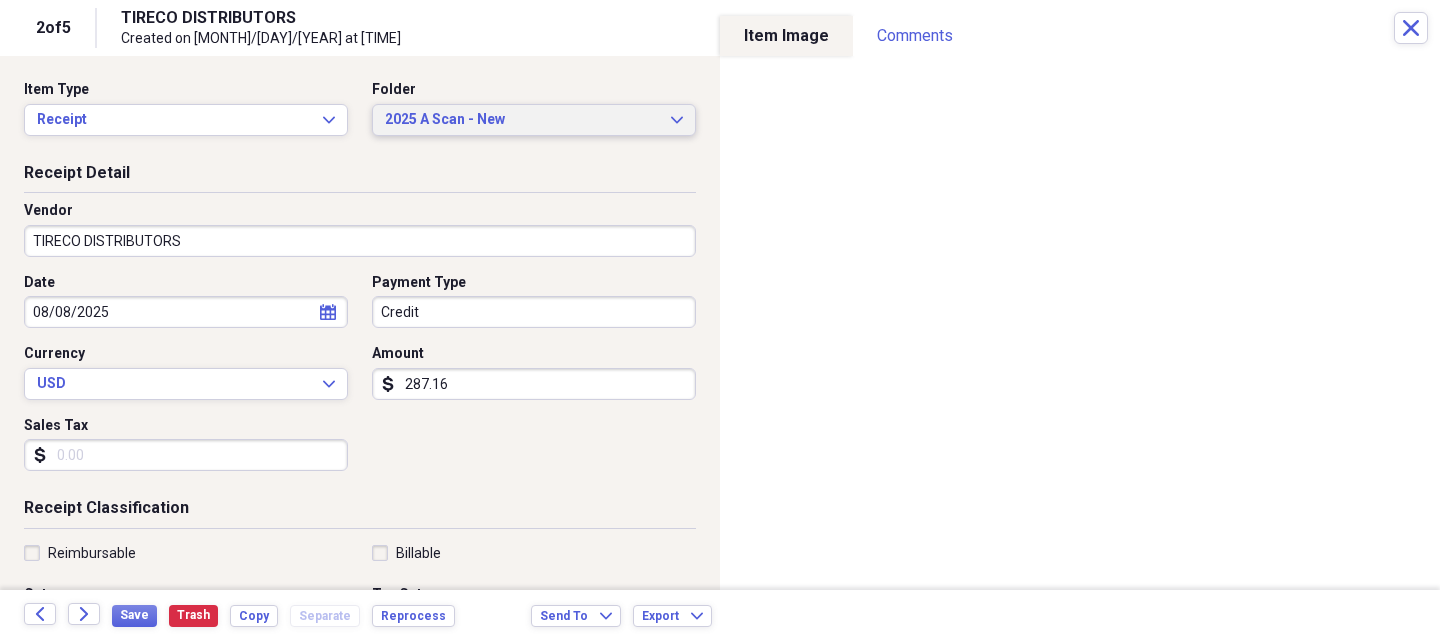 click on "2025 A Scan - New" at bounding box center [522, 120] 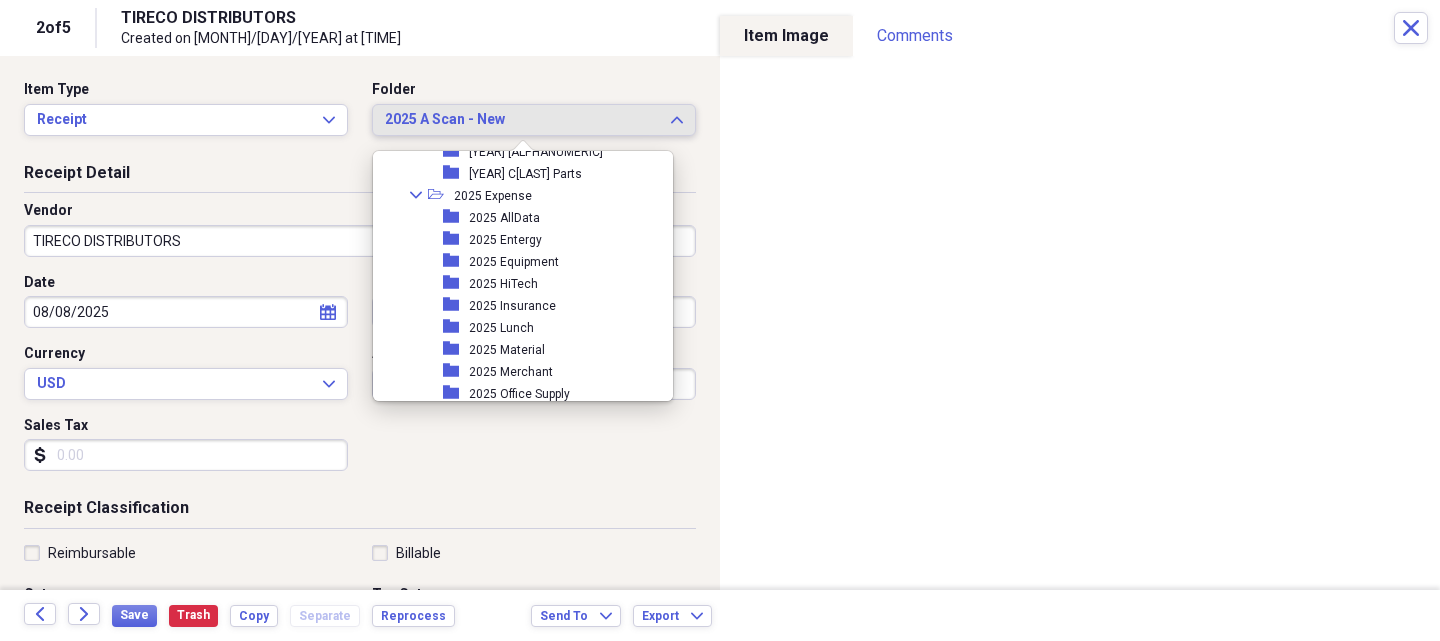 scroll, scrollTop: 2081, scrollLeft: 0, axis: vertical 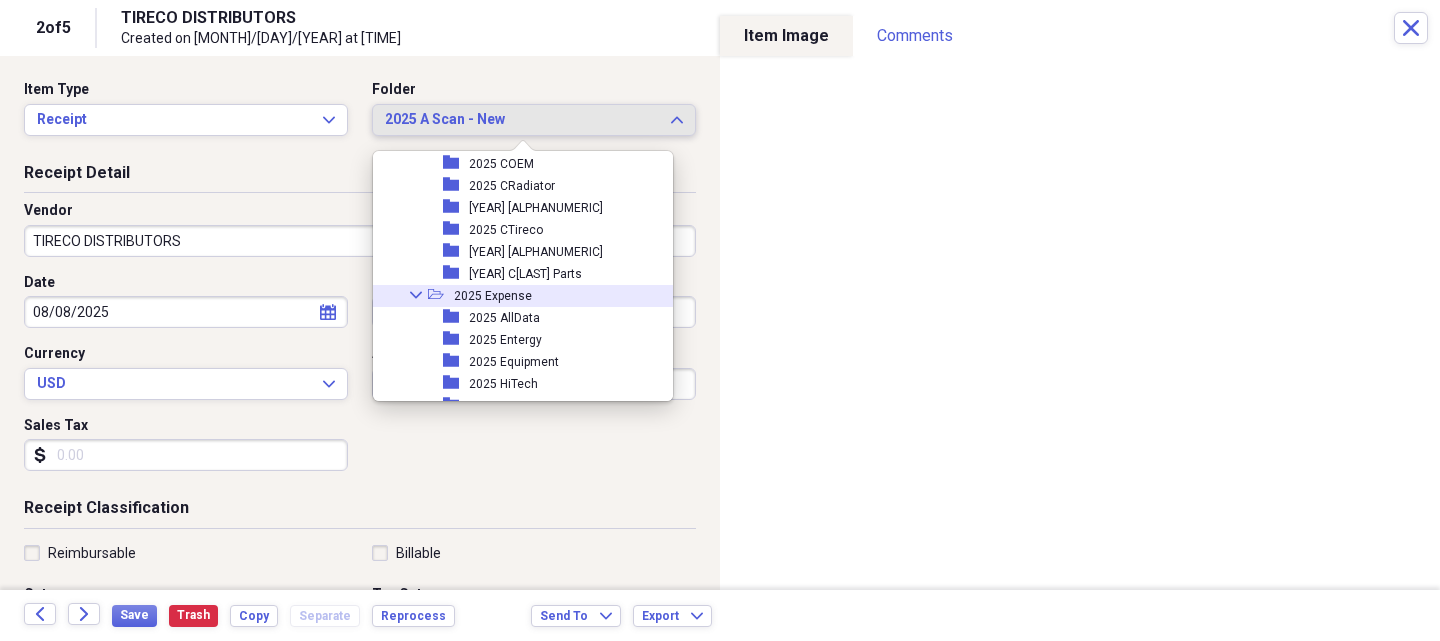 click on "Collapse" 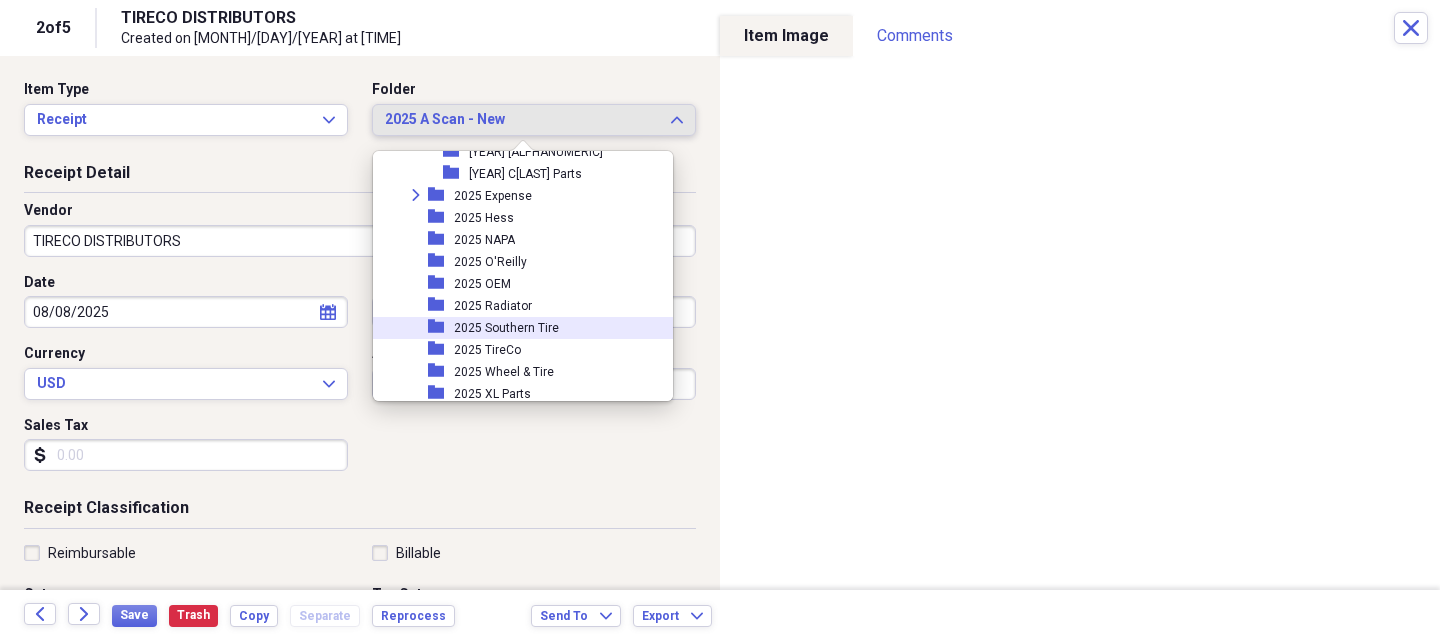 scroll, scrollTop: 1881, scrollLeft: 0, axis: vertical 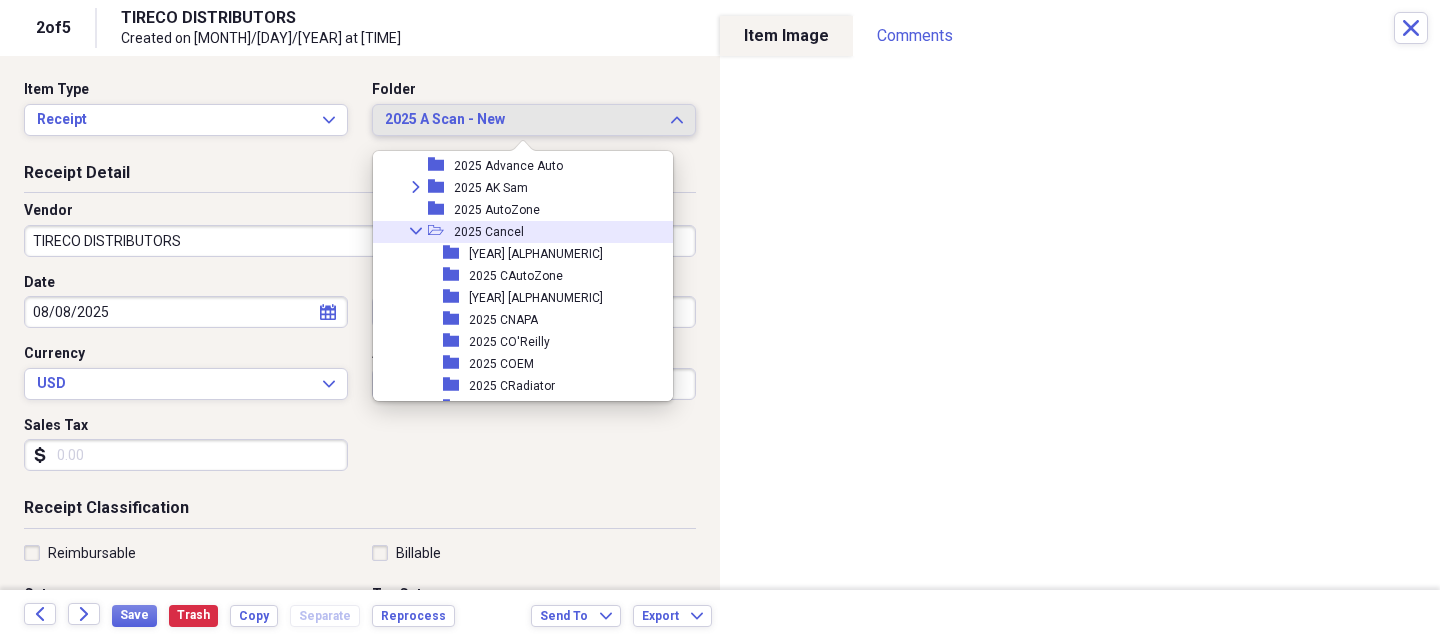 click 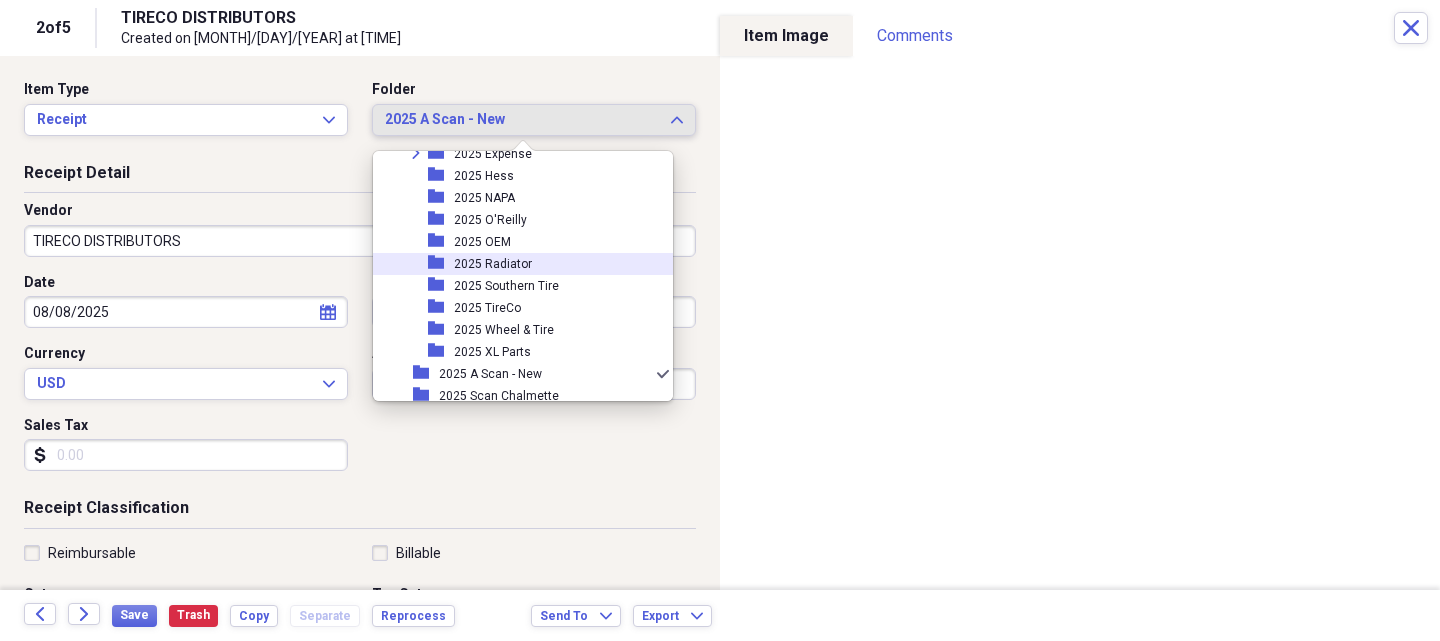 scroll, scrollTop: 1881, scrollLeft: 0, axis: vertical 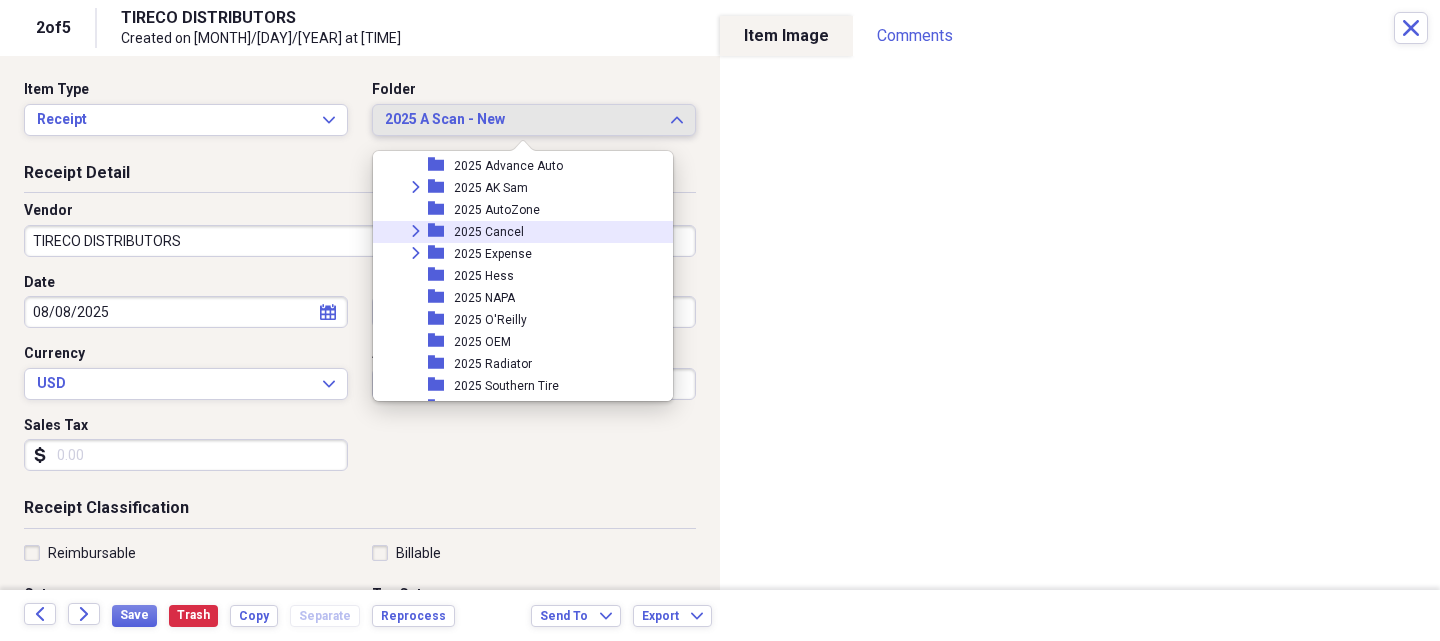 click on "Expand" 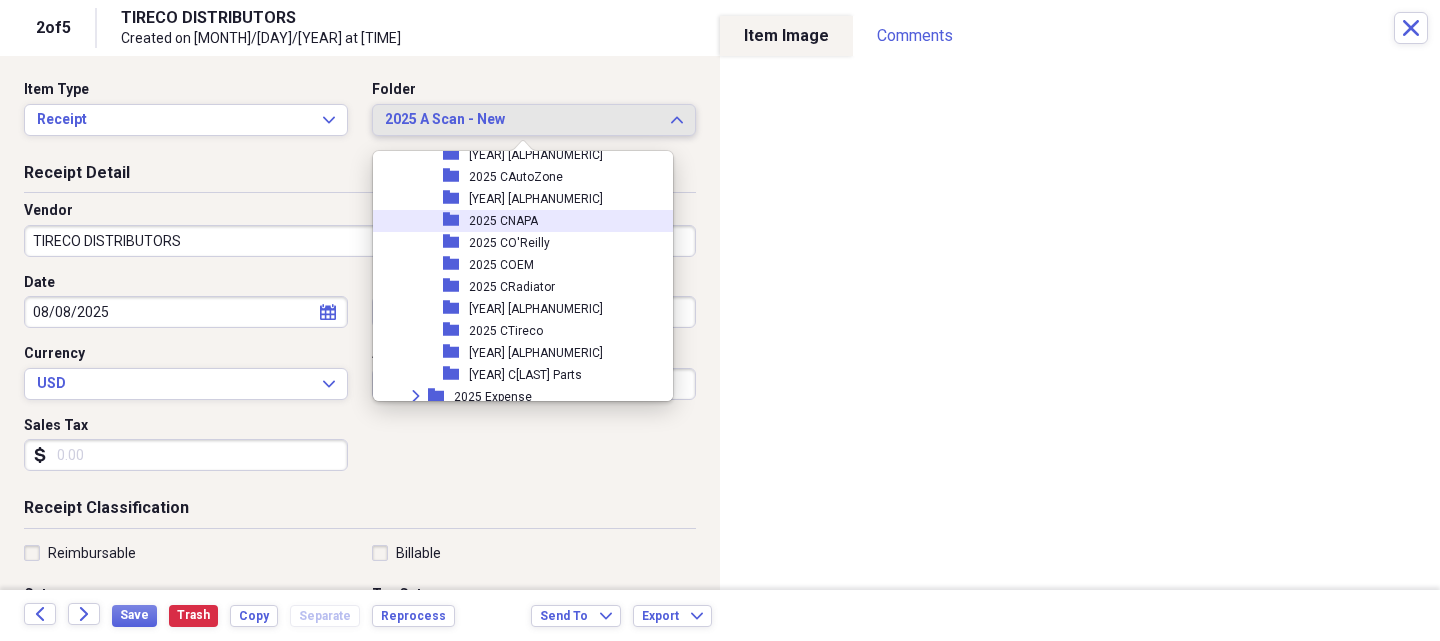 scroll, scrollTop: 1981, scrollLeft: 0, axis: vertical 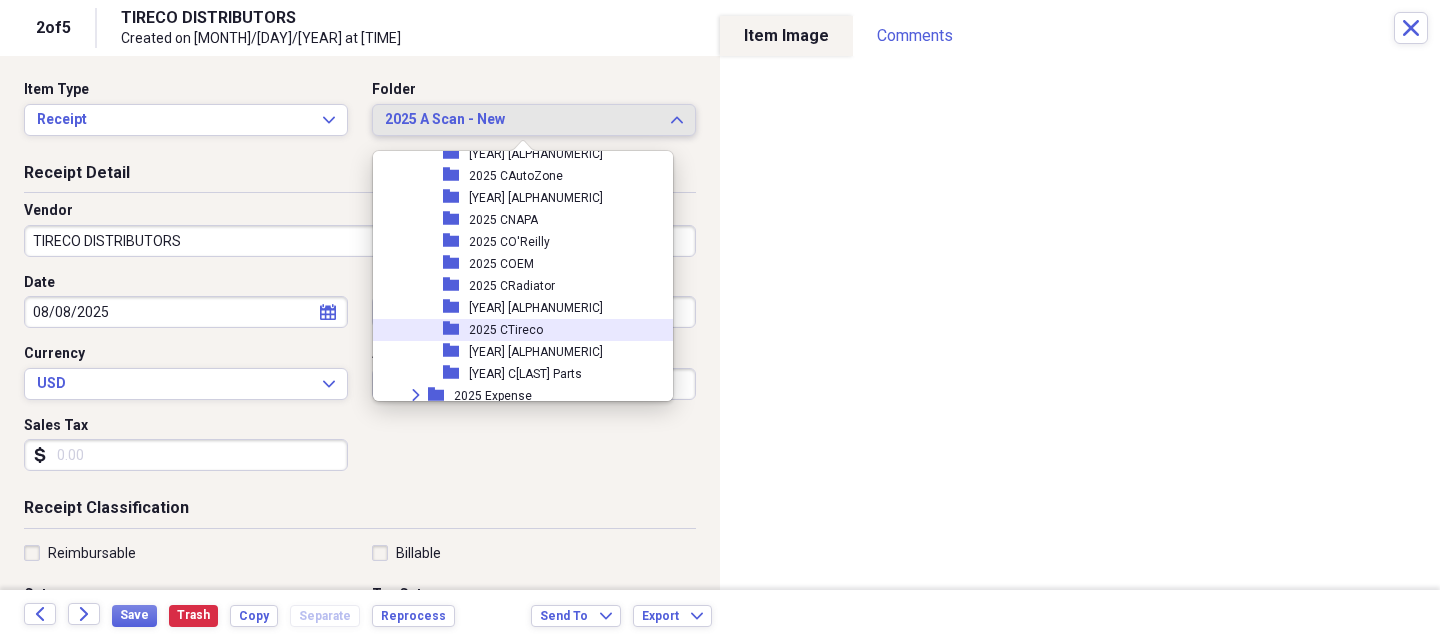click on "2025 CTireco" at bounding box center [506, 330] 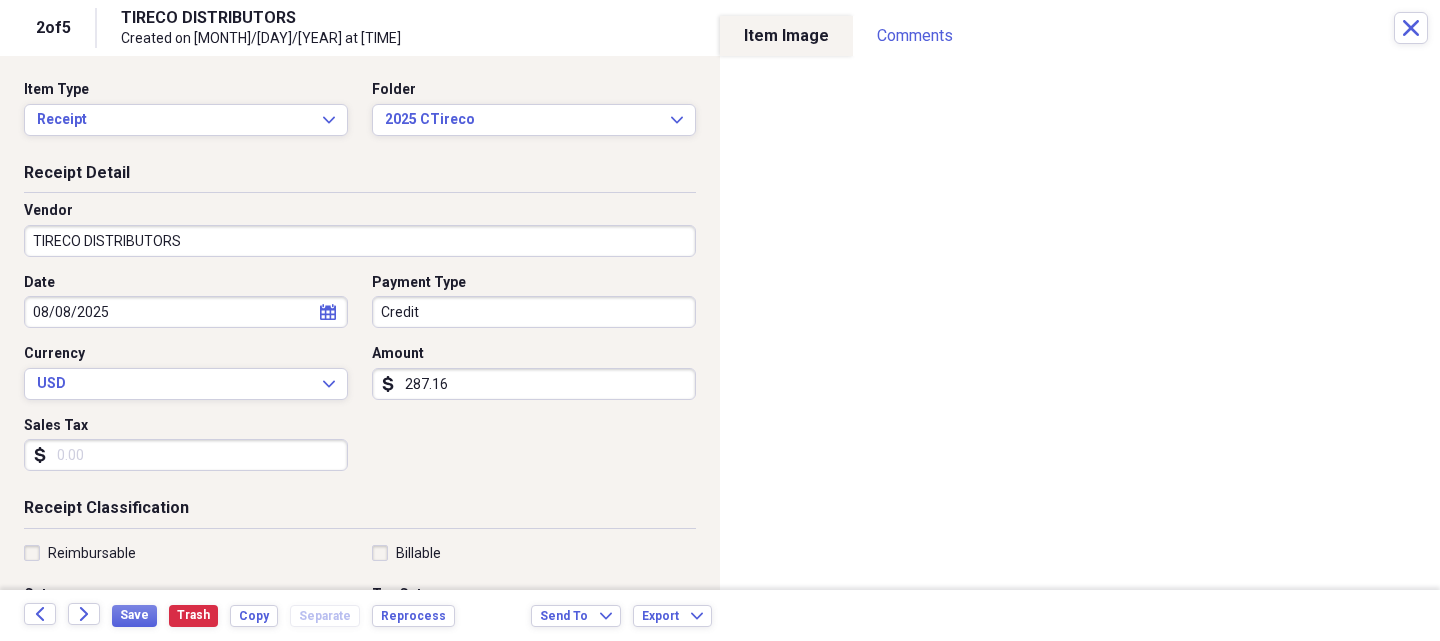 click on "TIRECO DISTRIBUTORS" at bounding box center (360, 241) 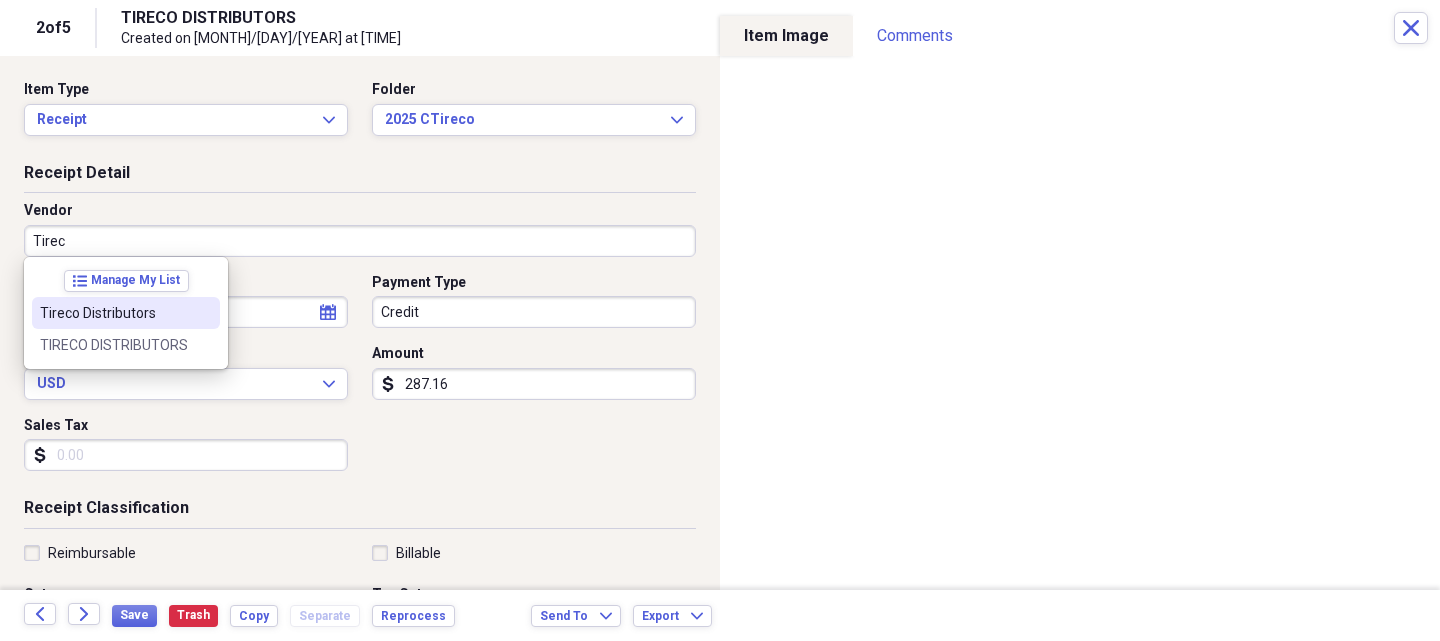 click on "Tireco Distributors" at bounding box center [114, 313] 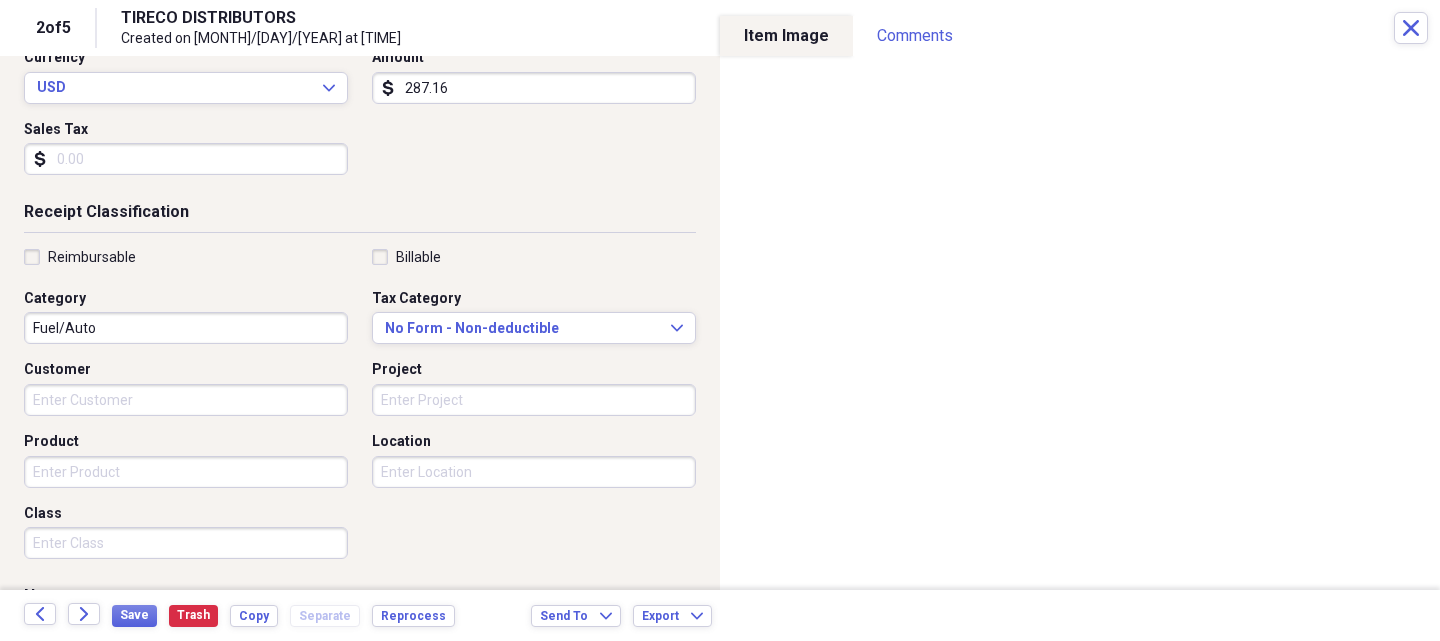 scroll, scrollTop: 300, scrollLeft: 0, axis: vertical 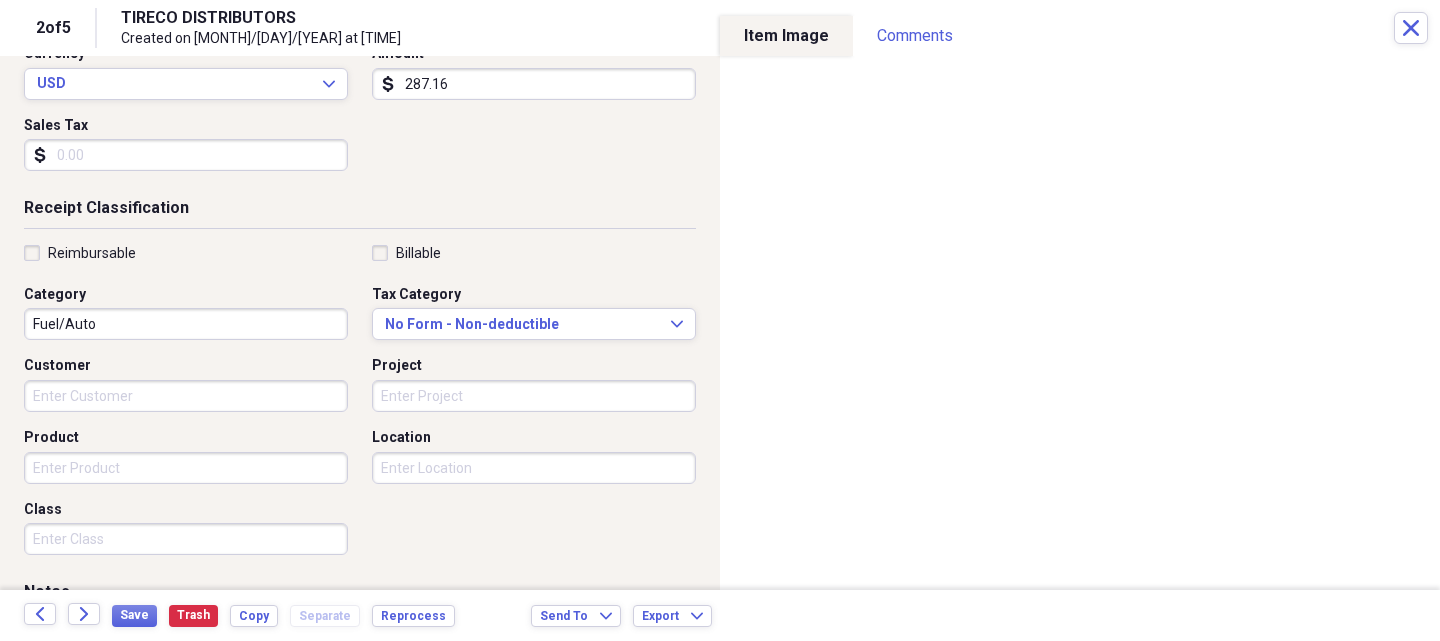 click on "Product" at bounding box center [186, 468] 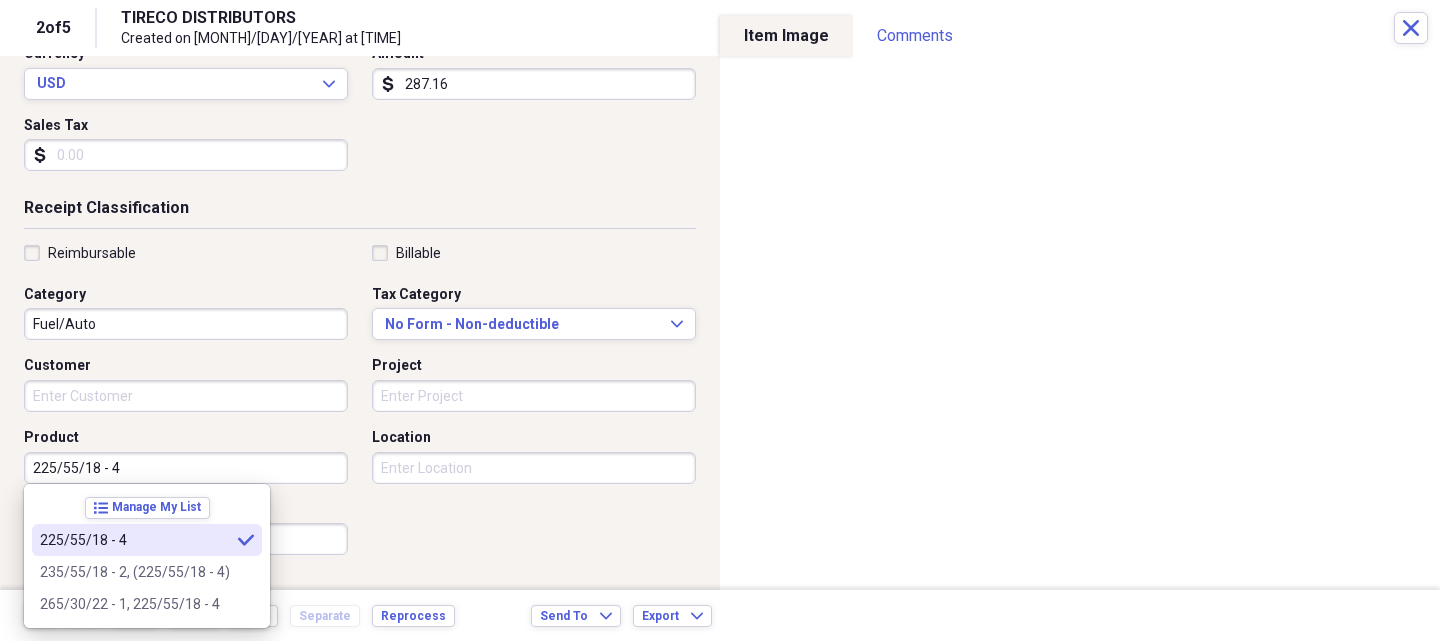 type on "225/55/18 - 4" 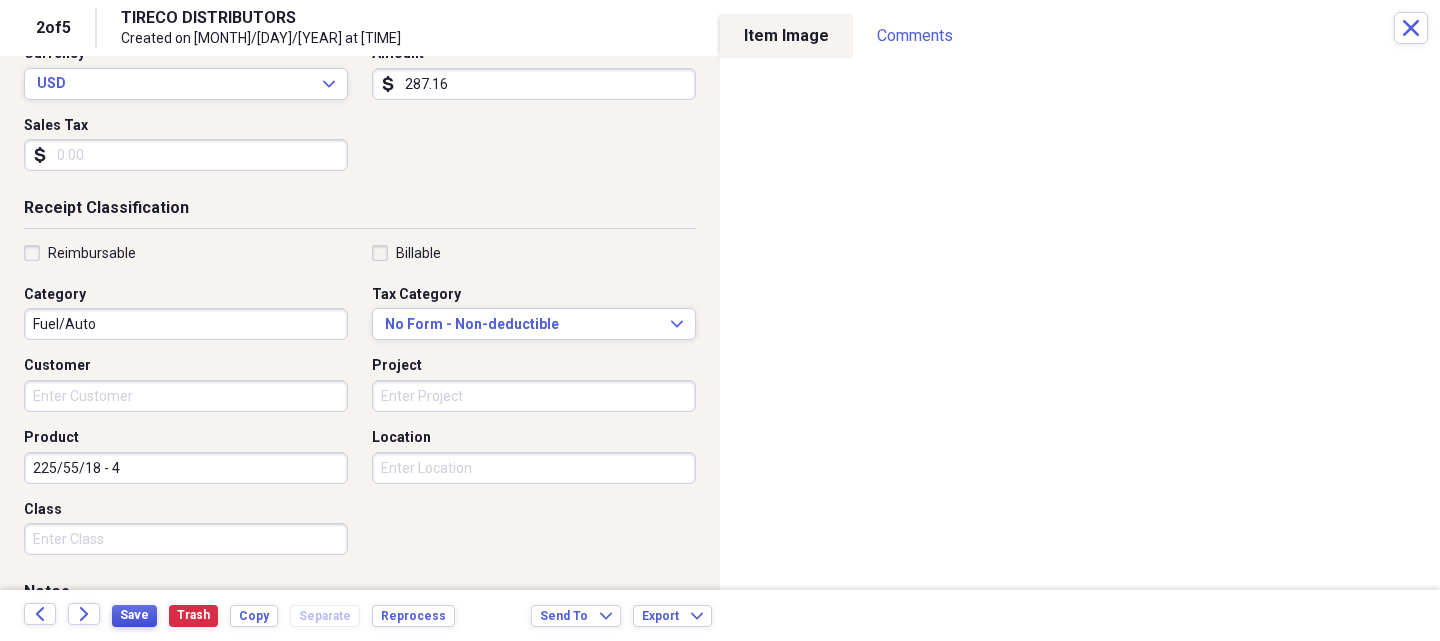 click on "Save" at bounding box center [134, 616] 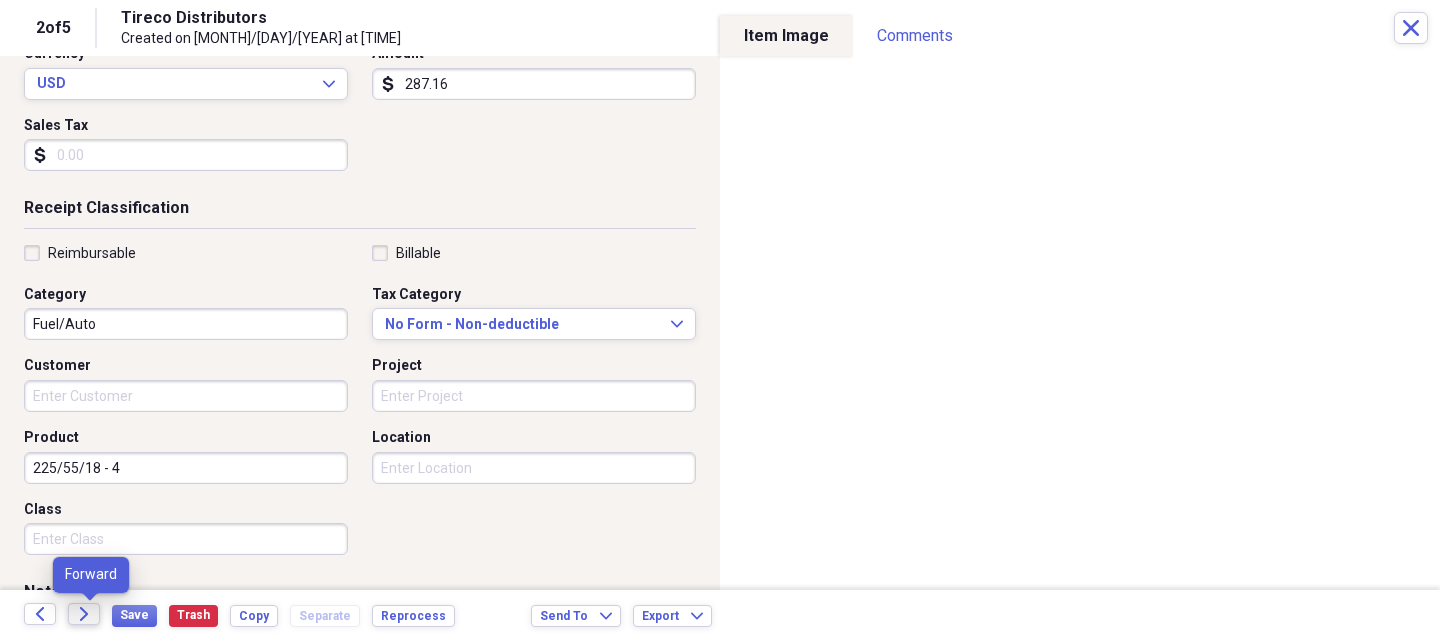 click on "Forward" 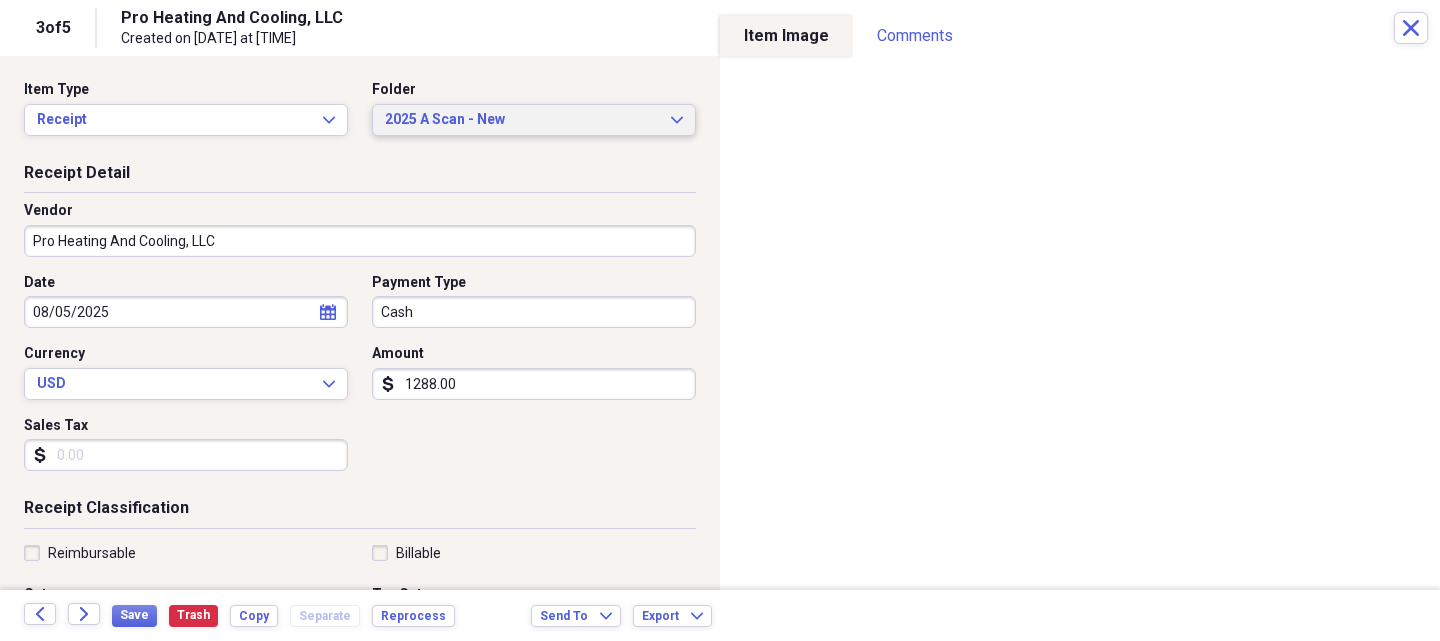 click on "2025 A Scan - New" at bounding box center [522, 120] 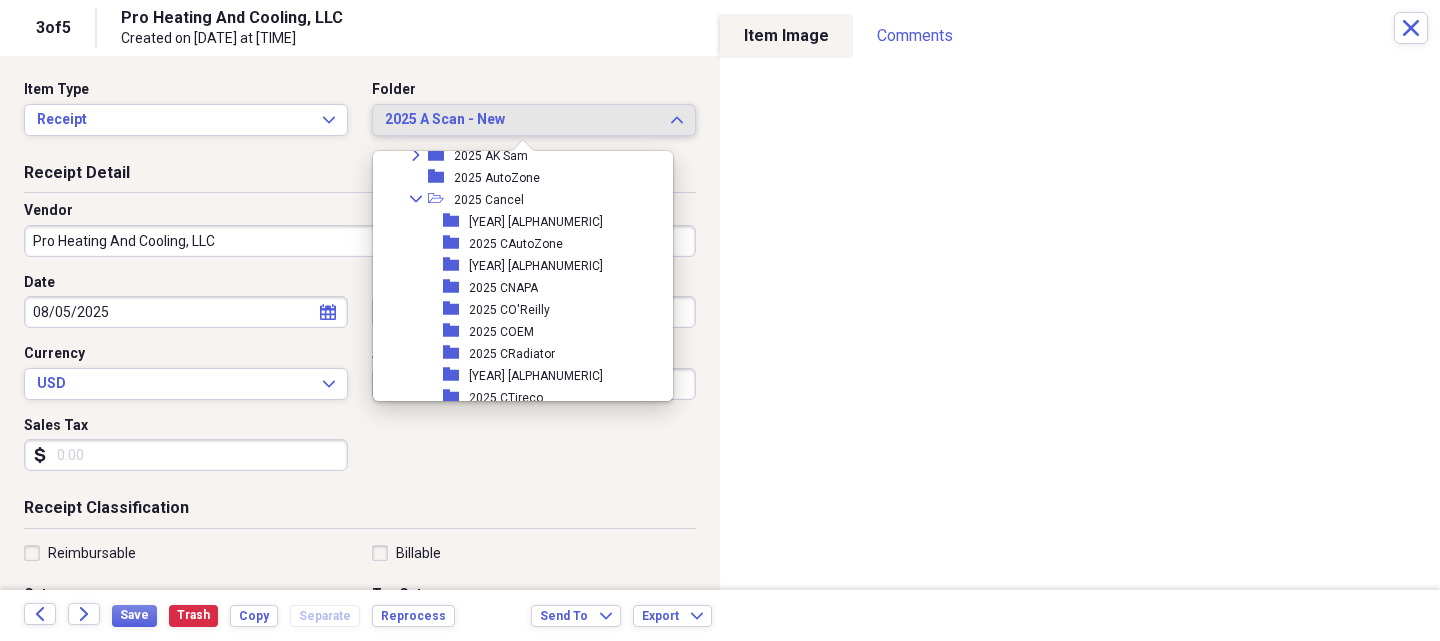 scroll, scrollTop: 1873, scrollLeft: 0, axis: vertical 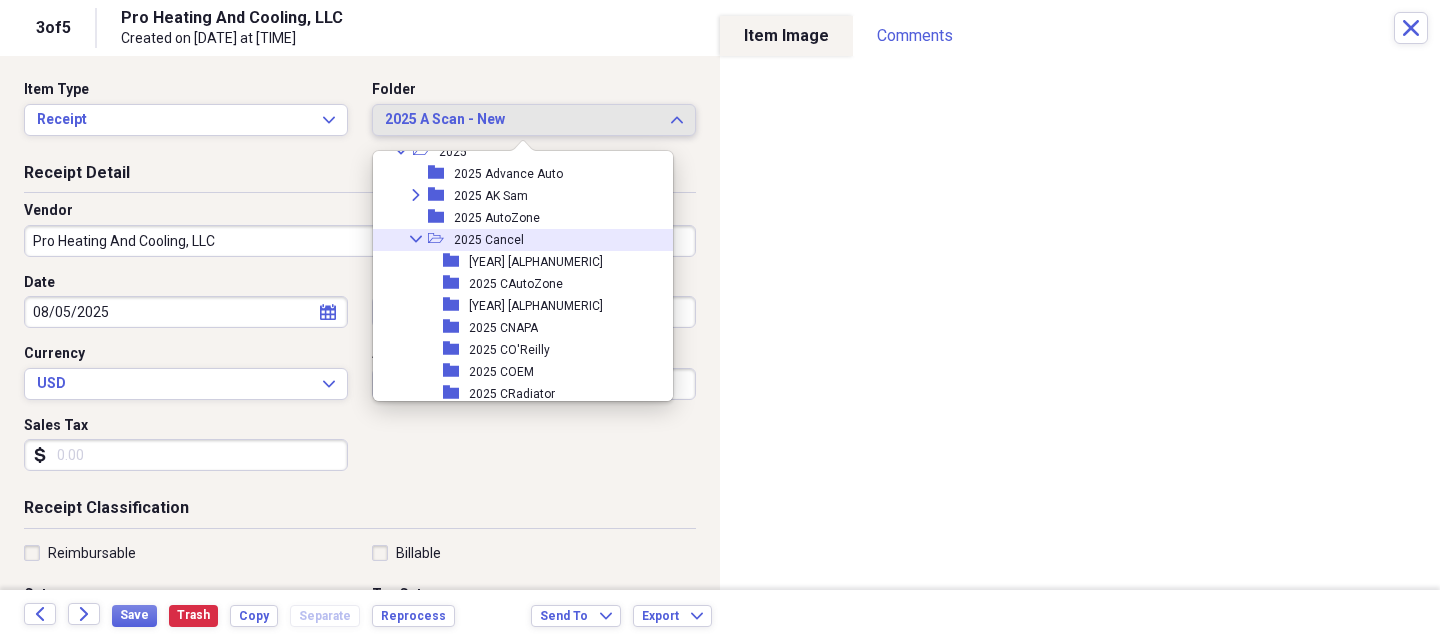 click 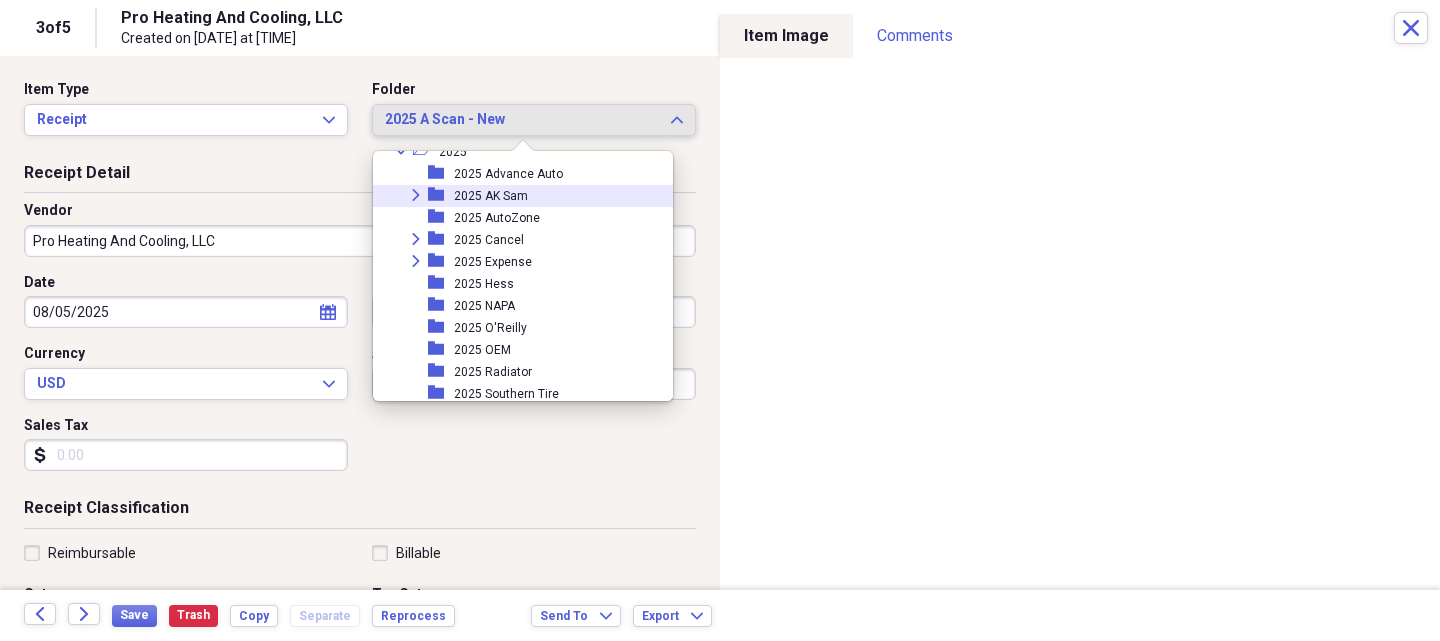 click on "Expand" at bounding box center (416, 195) 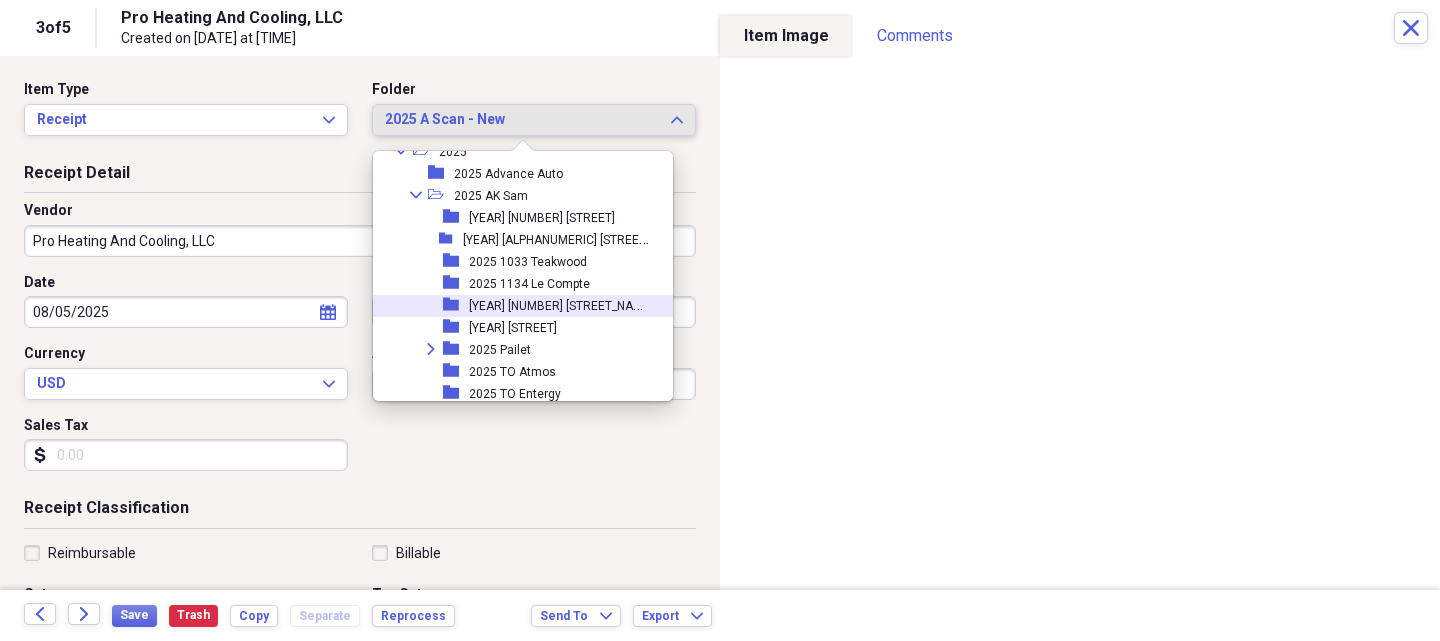 click on "[YEAR] [NUMBER] [STREET_NAME]" at bounding box center (561, 304) 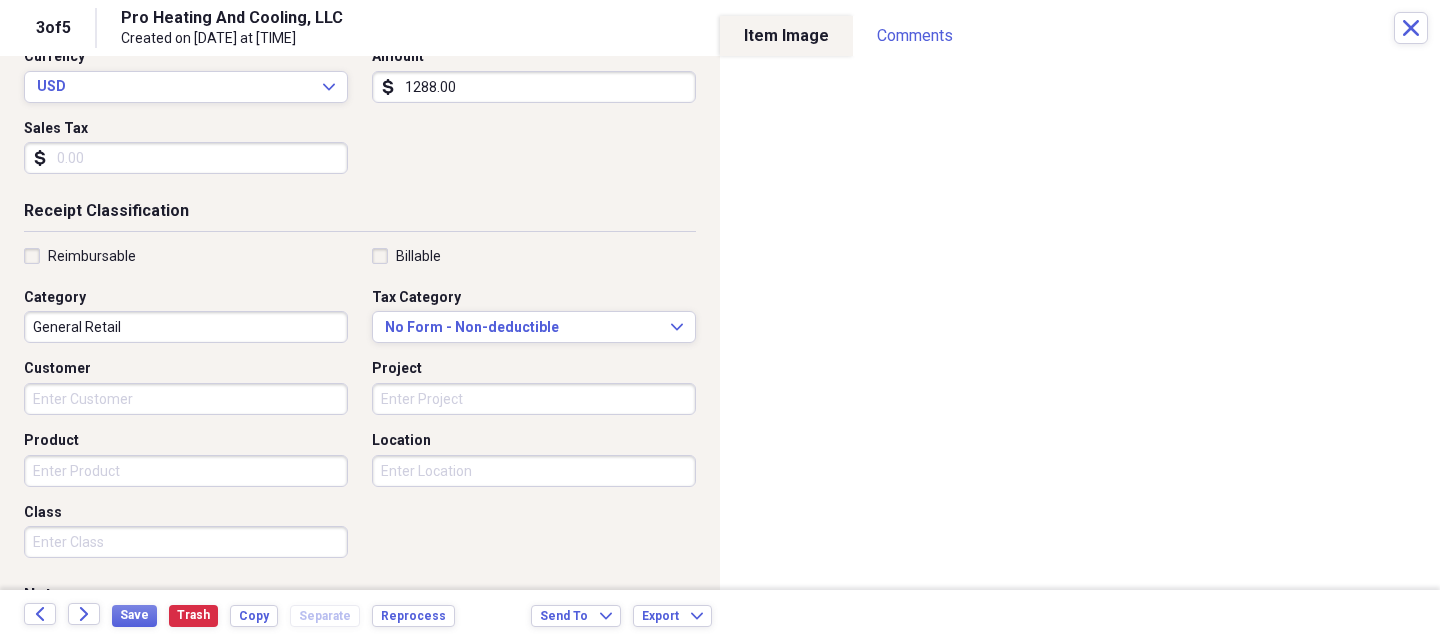 scroll, scrollTop: 300, scrollLeft: 0, axis: vertical 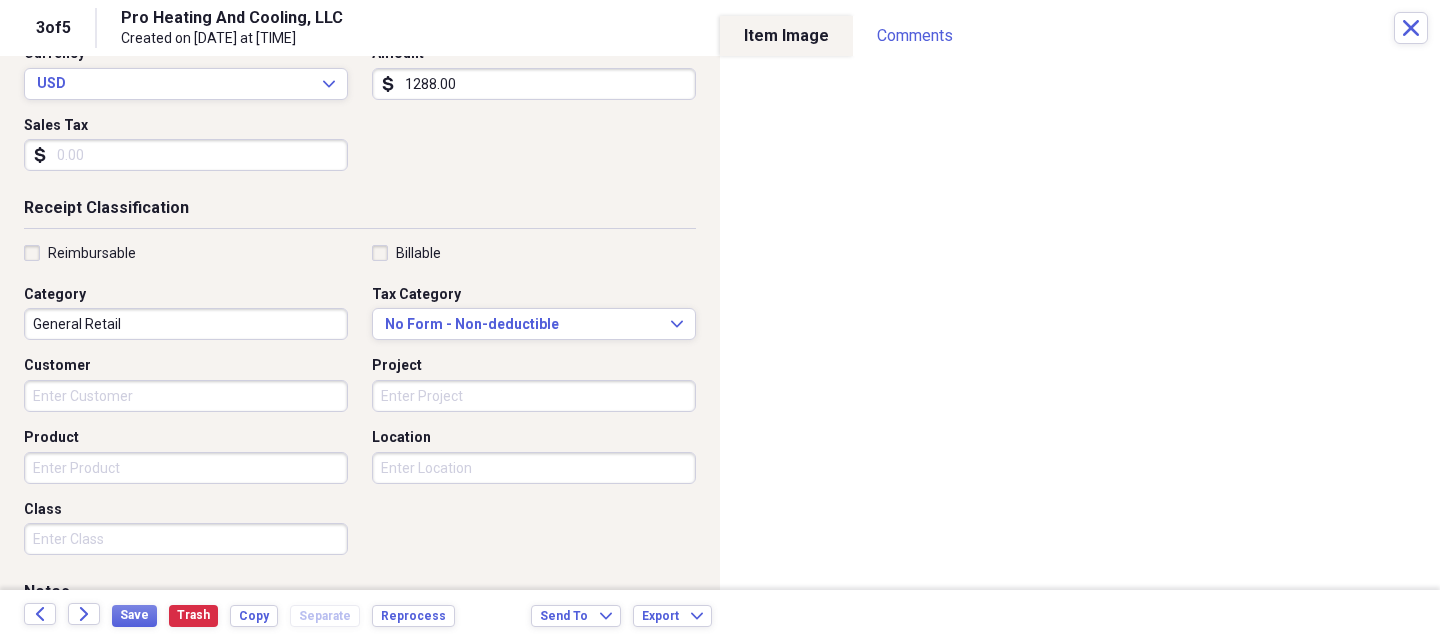 click on "Product" at bounding box center [186, 468] 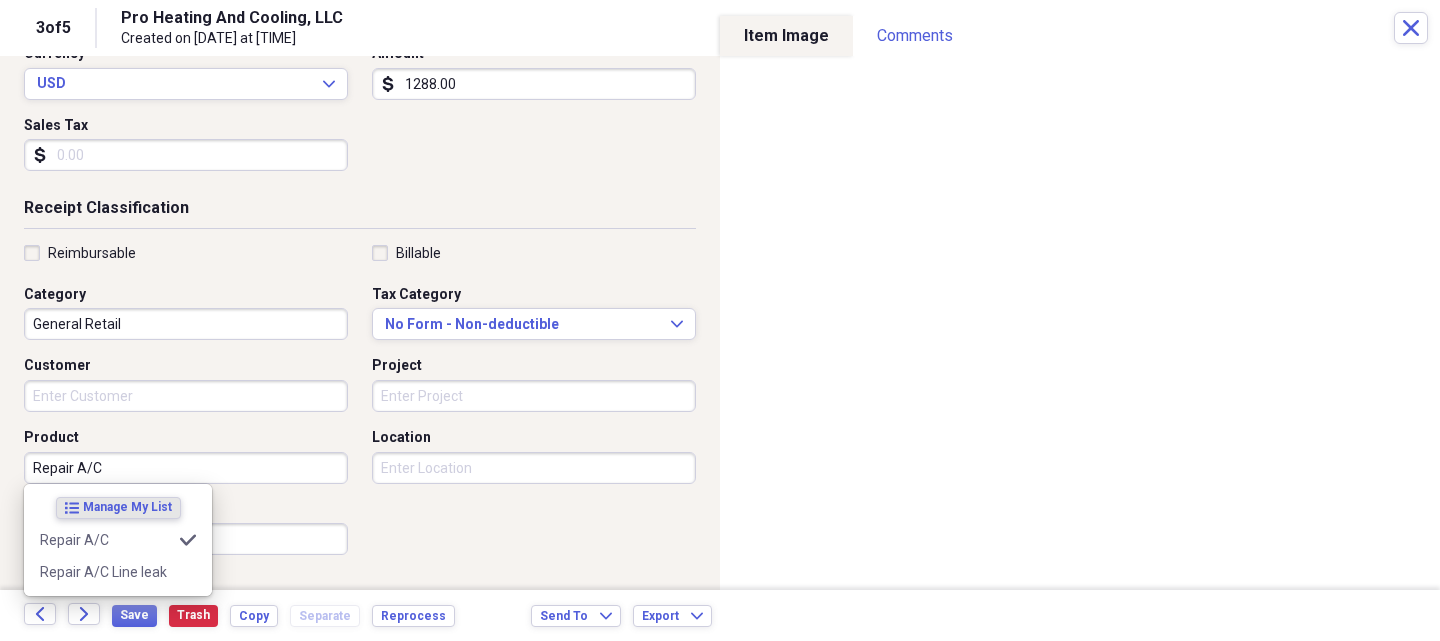 type on "Repair A/C" 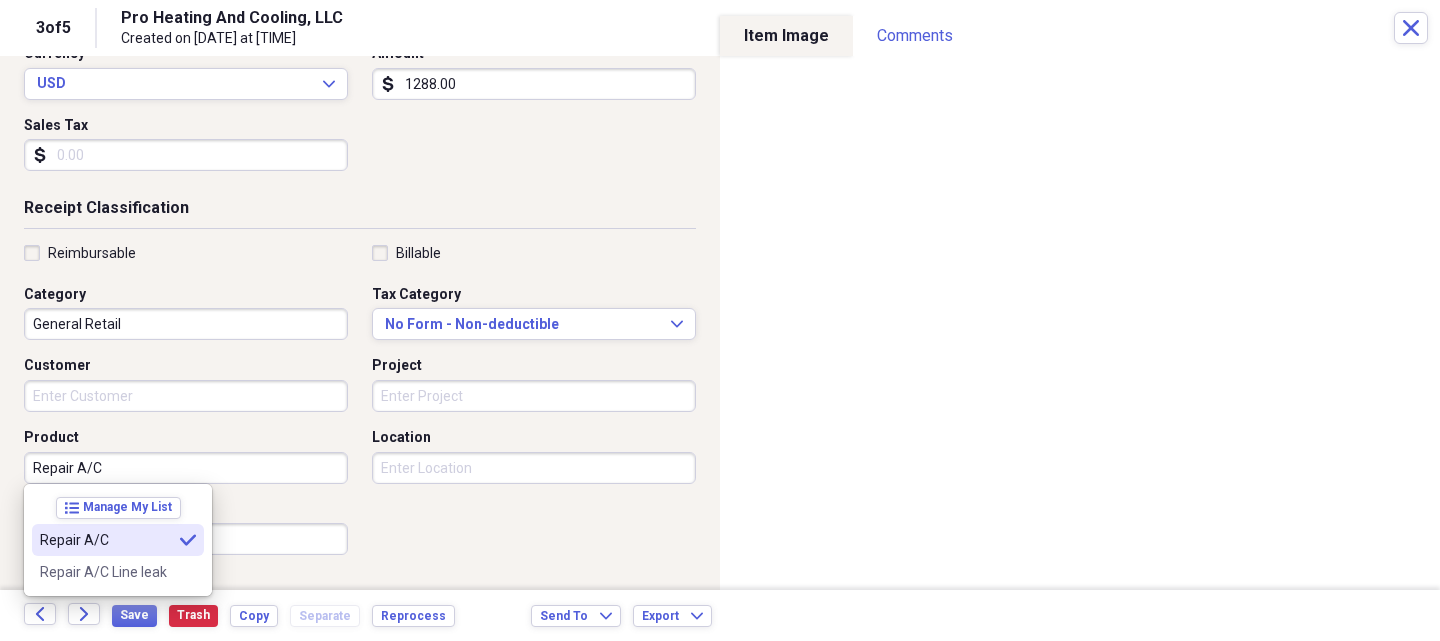 click on "Repair A/C" at bounding box center [106, 540] 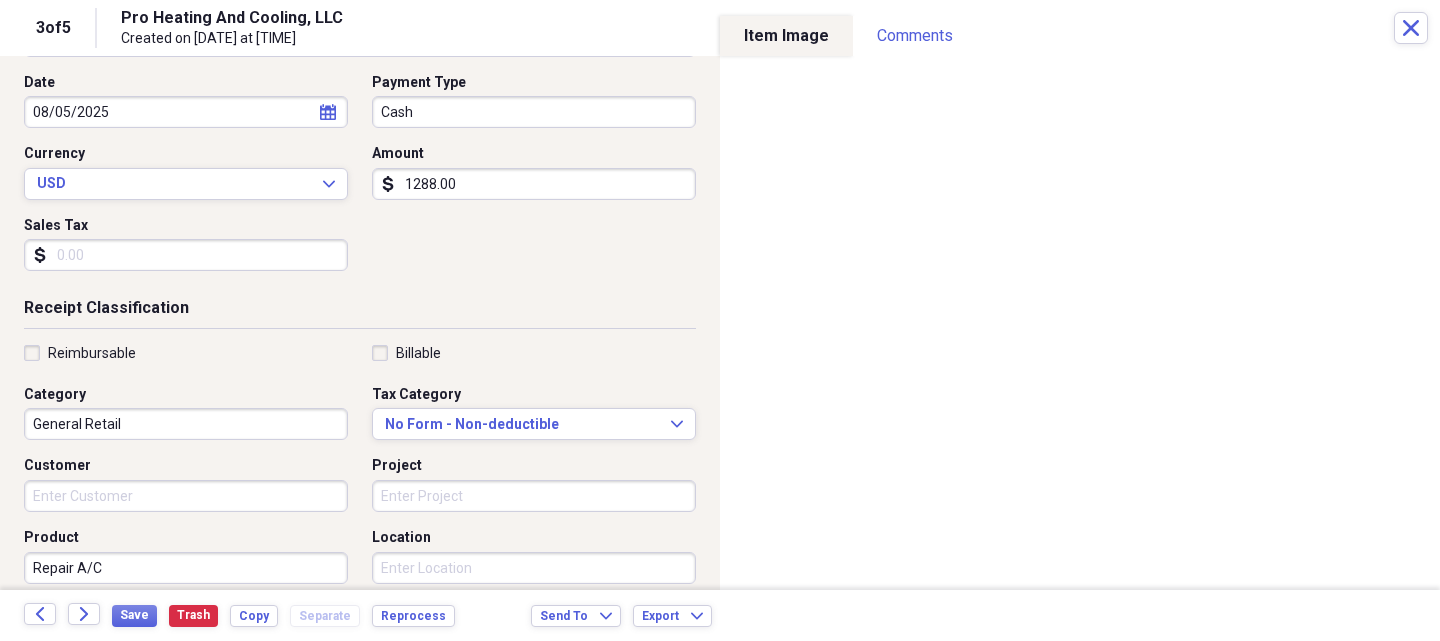 scroll, scrollTop: 0, scrollLeft: 0, axis: both 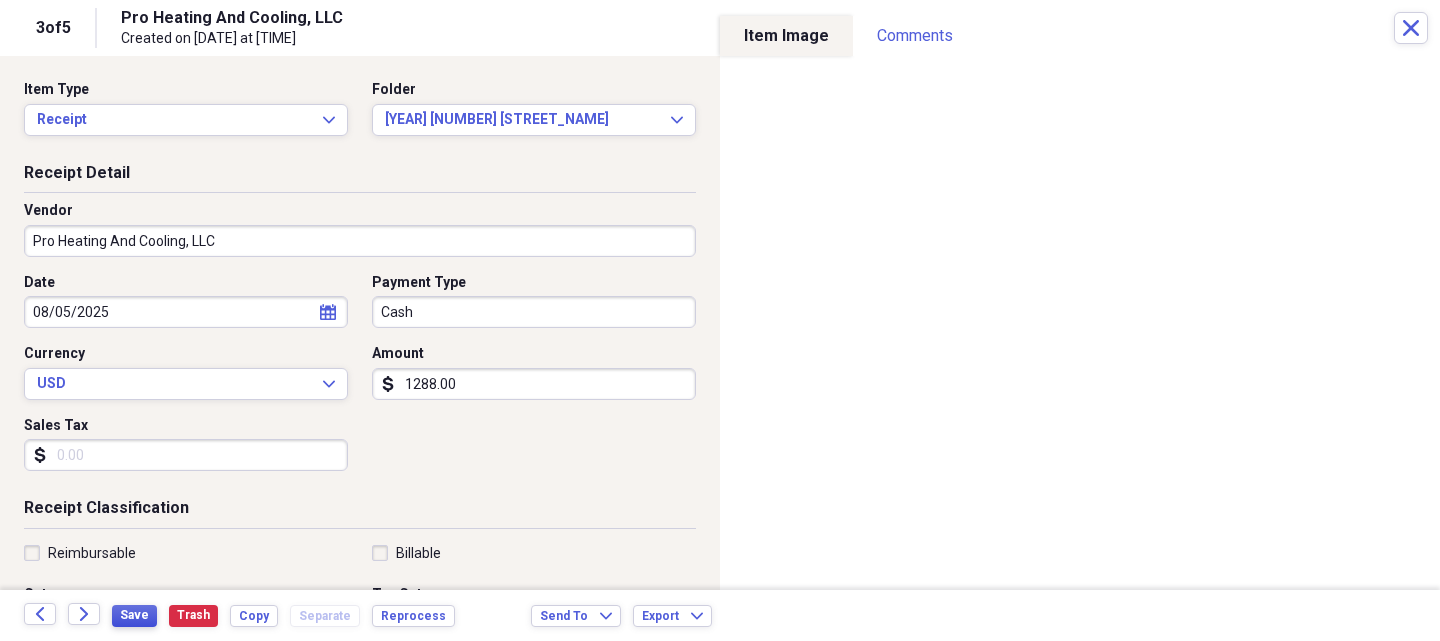 click on "Save" at bounding box center [134, 616] 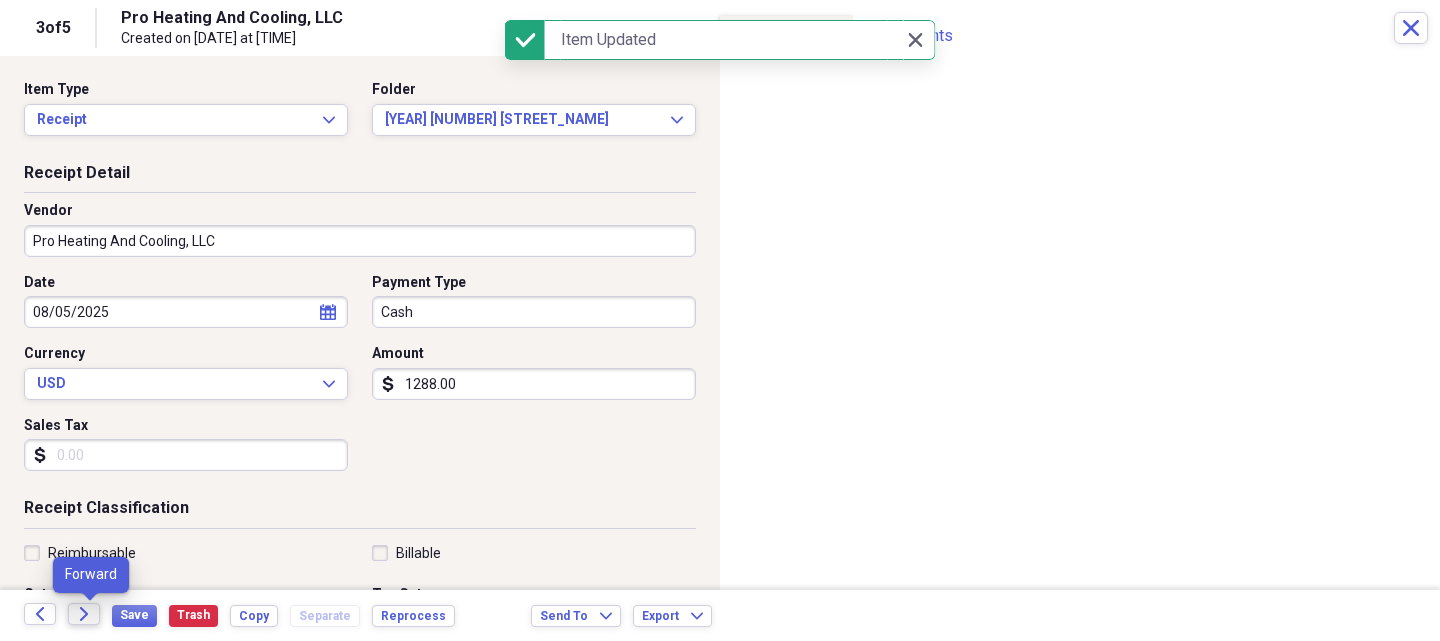 click on "Forward" 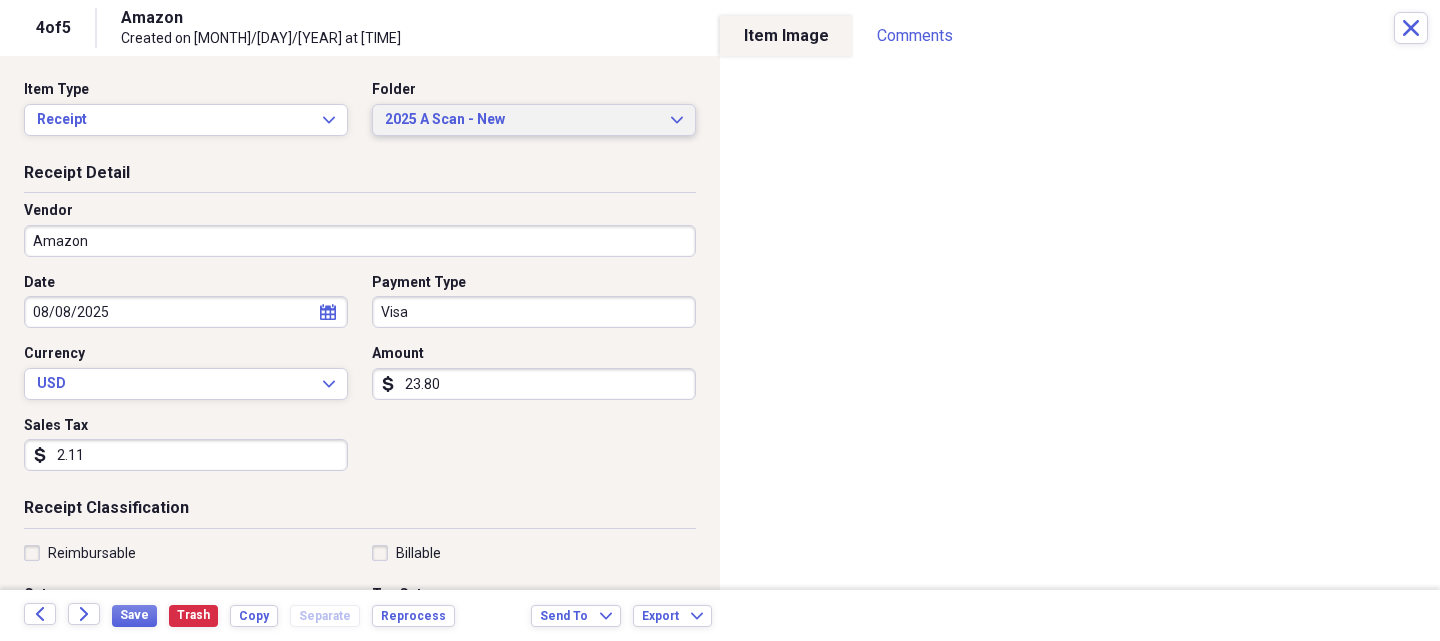 drag, startPoint x: 504, startPoint y: 114, endPoint x: 501, endPoint y: 126, distance: 12.369317 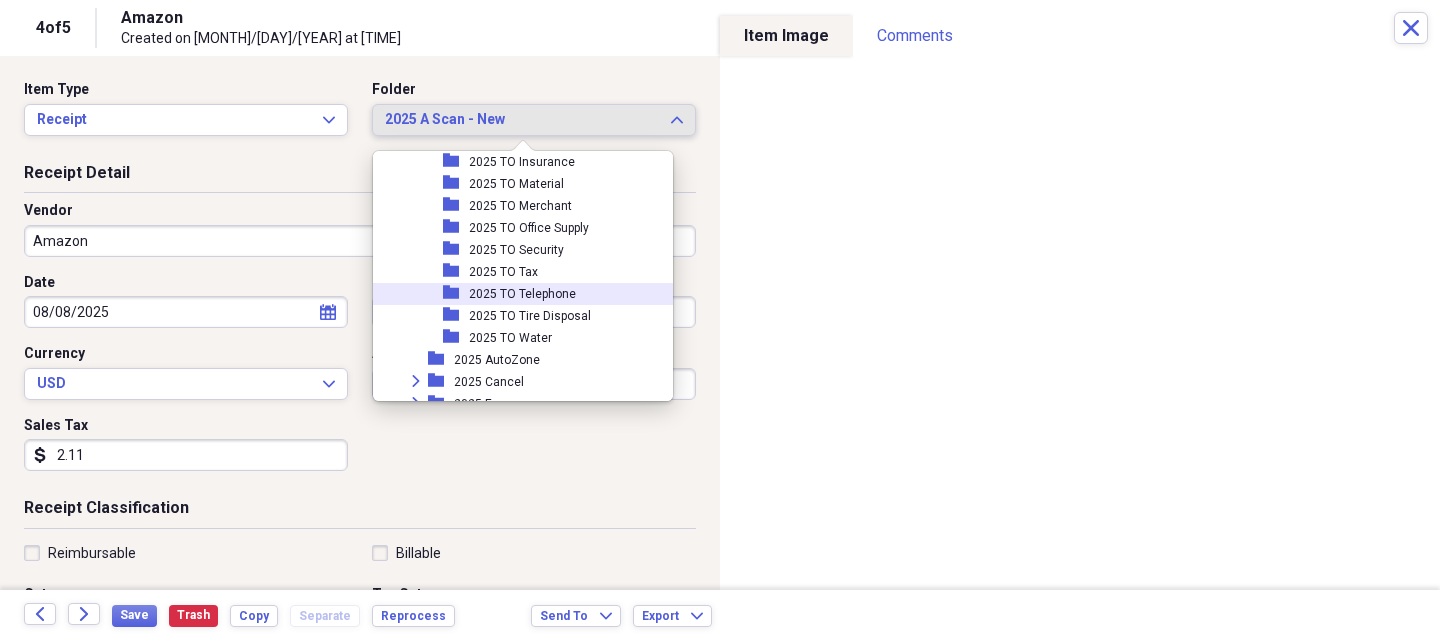scroll, scrollTop: 1827, scrollLeft: 0, axis: vertical 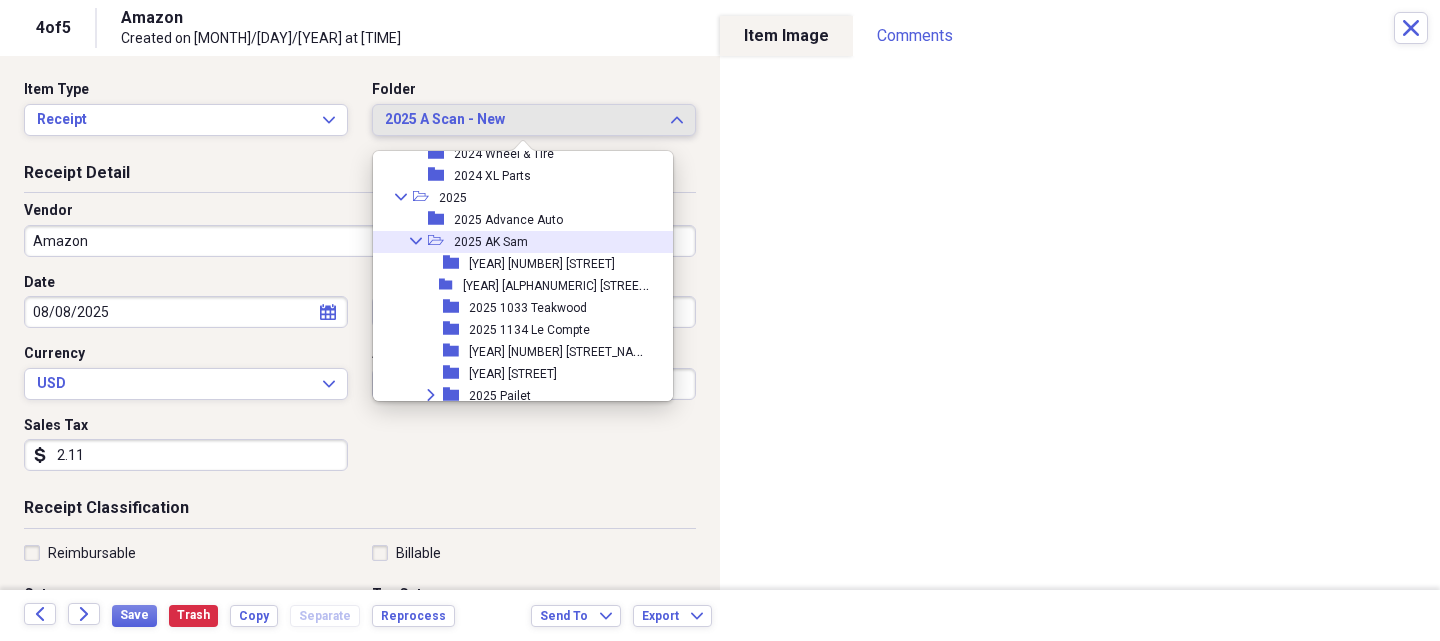click on "Collapse" 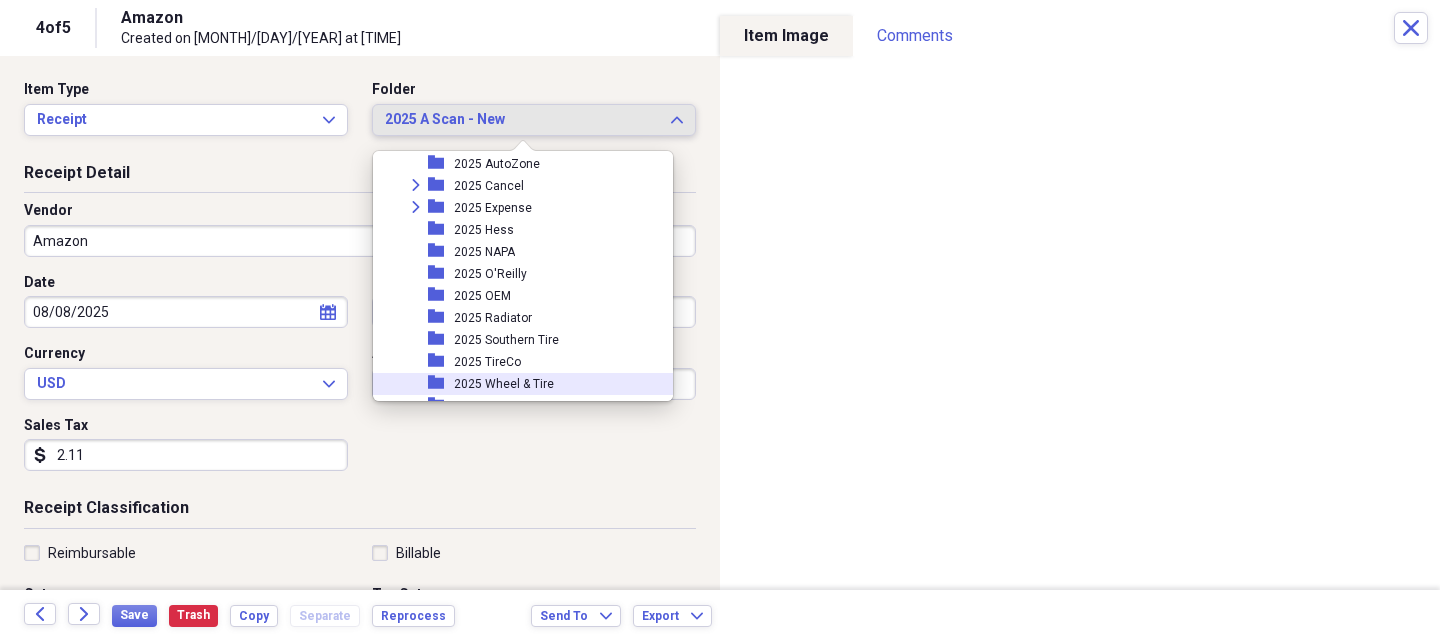 scroll, scrollTop: 1927, scrollLeft: 0, axis: vertical 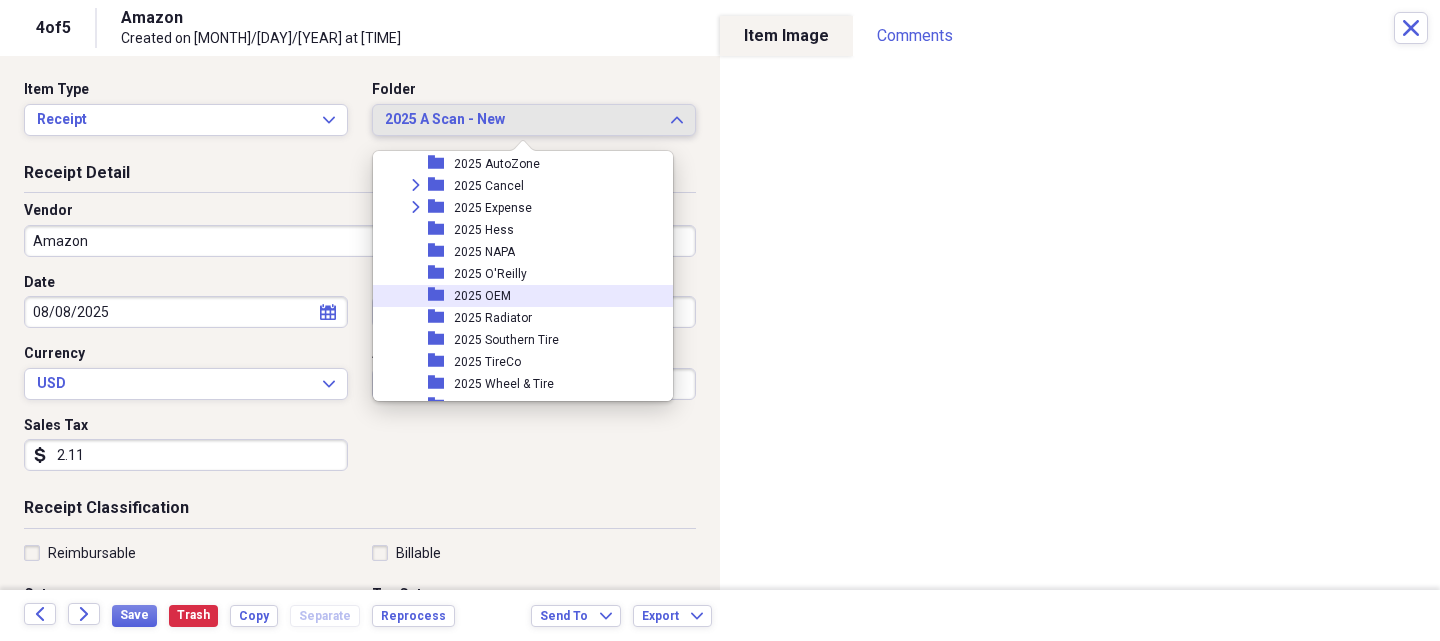 click on "2025 OEM" at bounding box center (482, 296) 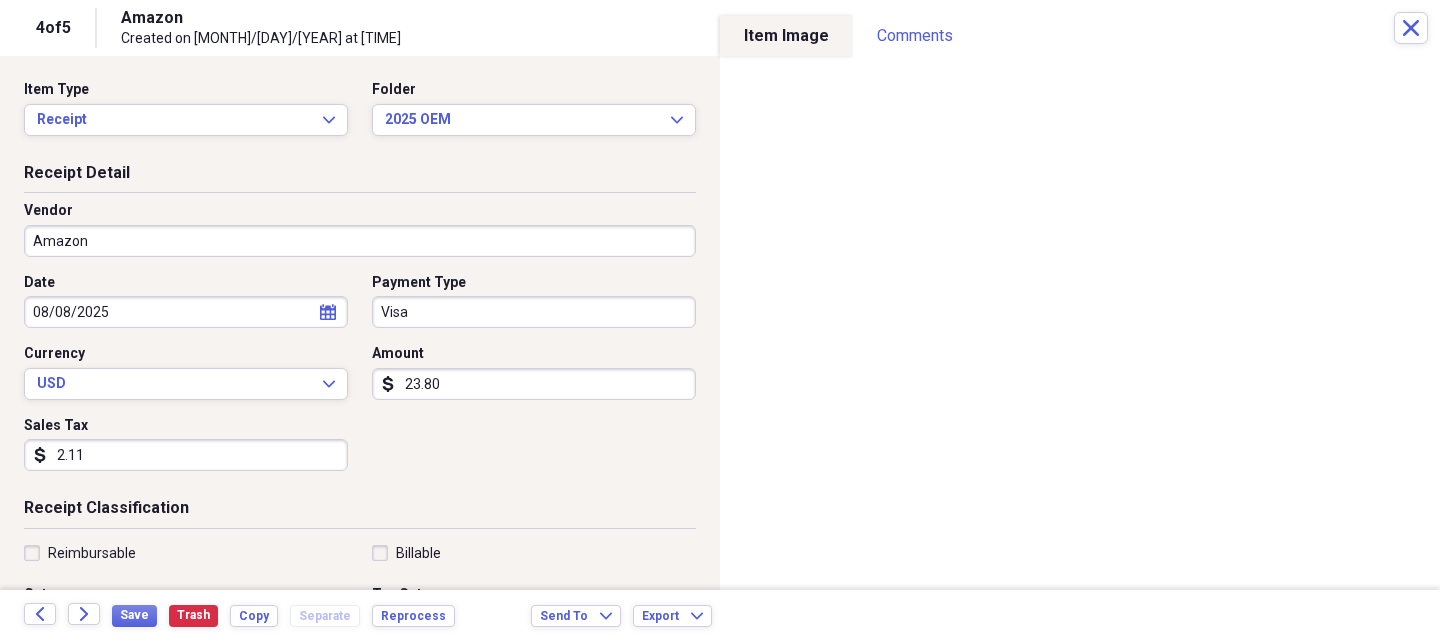 click on "Amazon" at bounding box center [360, 241] 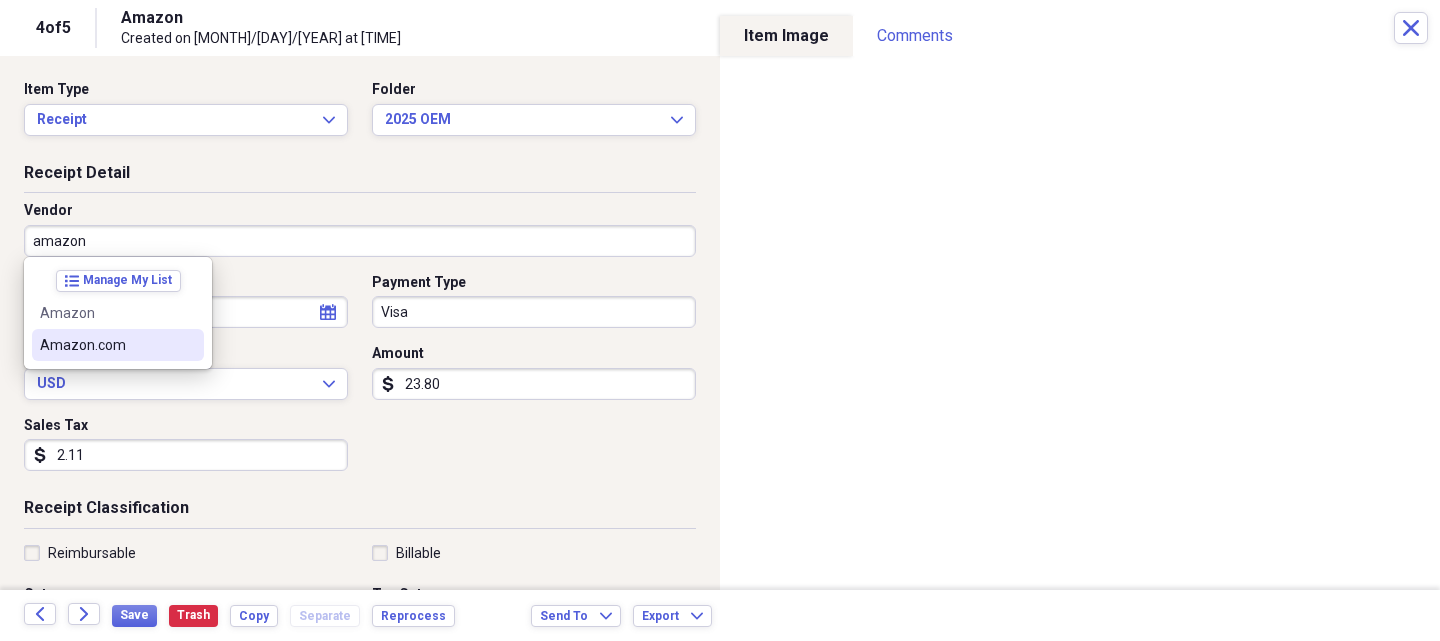 click on "Amazon.com" at bounding box center [106, 345] 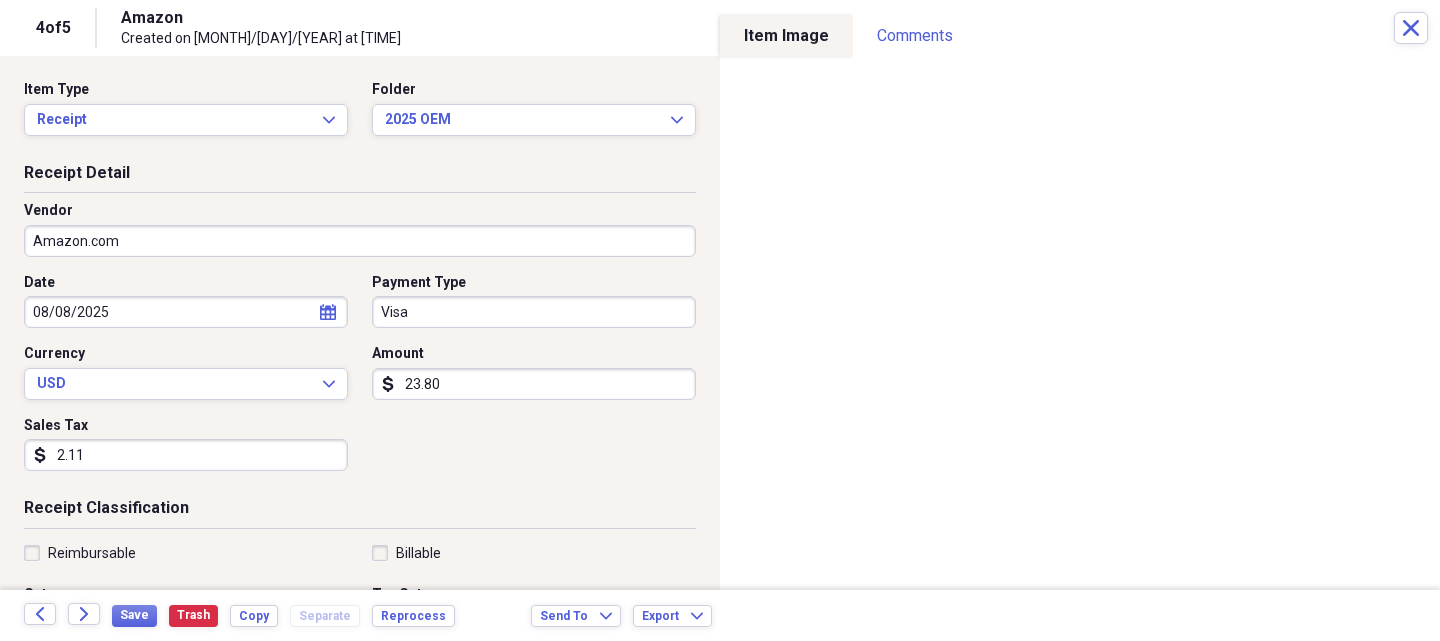 type on "Transportation" 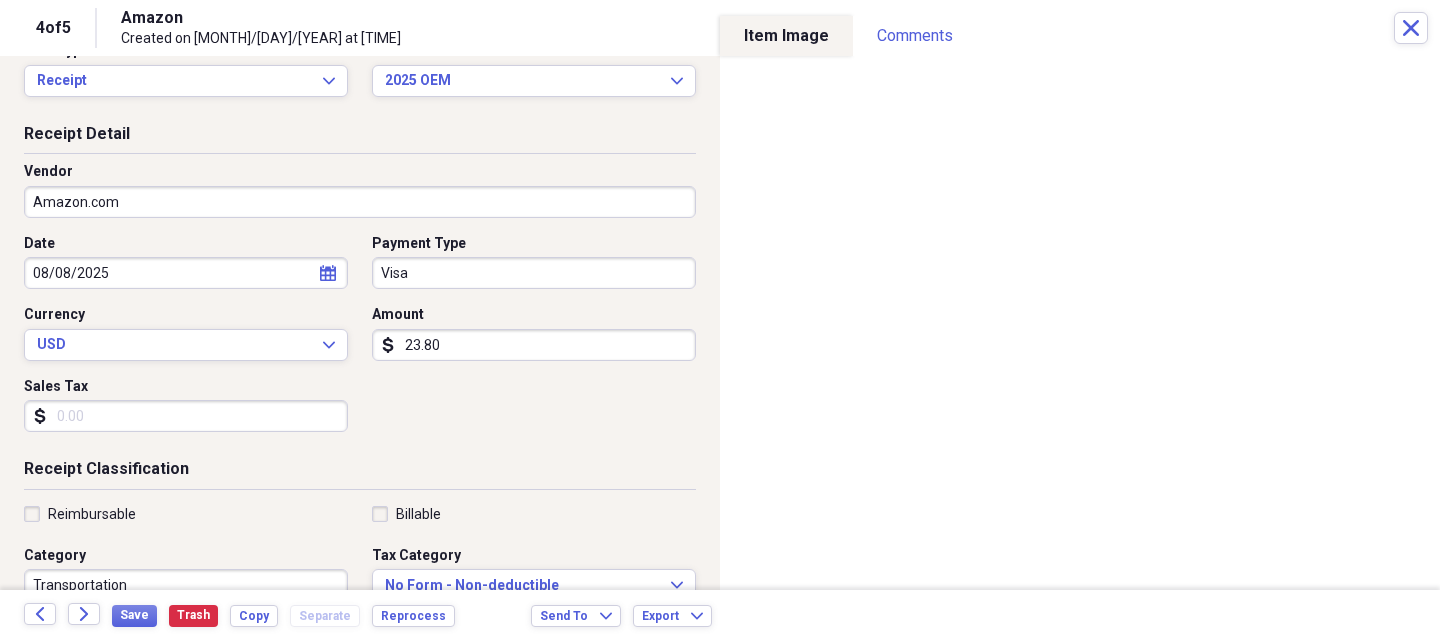 scroll, scrollTop: 200, scrollLeft: 0, axis: vertical 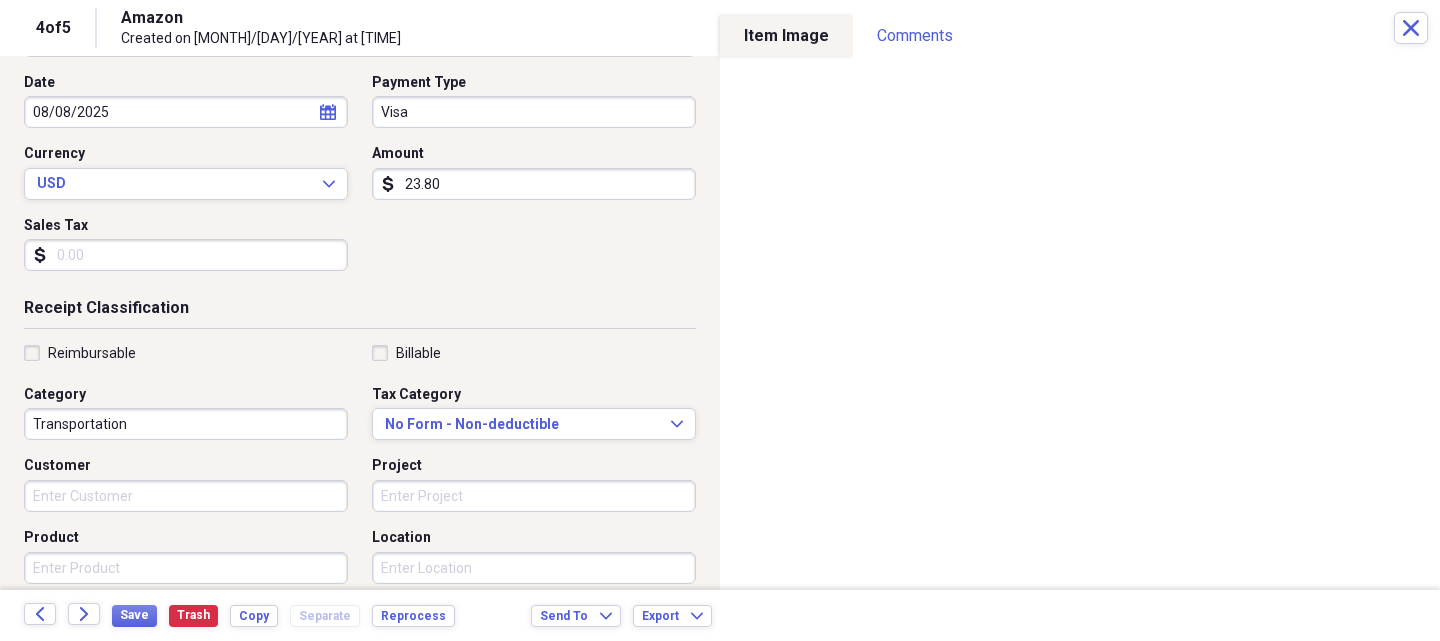 type 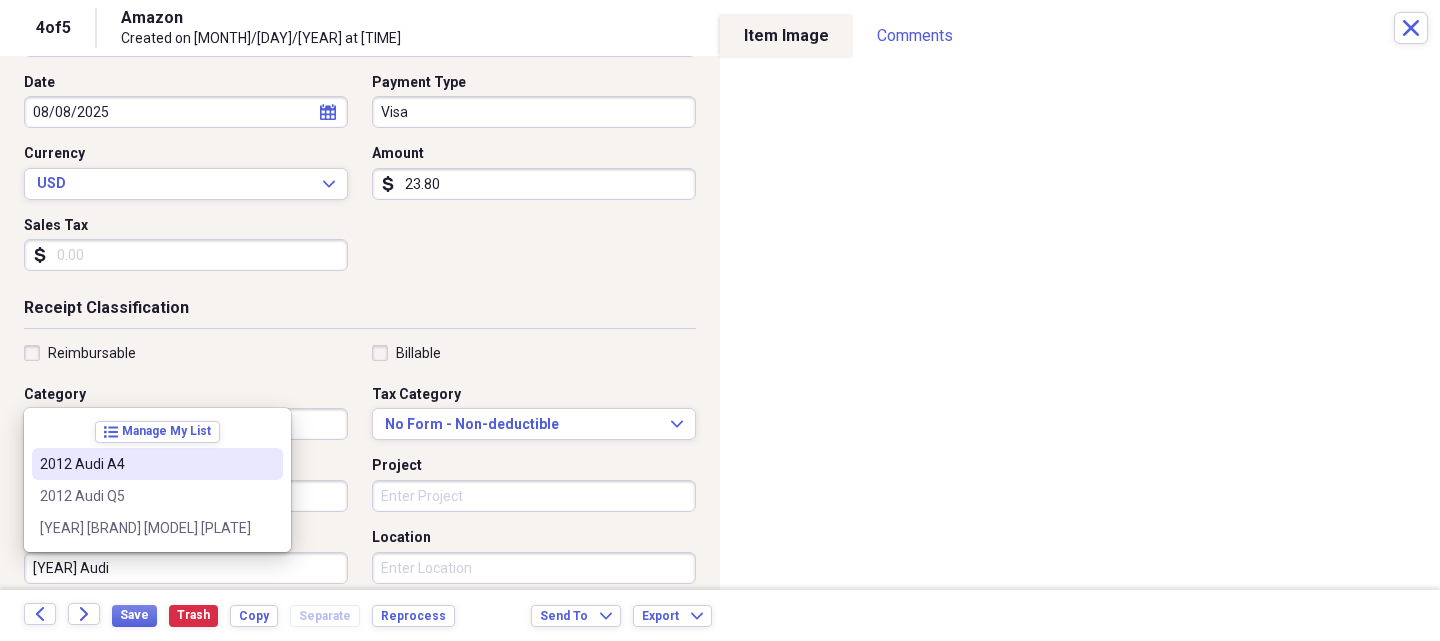 click on "2012 Audi A4" at bounding box center (157, 464) 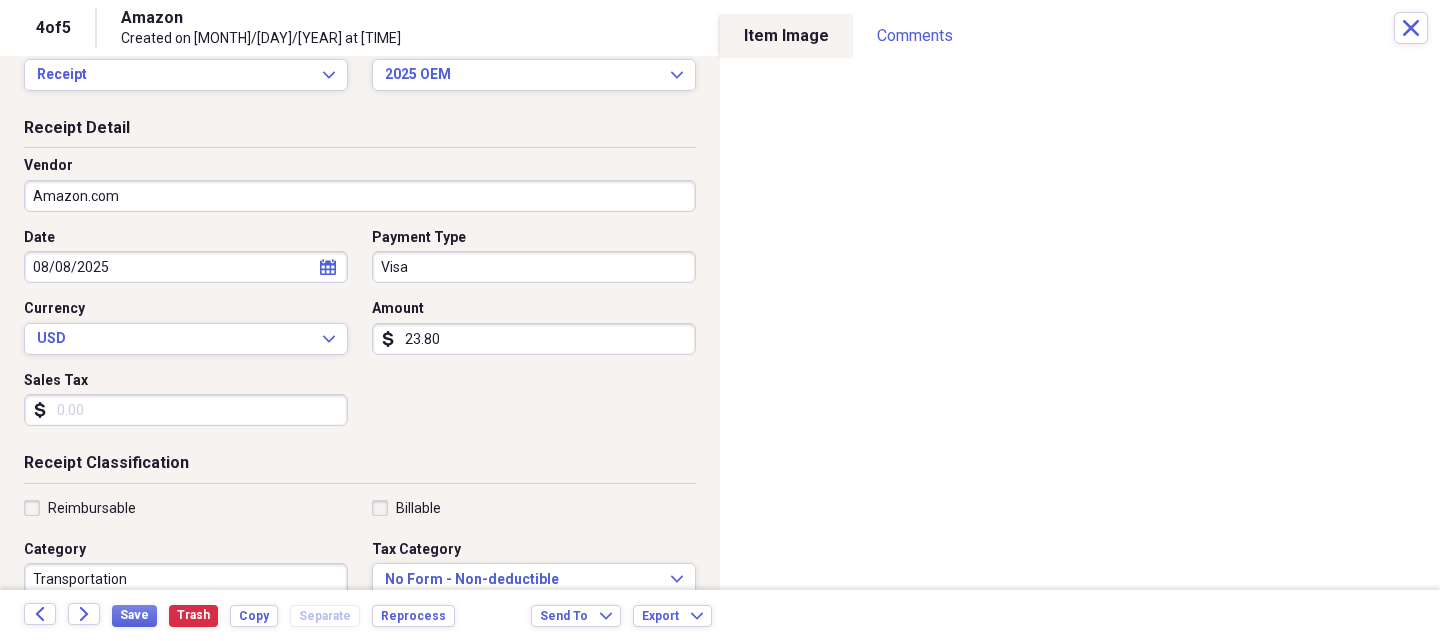 scroll, scrollTop: 0, scrollLeft: 0, axis: both 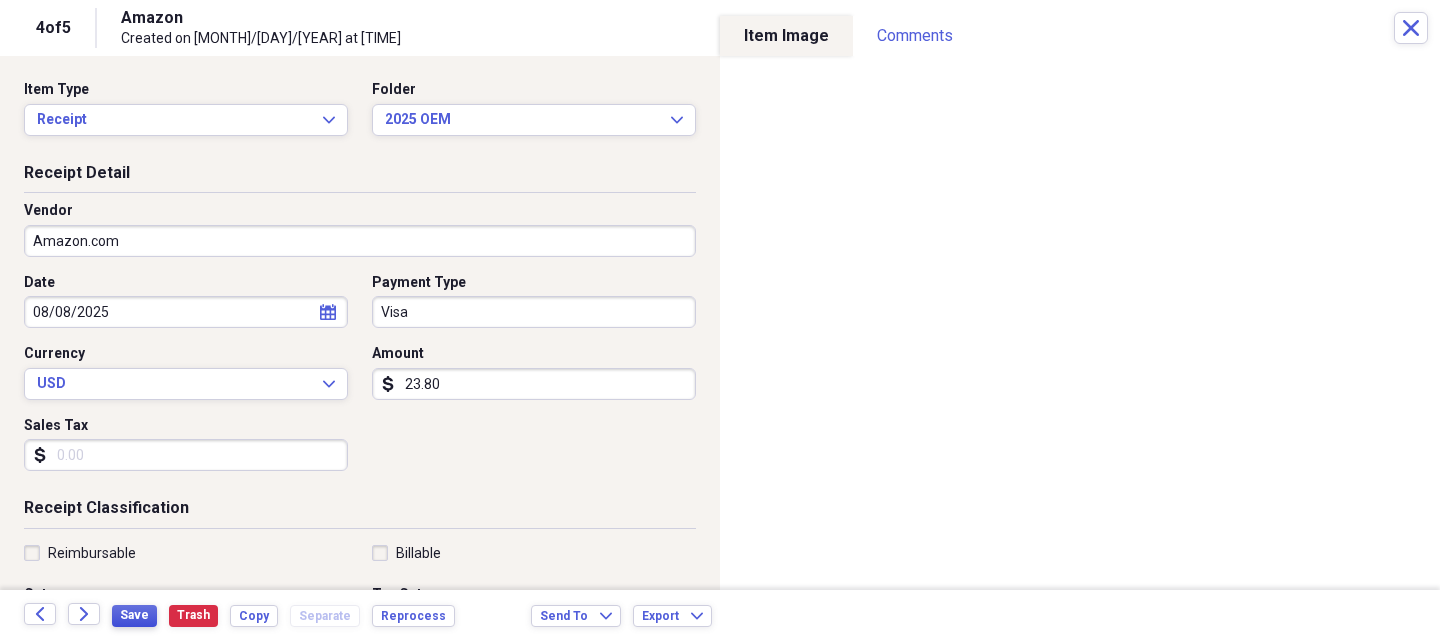 click on "Save" at bounding box center (134, 615) 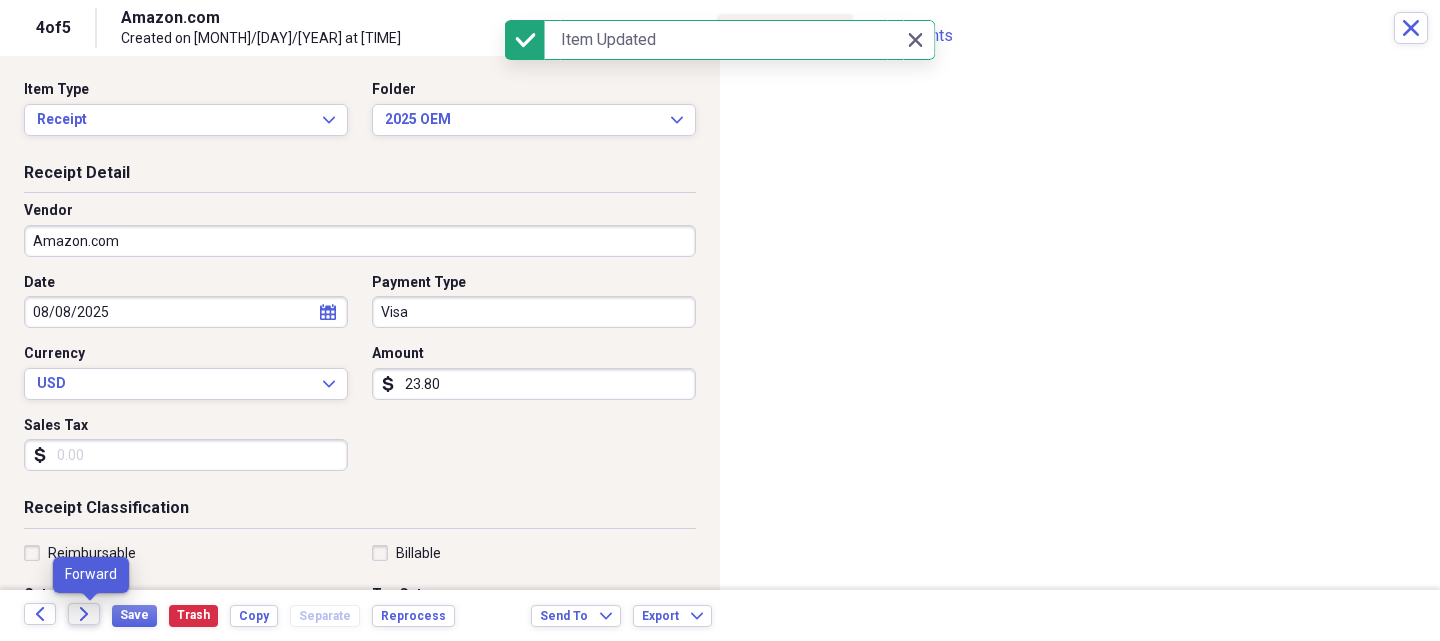 click on "Forward" 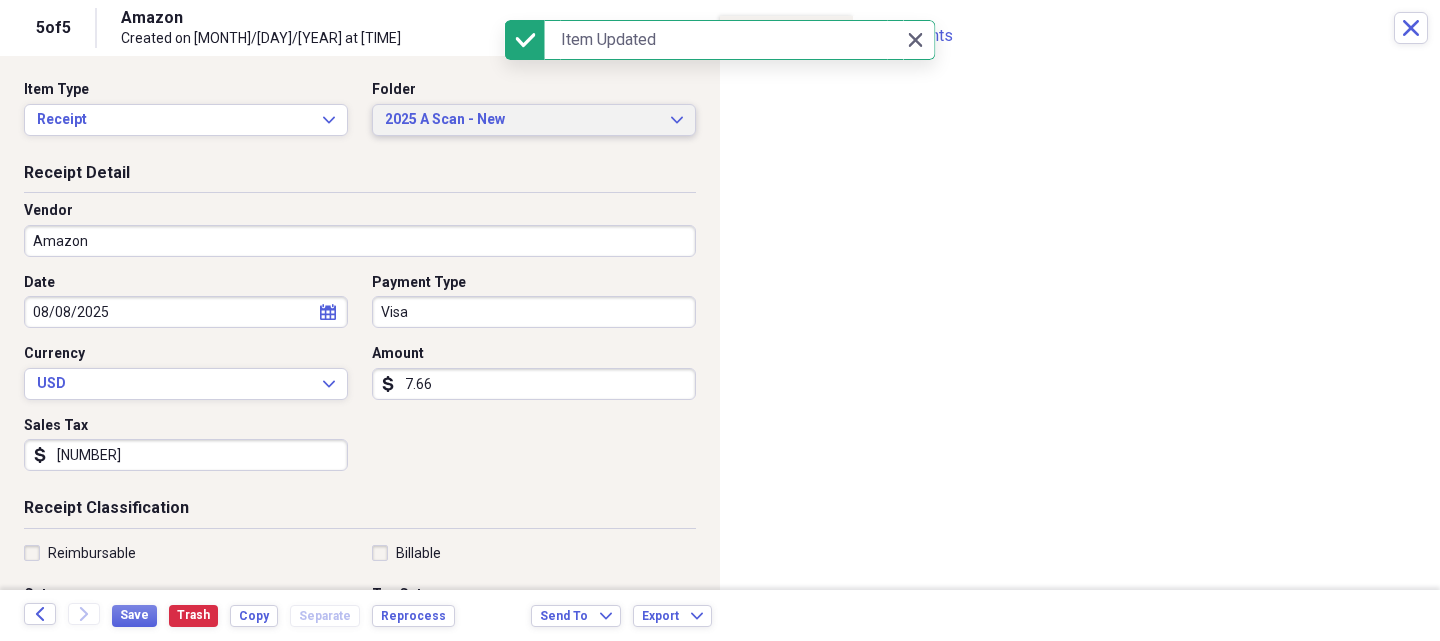 click on "2025 A Scan - New" at bounding box center [522, 120] 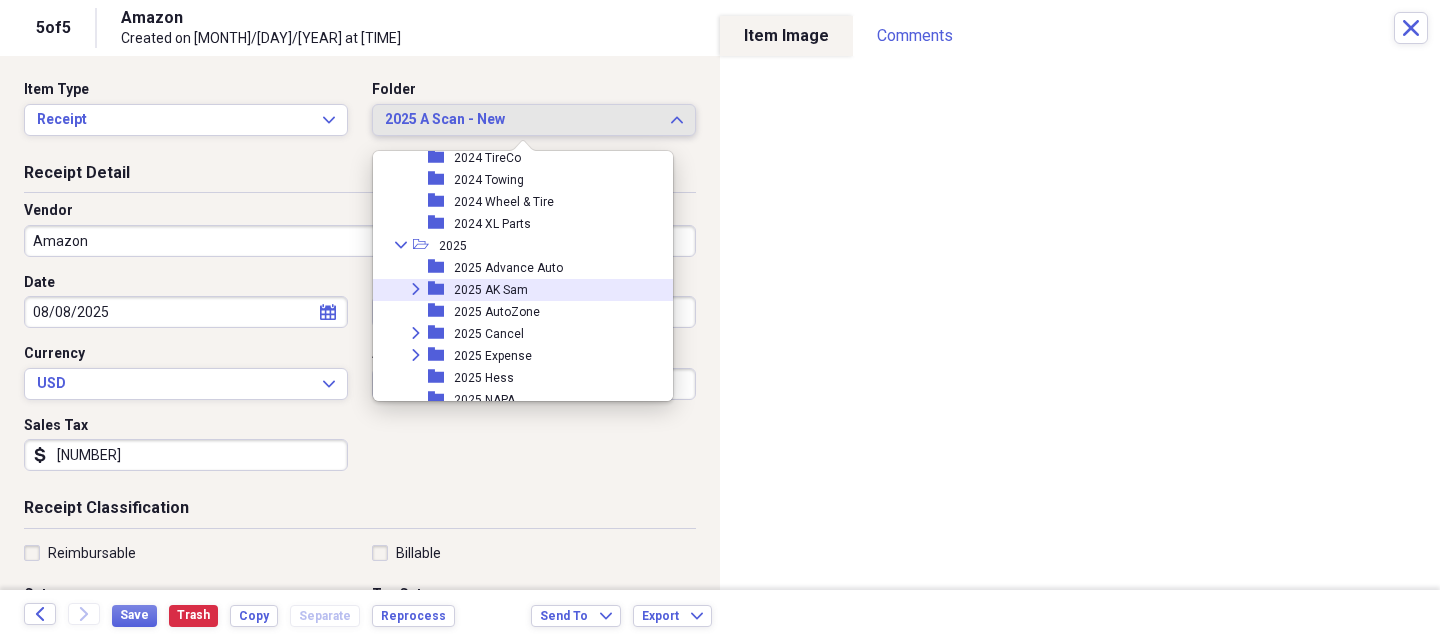 scroll, scrollTop: 1831, scrollLeft: 0, axis: vertical 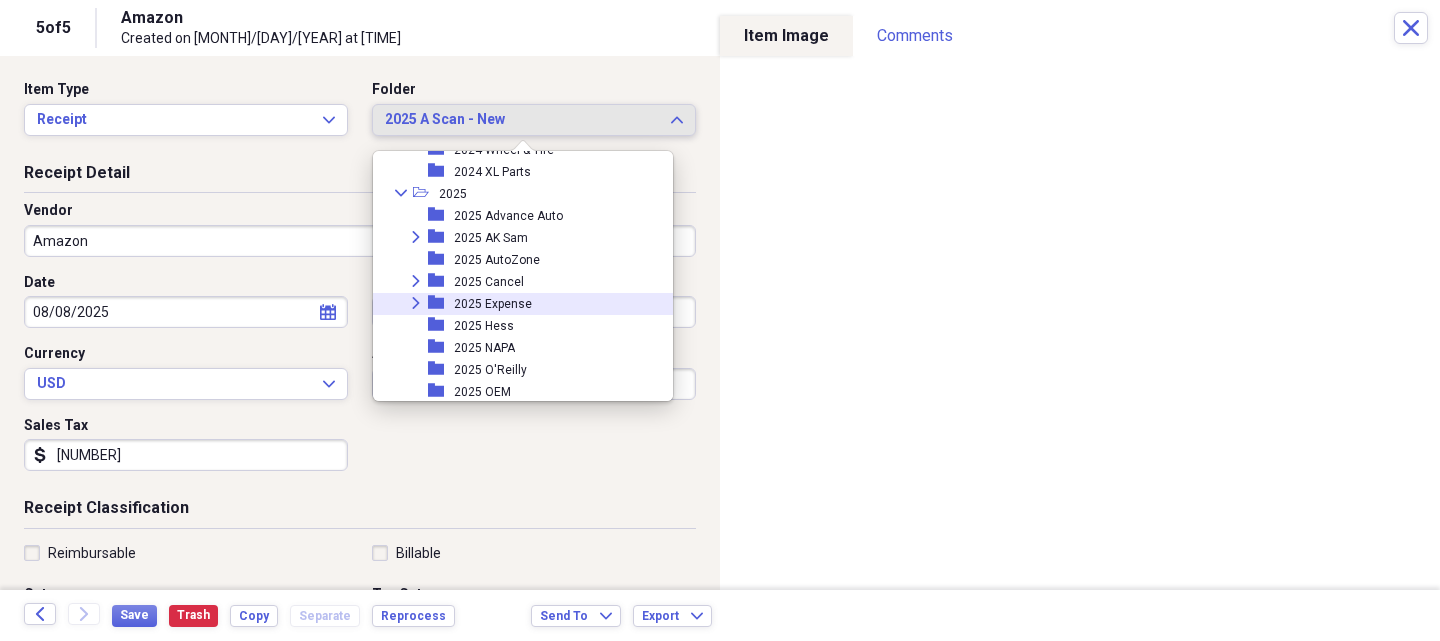 click on "Expand" 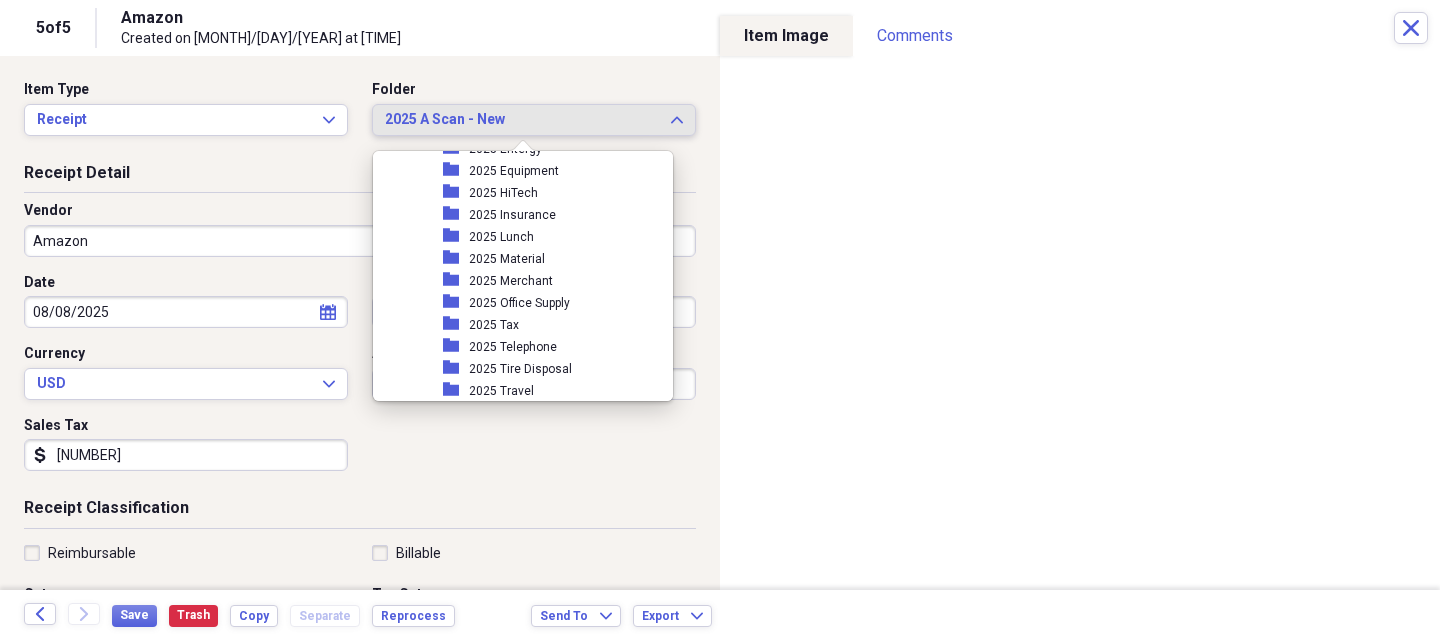 scroll, scrollTop: 2031, scrollLeft: 0, axis: vertical 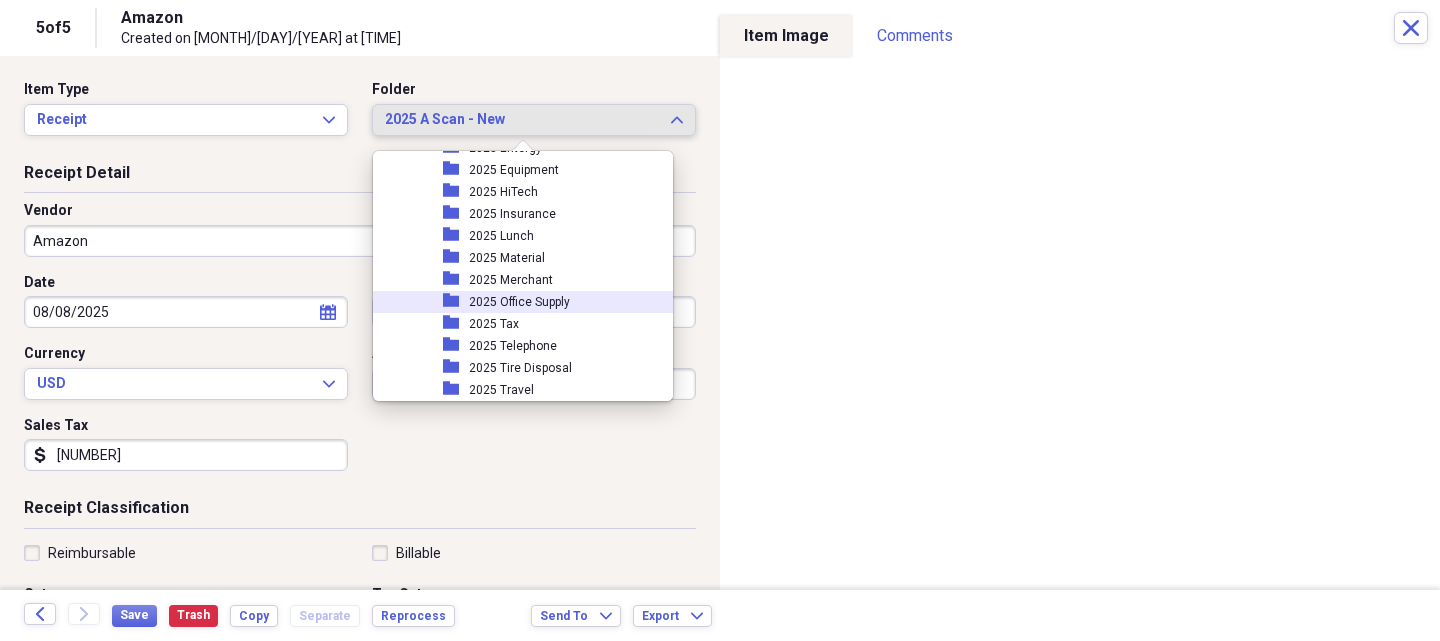 click on "2025 Office Supply" at bounding box center [519, 302] 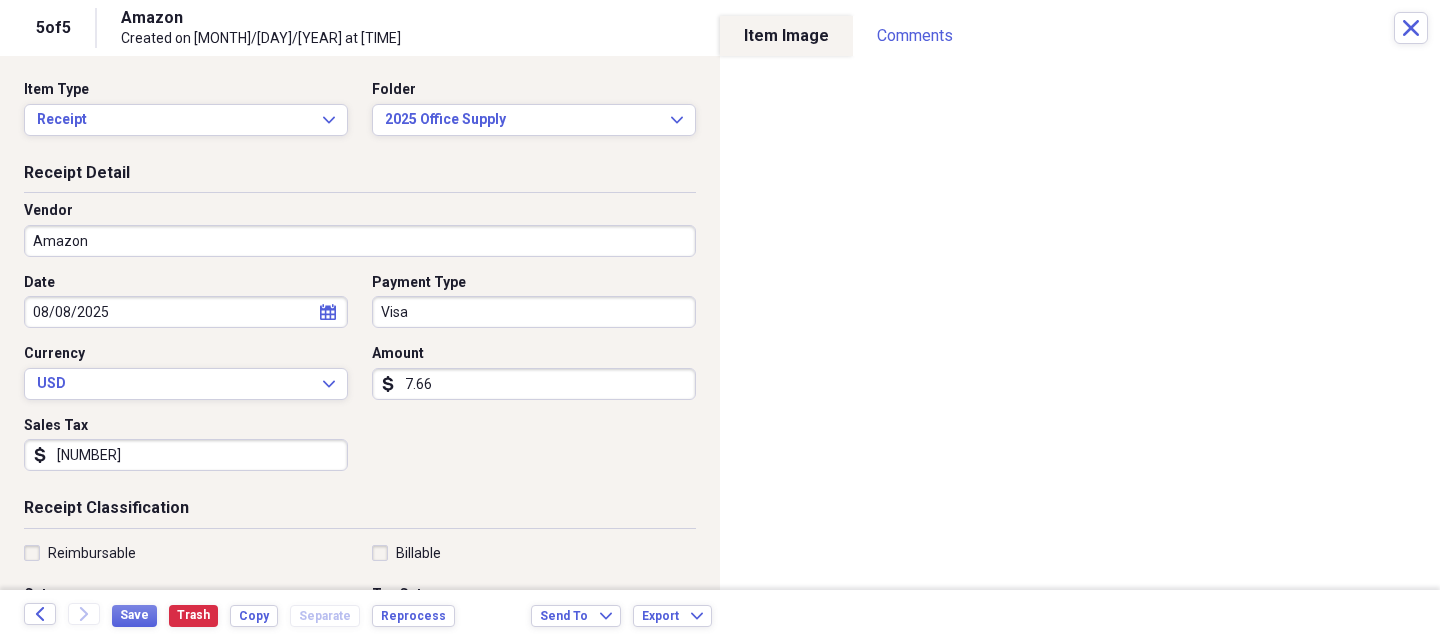 click on "Amazon" at bounding box center (360, 241) 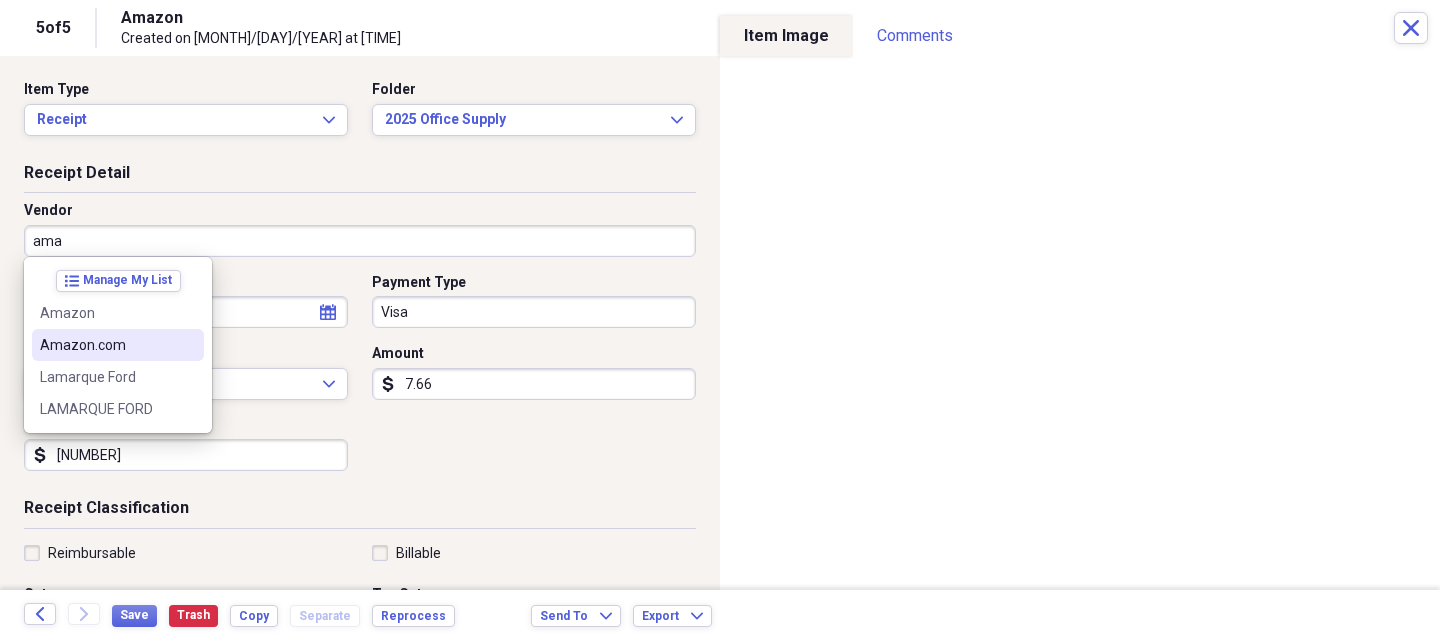 click on "Amazon.com" at bounding box center [106, 345] 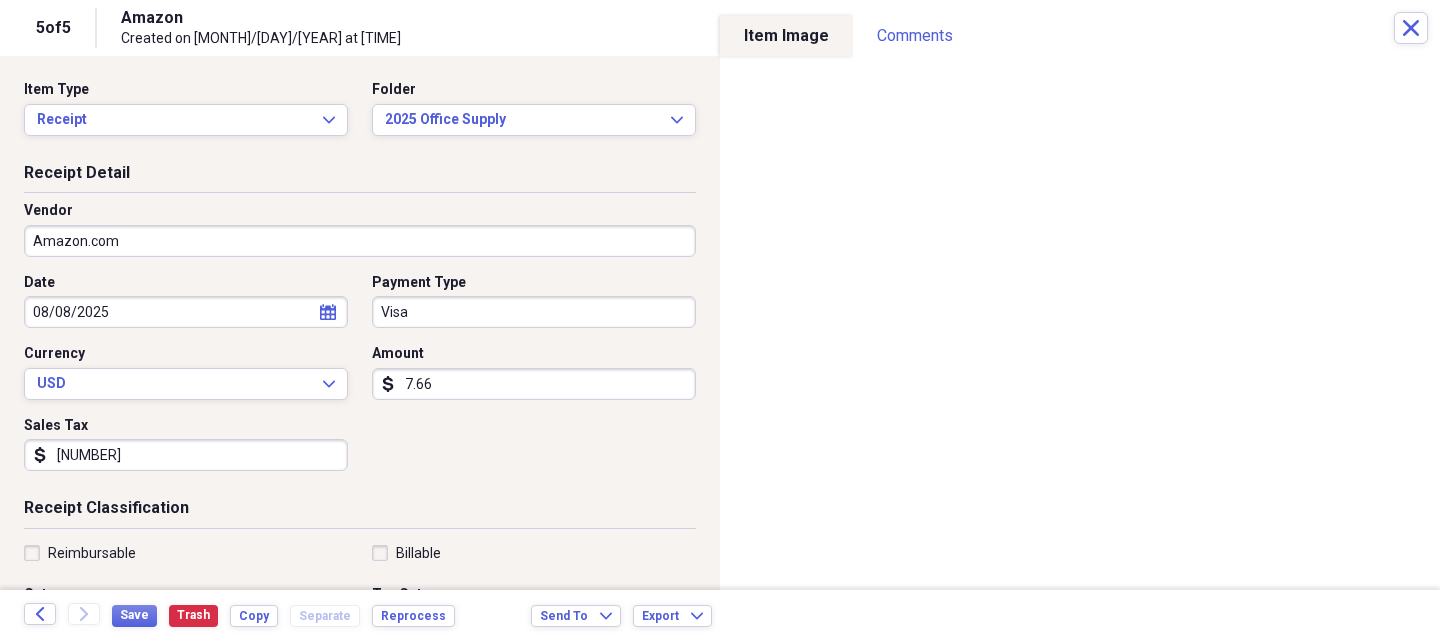 type on "Transportation" 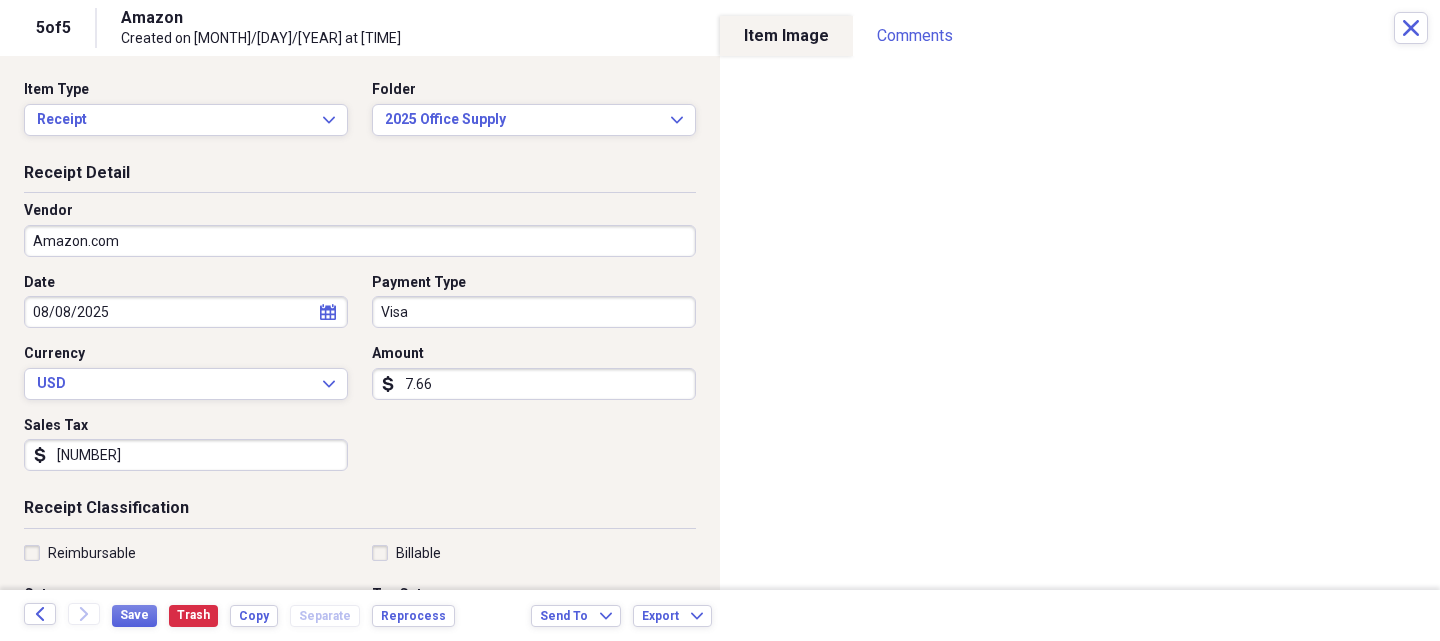 click on "[NUMBER]" at bounding box center (186, 455) 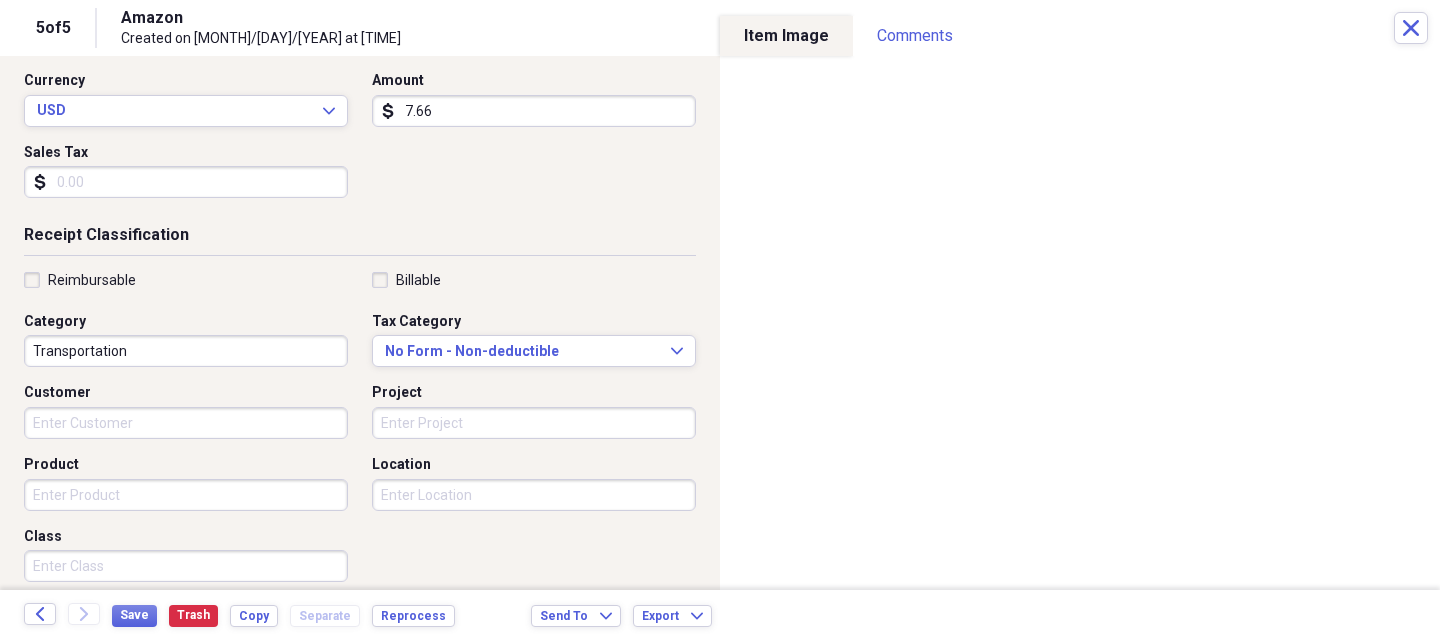 scroll, scrollTop: 300, scrollLeft: 0, axis: vertical 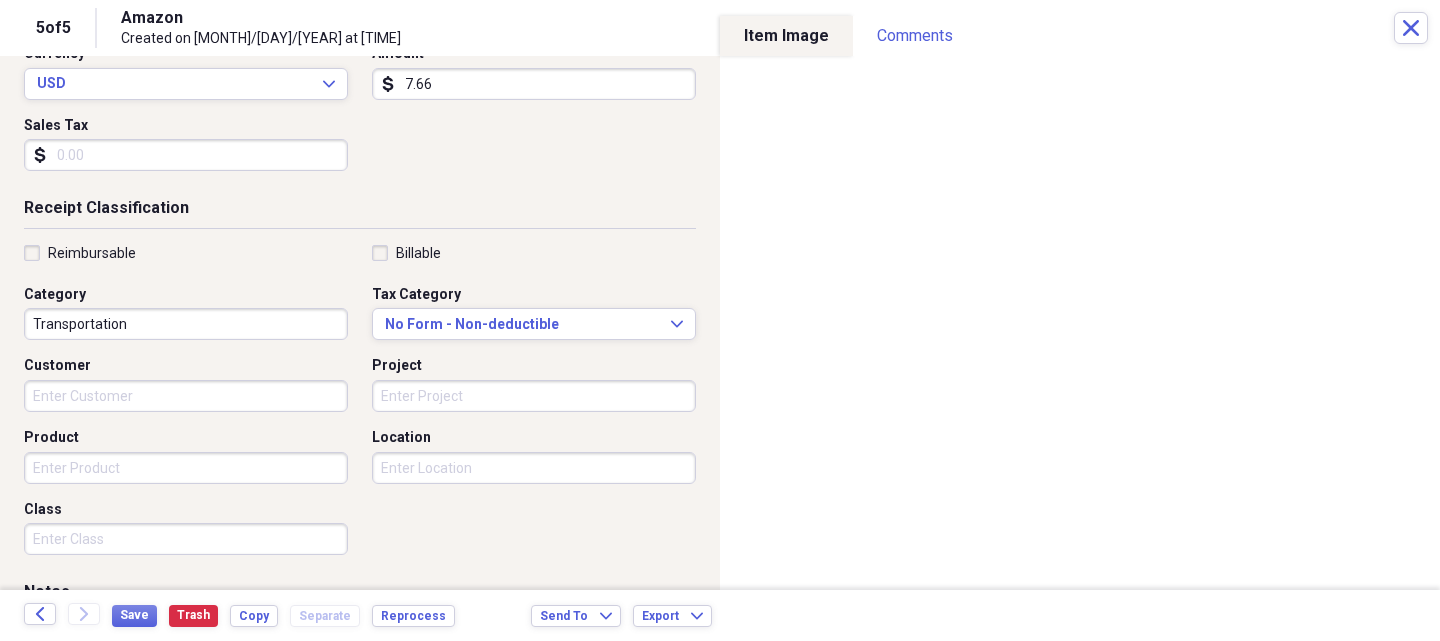 type 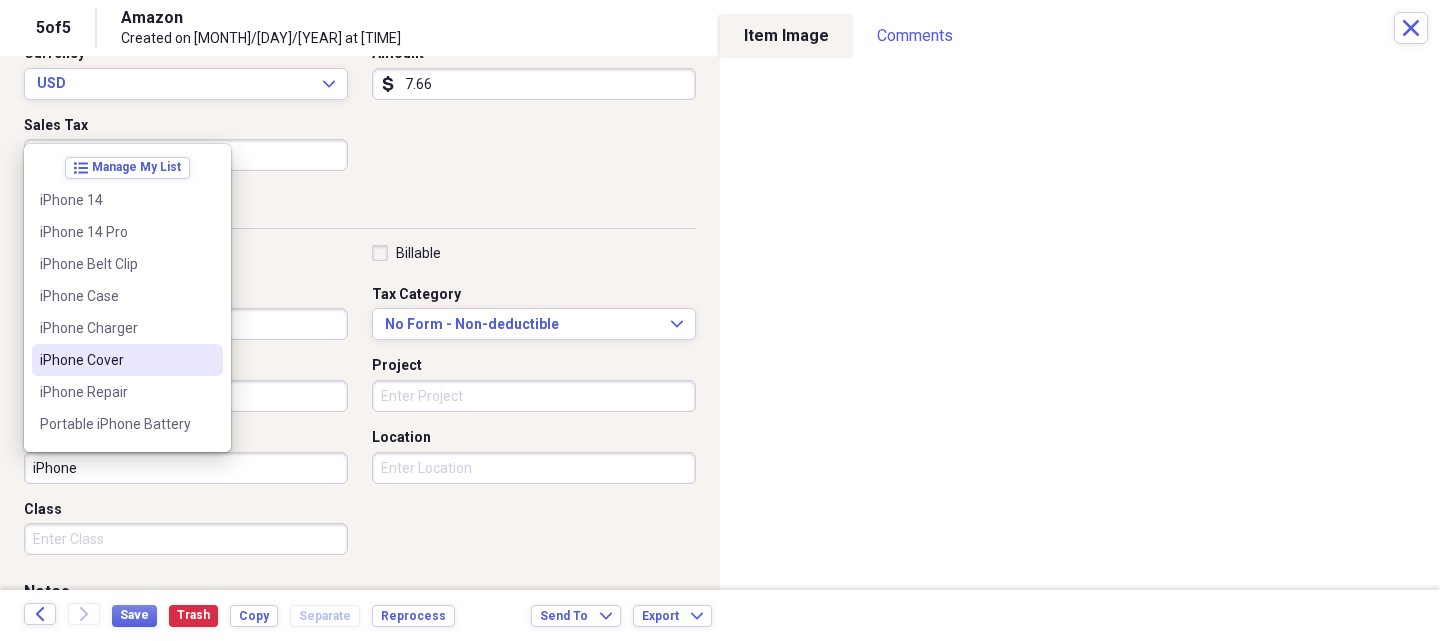 click on "iPhone Charger" at bounding box center (115, 328) 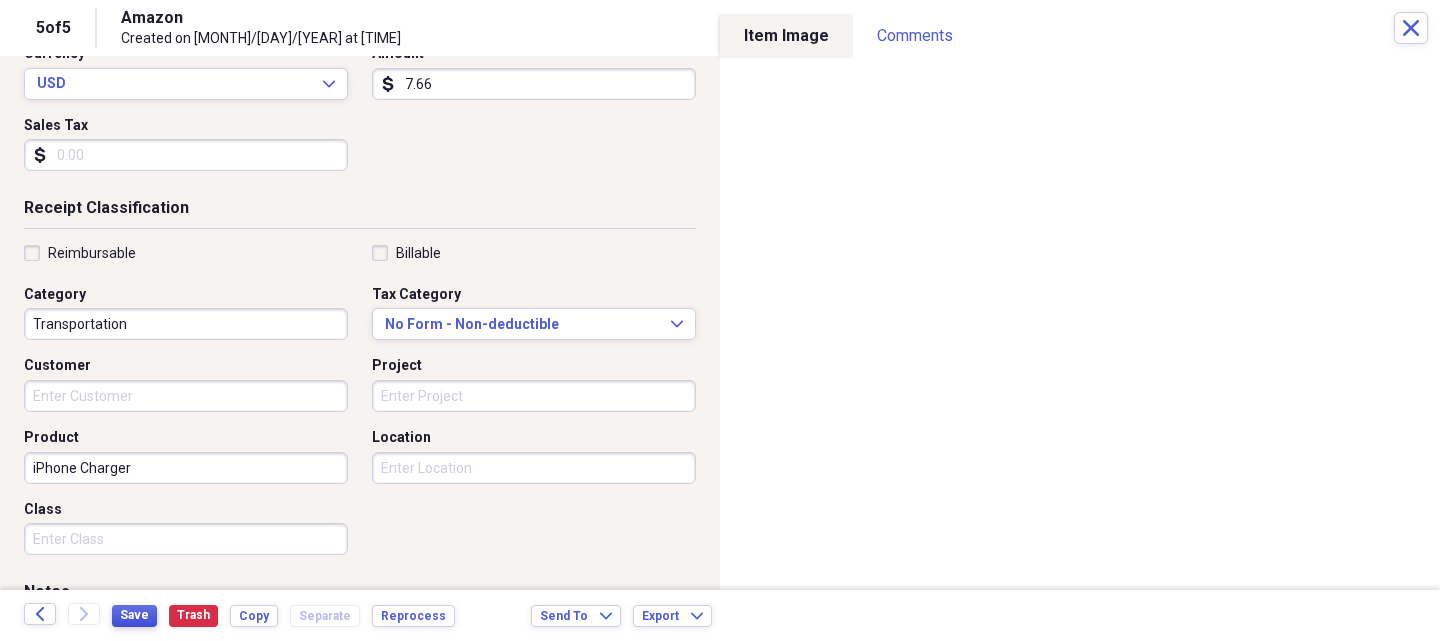 click on "Save" at bounding box center (134, 615) 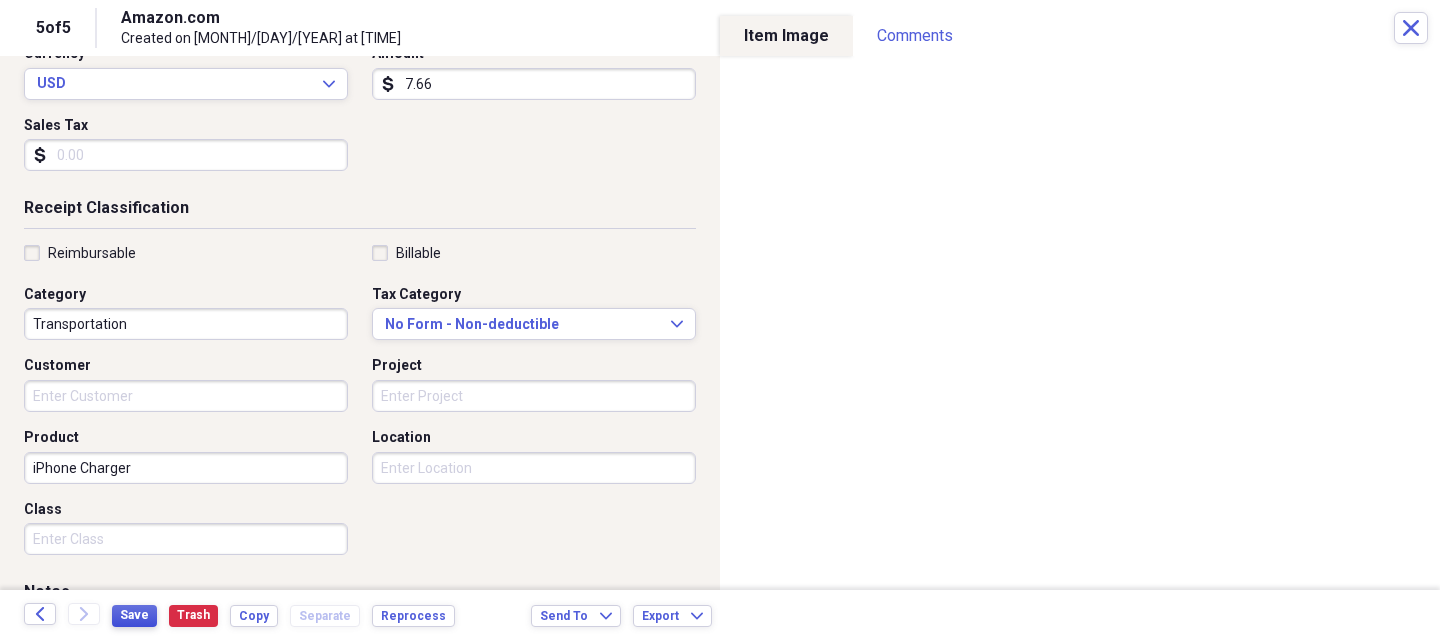 click on "Save" at bounding box center (134, 616) 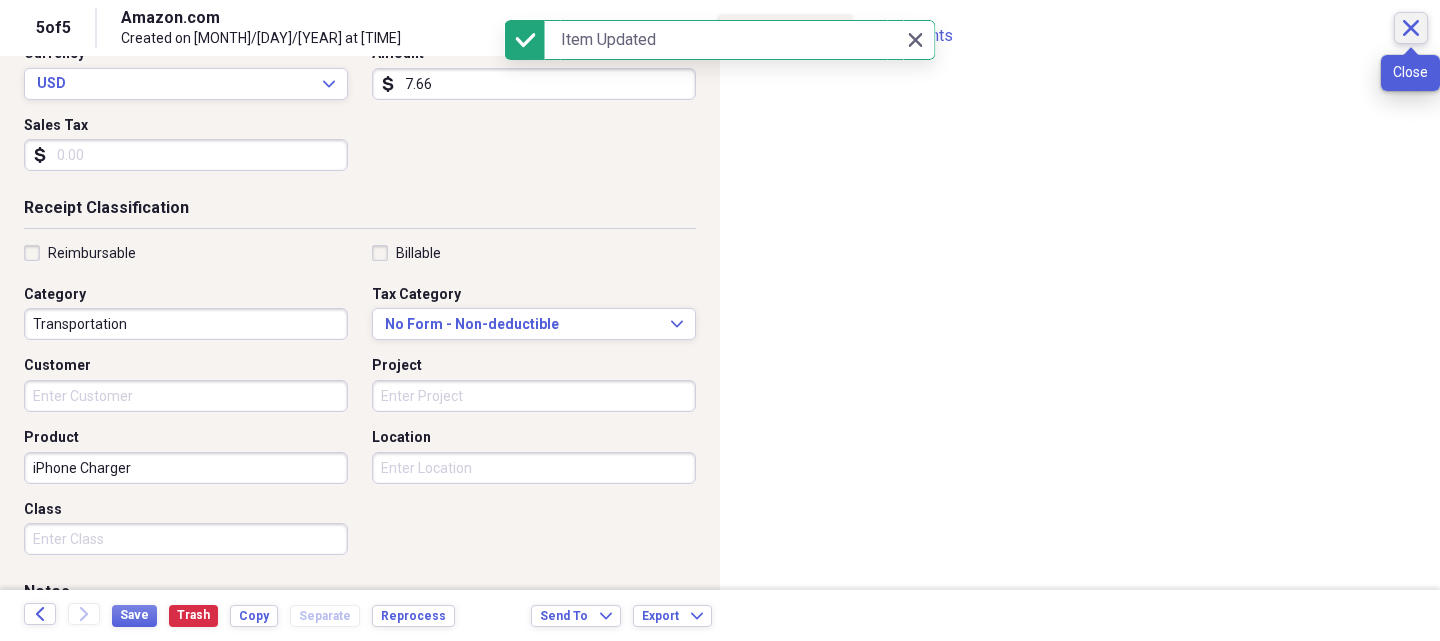 click 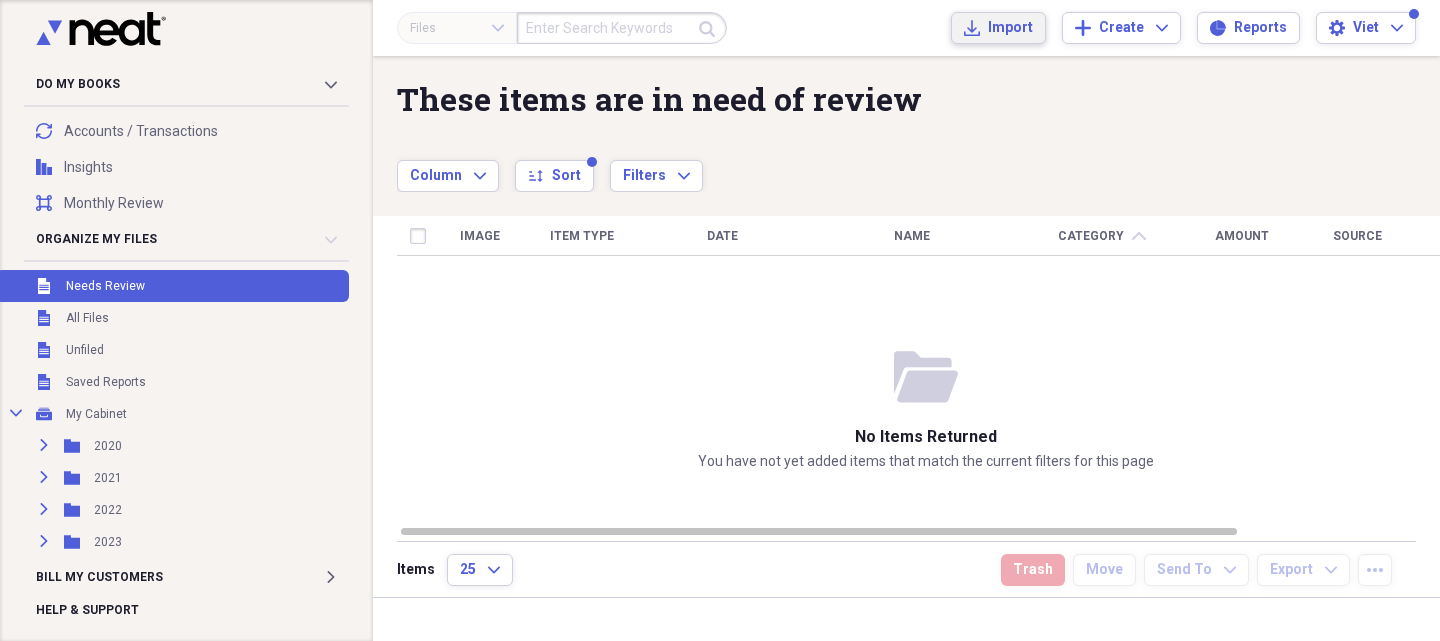click on "Import" at bounding box center (1010, 28) 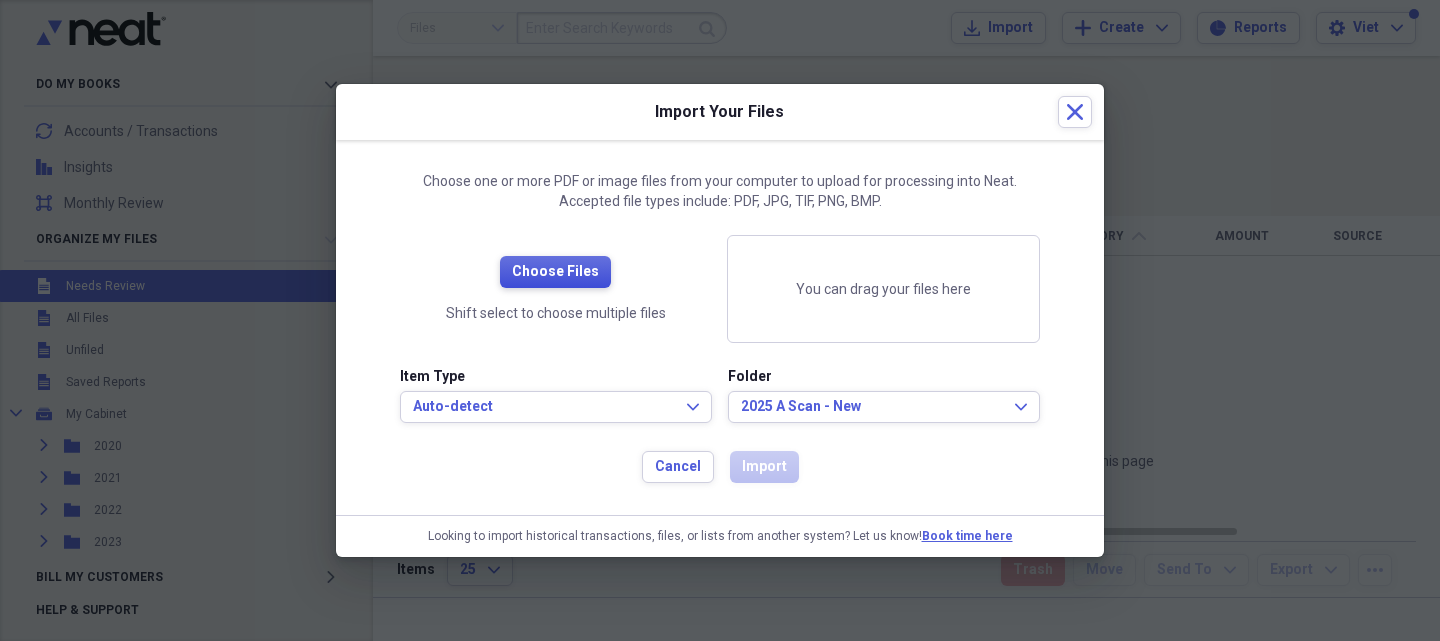 click on "Choose Files" at bounding box center (555, 272) 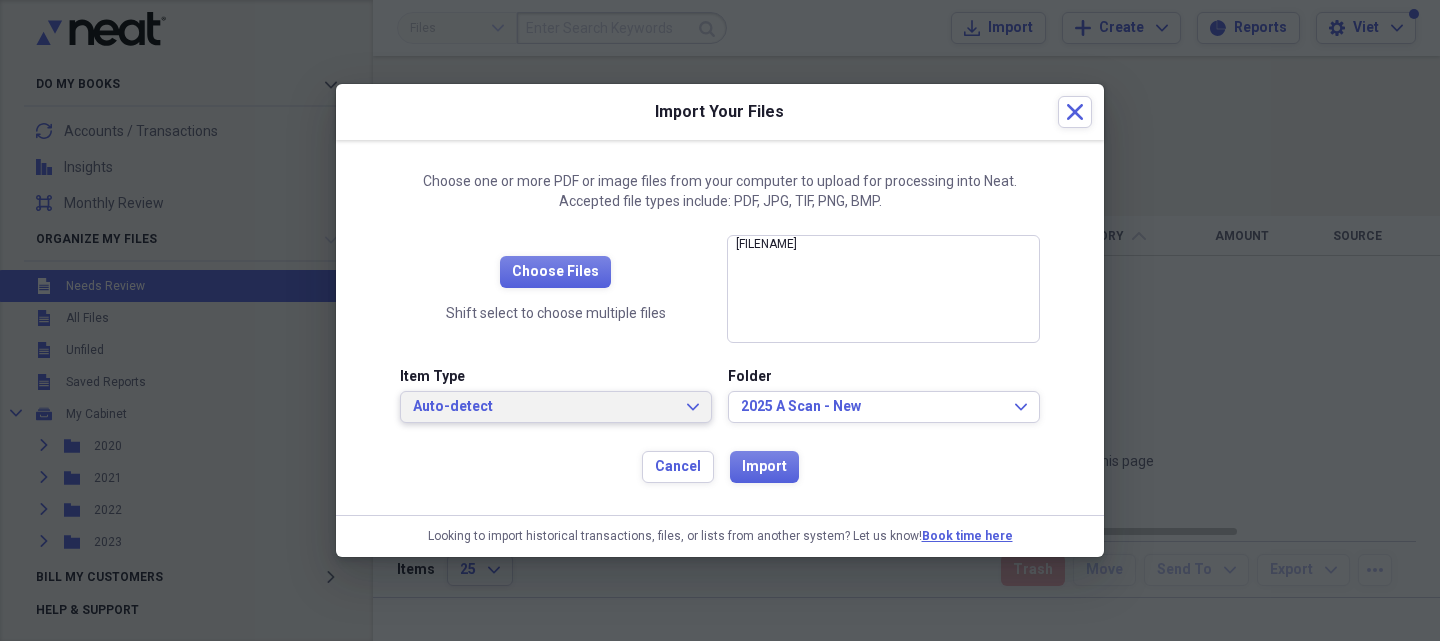 click on "Auto-detect" at bounding box center [544, 407] 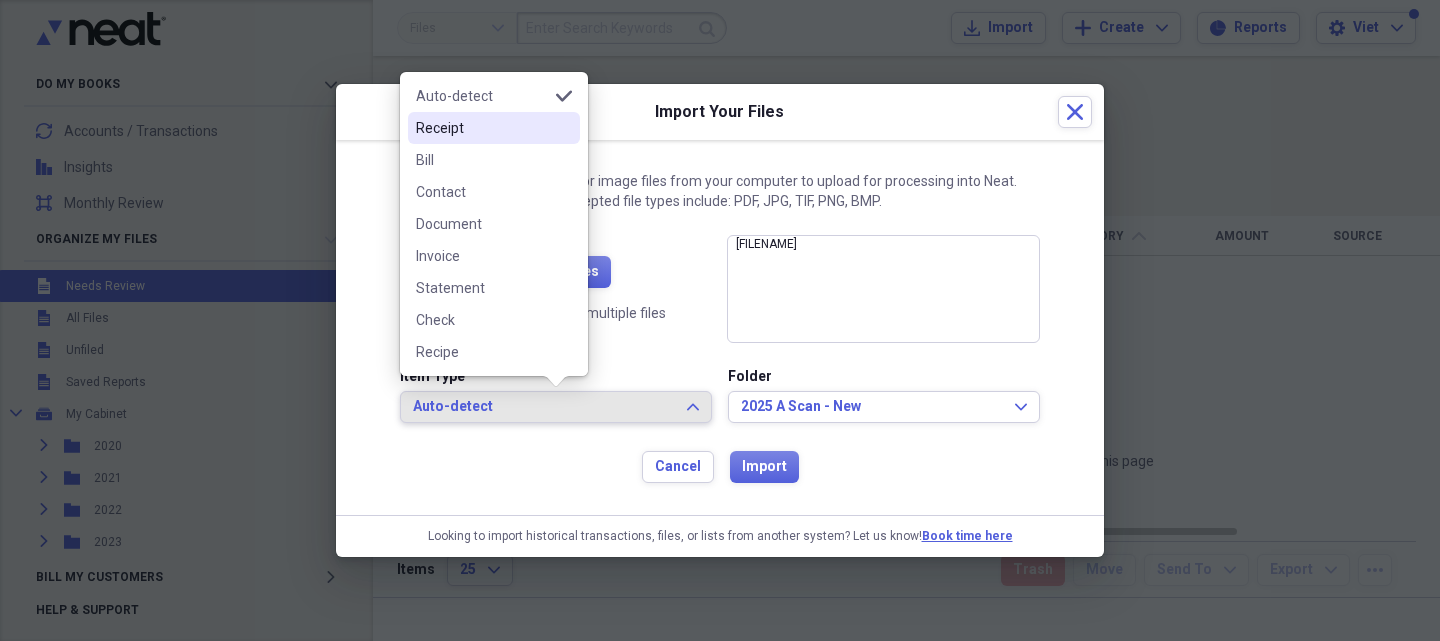click on "Receipt" at bounding box center (482, 128) 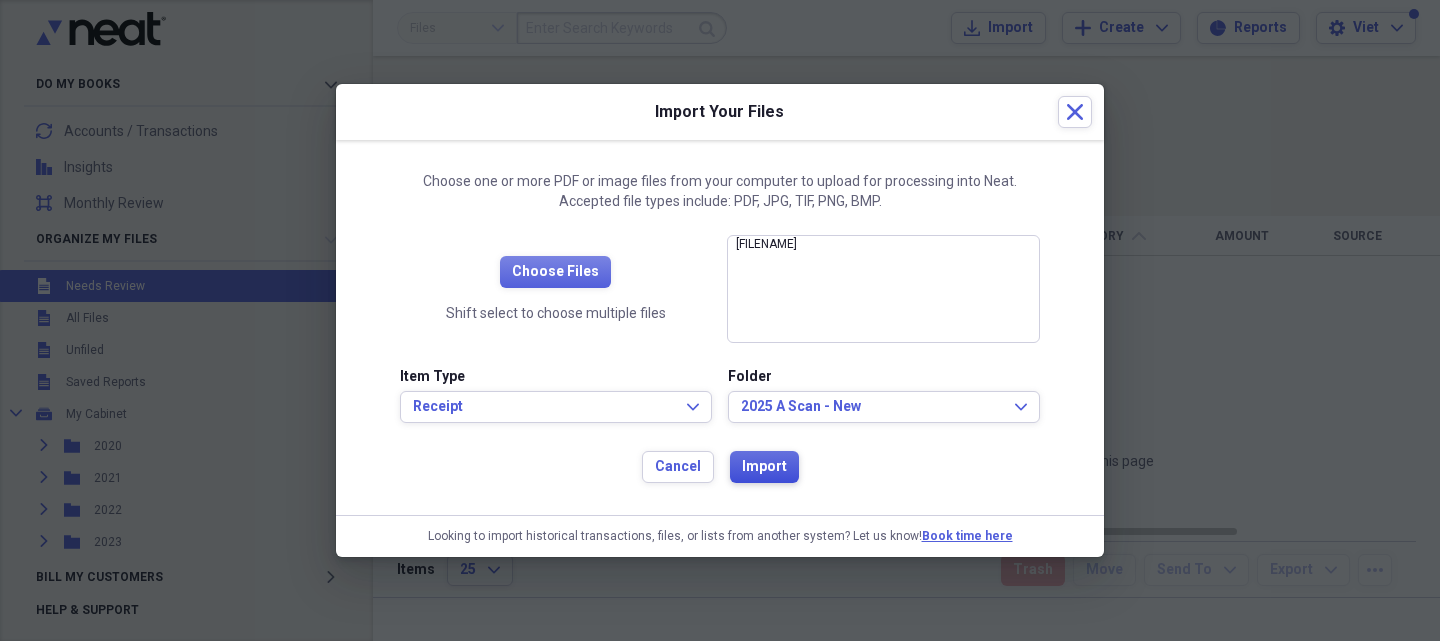 click on "Import" at bounding box center [764, 467] 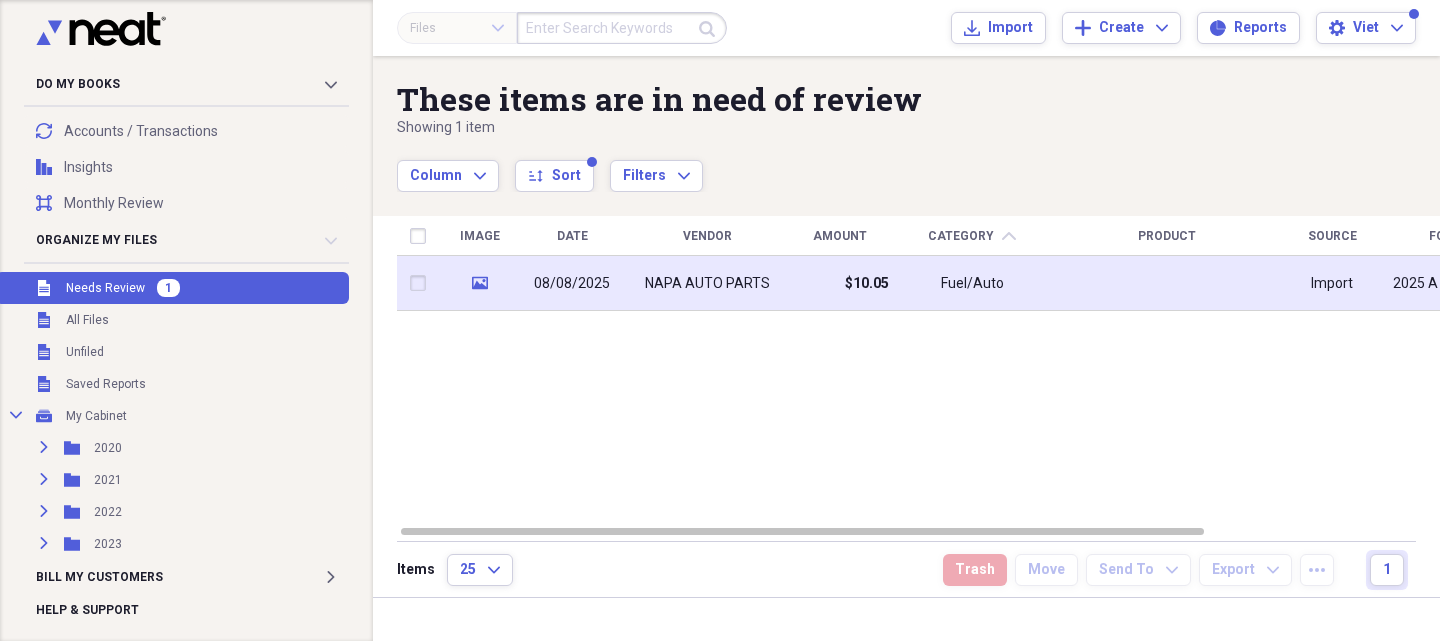 click on "NAPA AUTO PARTS" at bounding box center [707, 284] 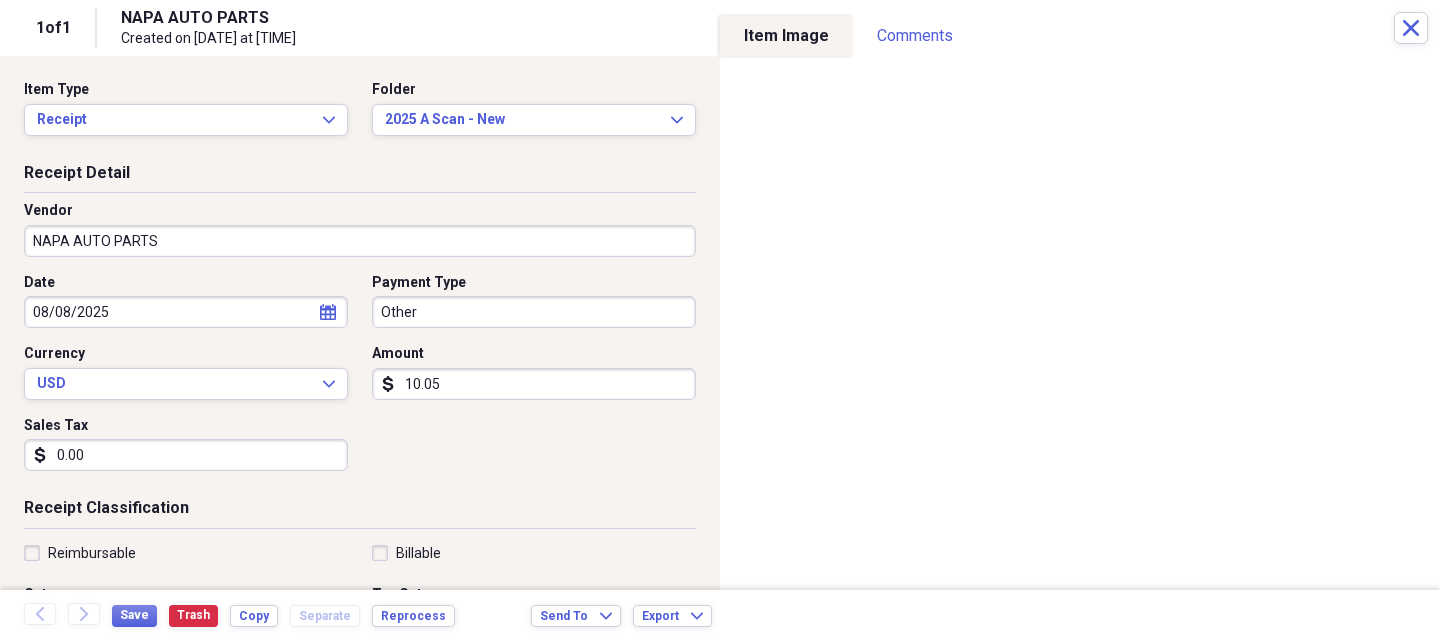 click on "NAPA AUTO PARTS" at bounding box center (360, 241) 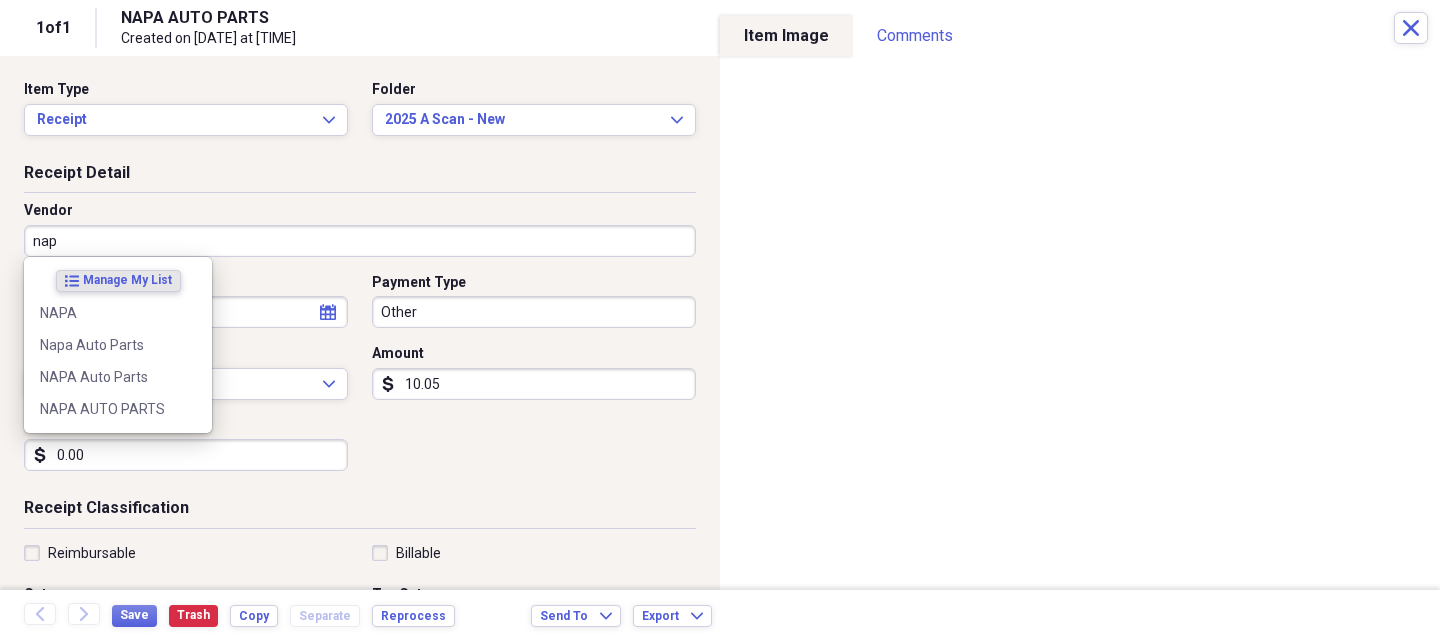 click on "NAPA" at bounding box center (118, 313) 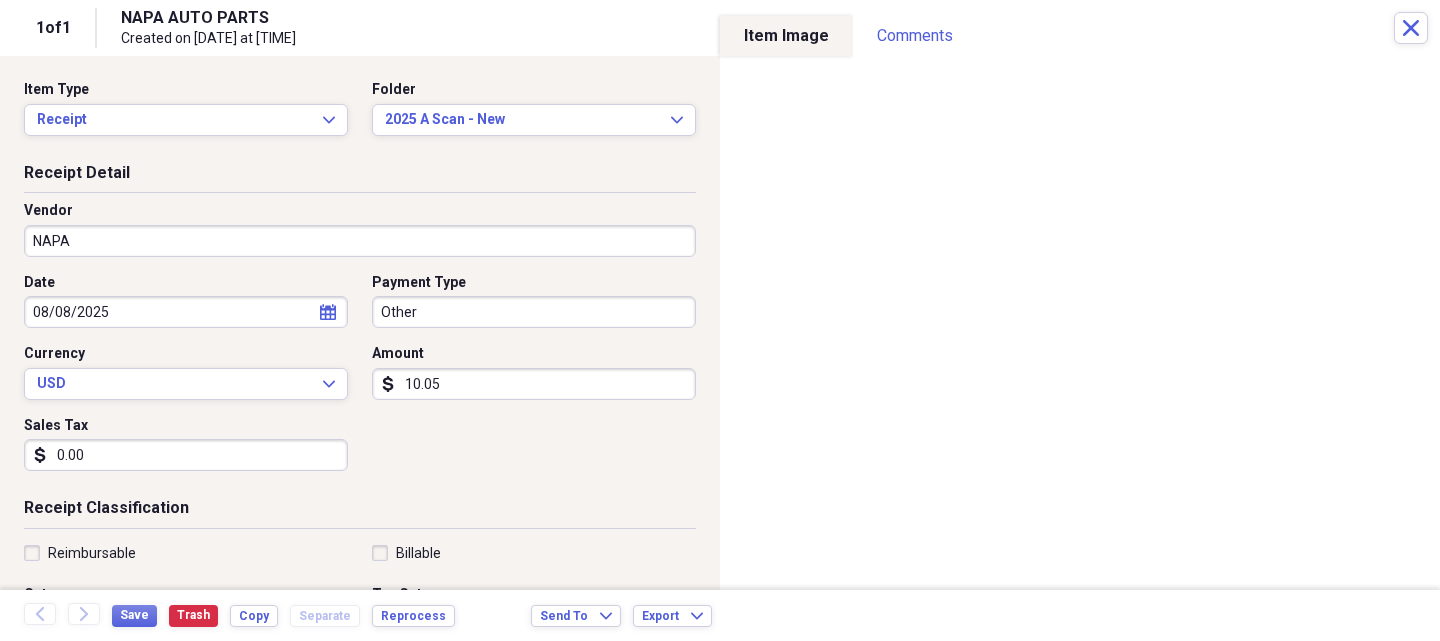 click on "Folder [YEAR] A Scan - New Expand" at bounding box center (528, 108) 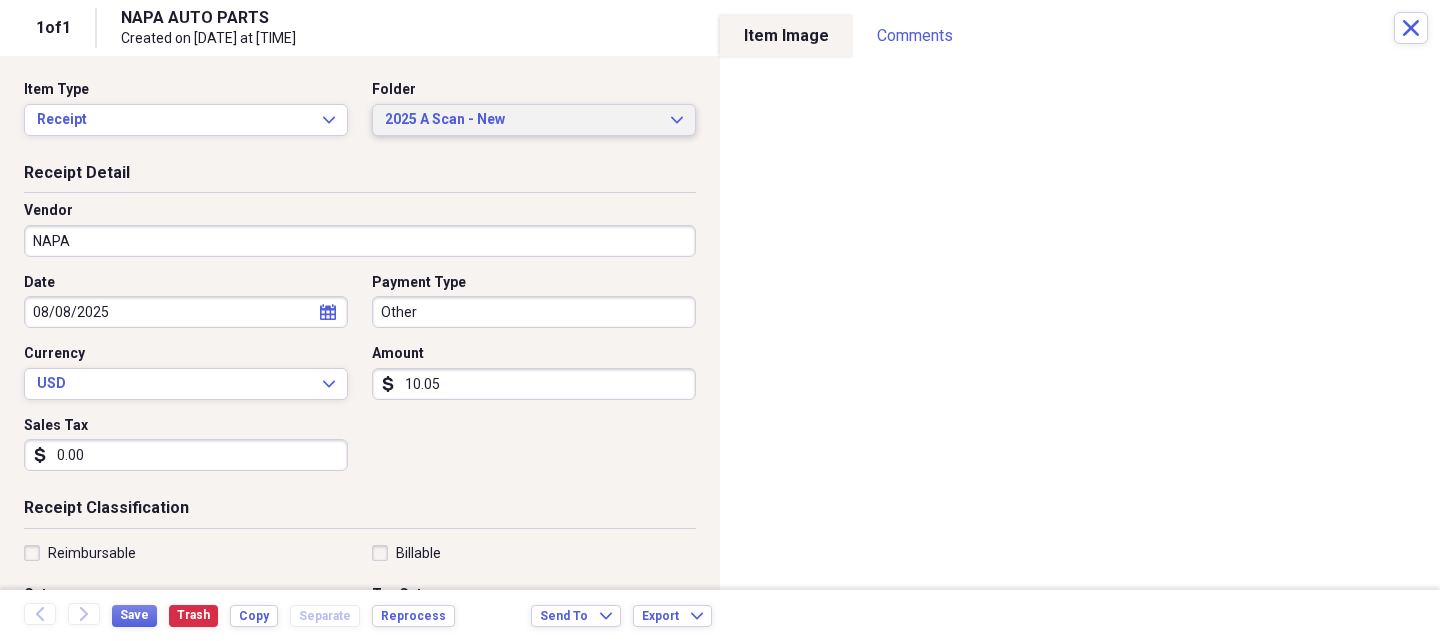 click on "2025 A Scan - New" at bounding box center (522, 120) 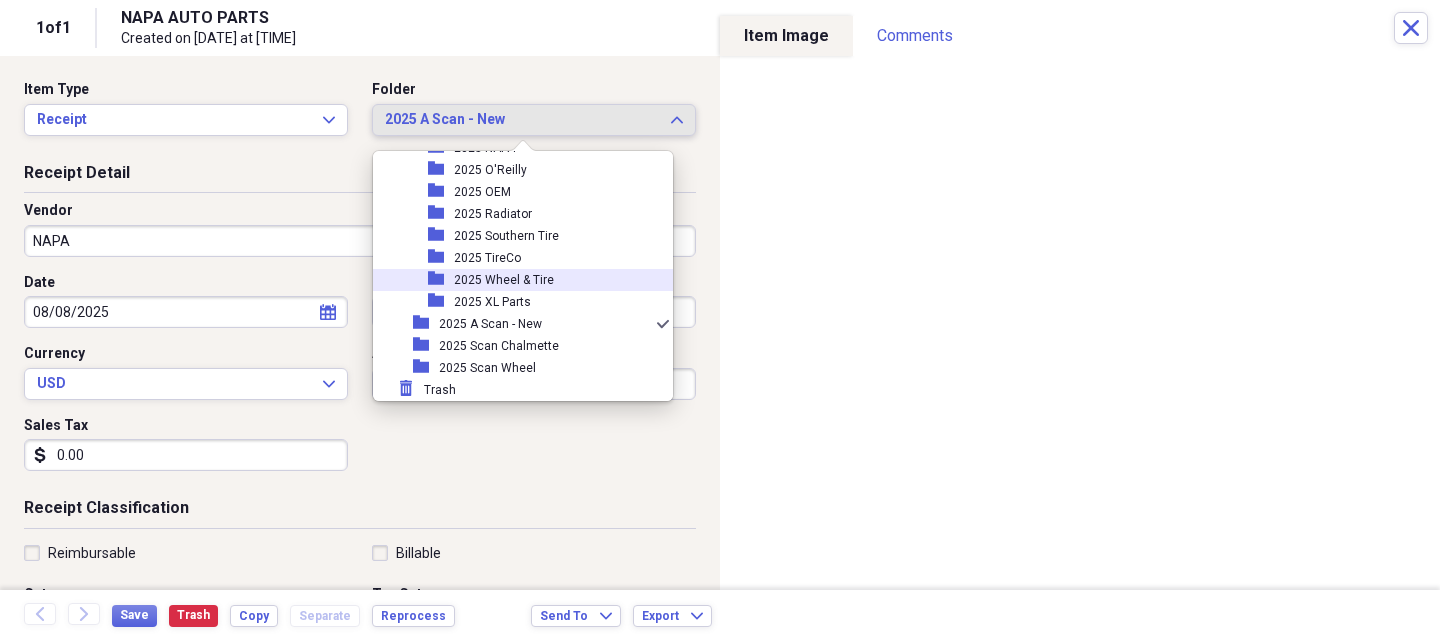 scroll, scrollTop: 2239, scrollLeft: 0, axis: vertical 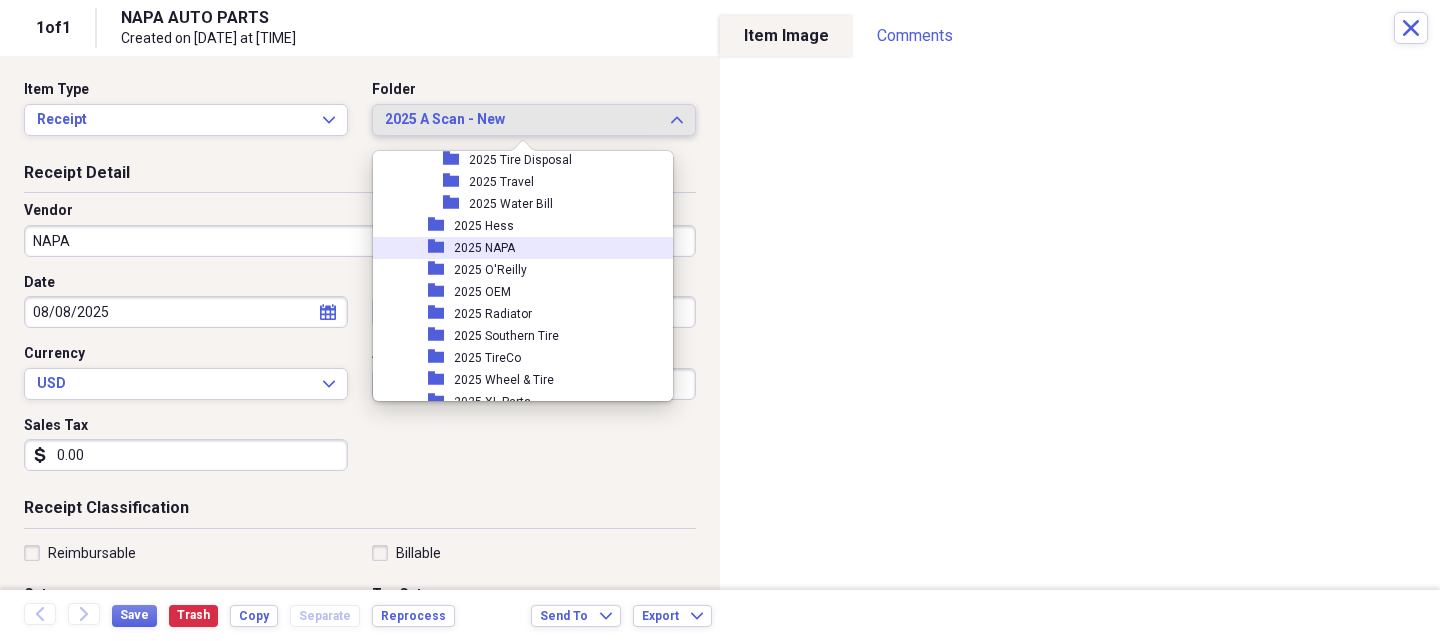 click on "2025 NAPA" at bounding box center [484, 248] 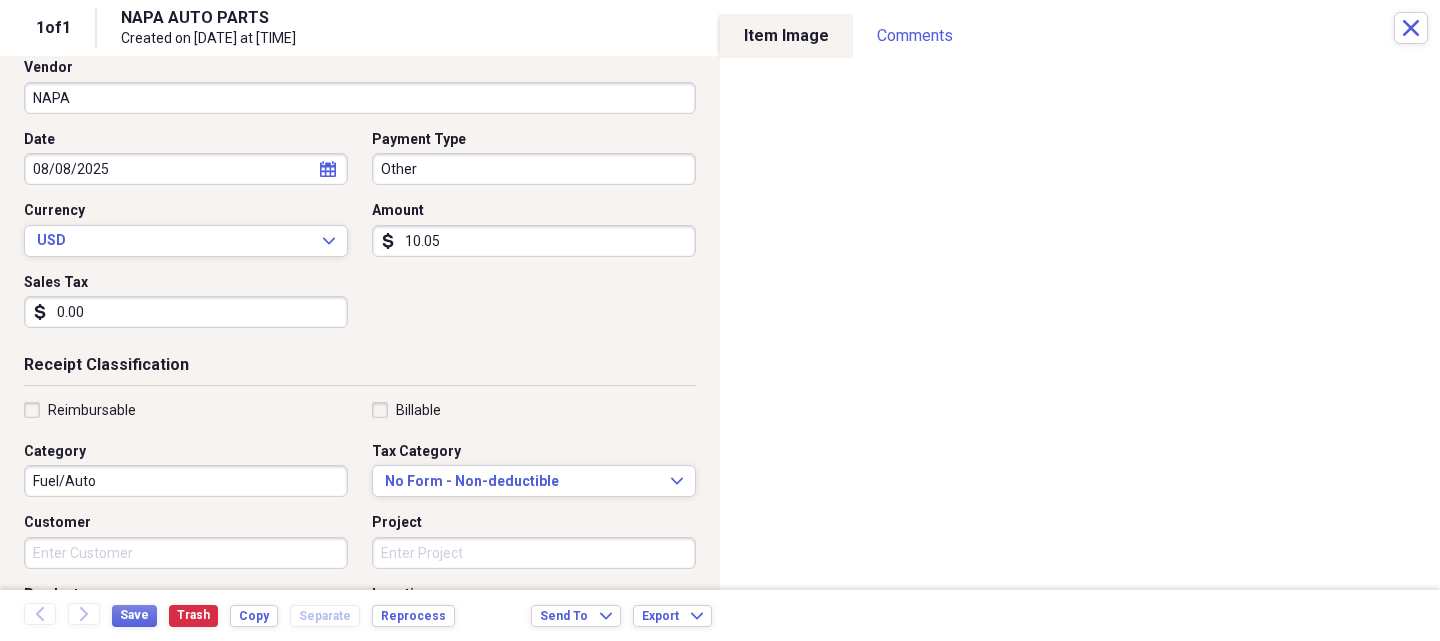 scroll, scrollTop: 200, scrollLeft: 0, axis: vertical 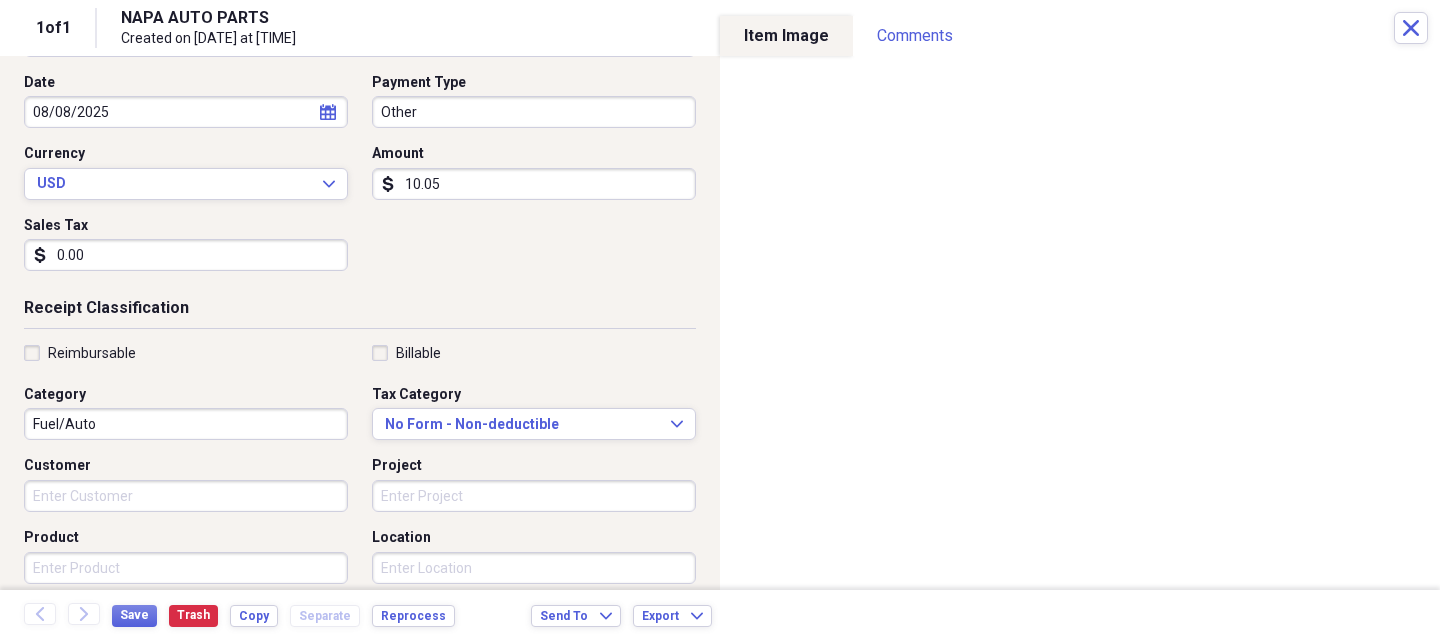 click on "0.00" at bounding box center (186, 255) 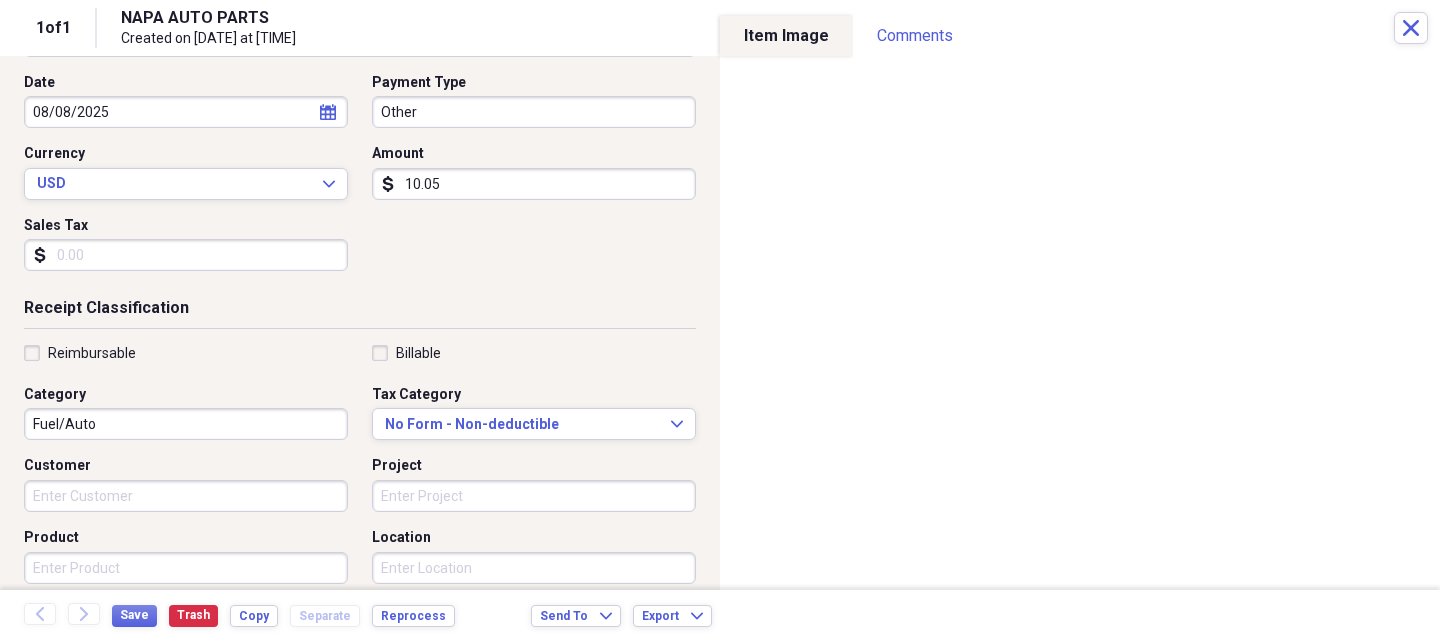 type 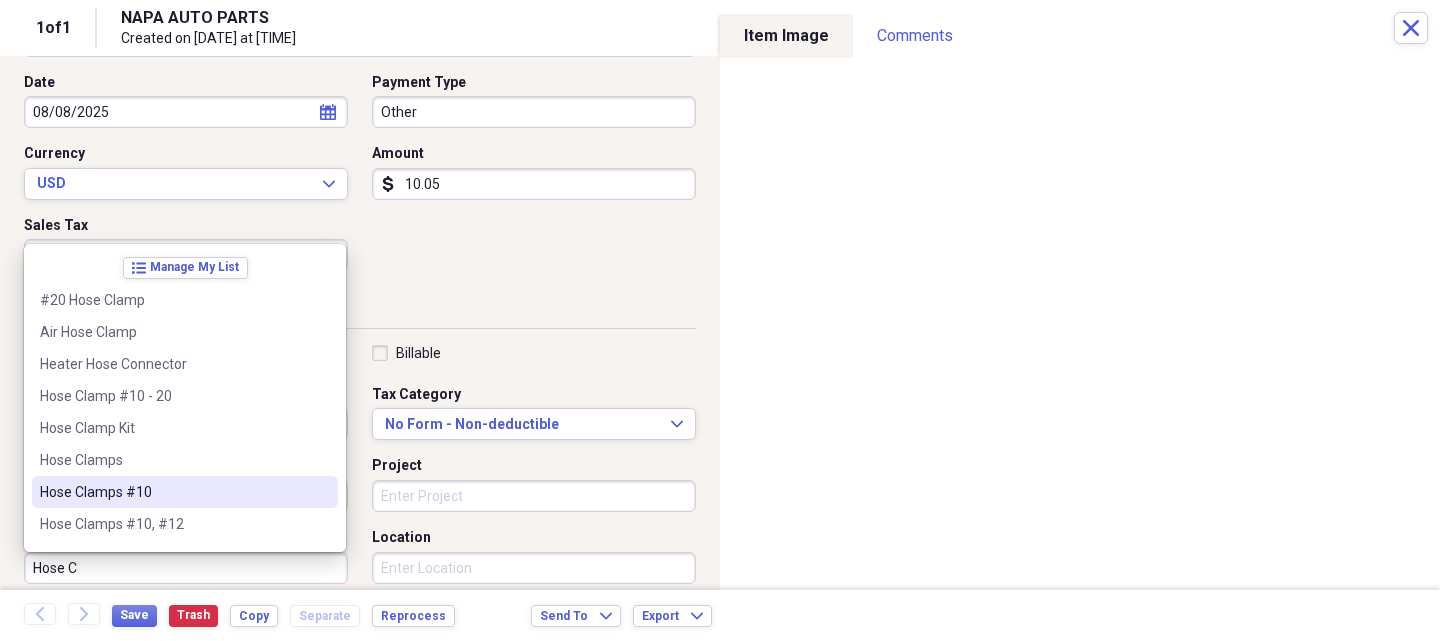 click on "Hose Clamps #10" at bounding box center (185, 492) 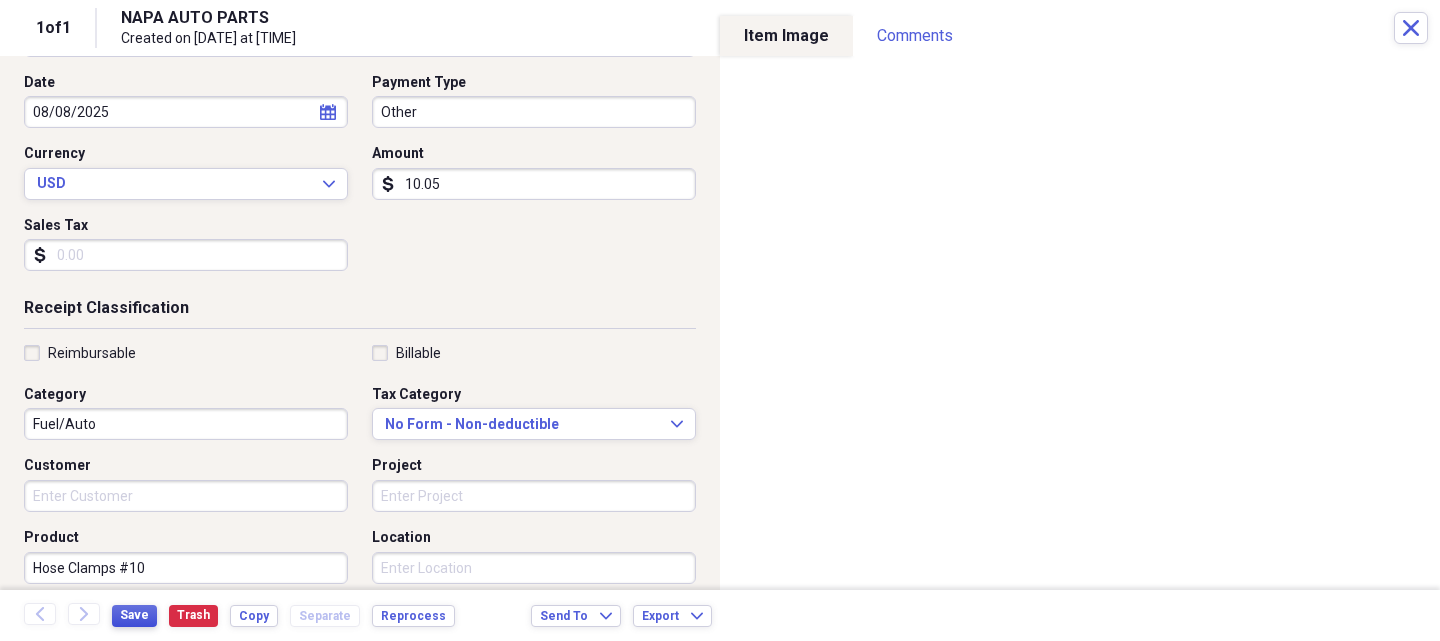 click on "Save" at bounding box center (134, 615) 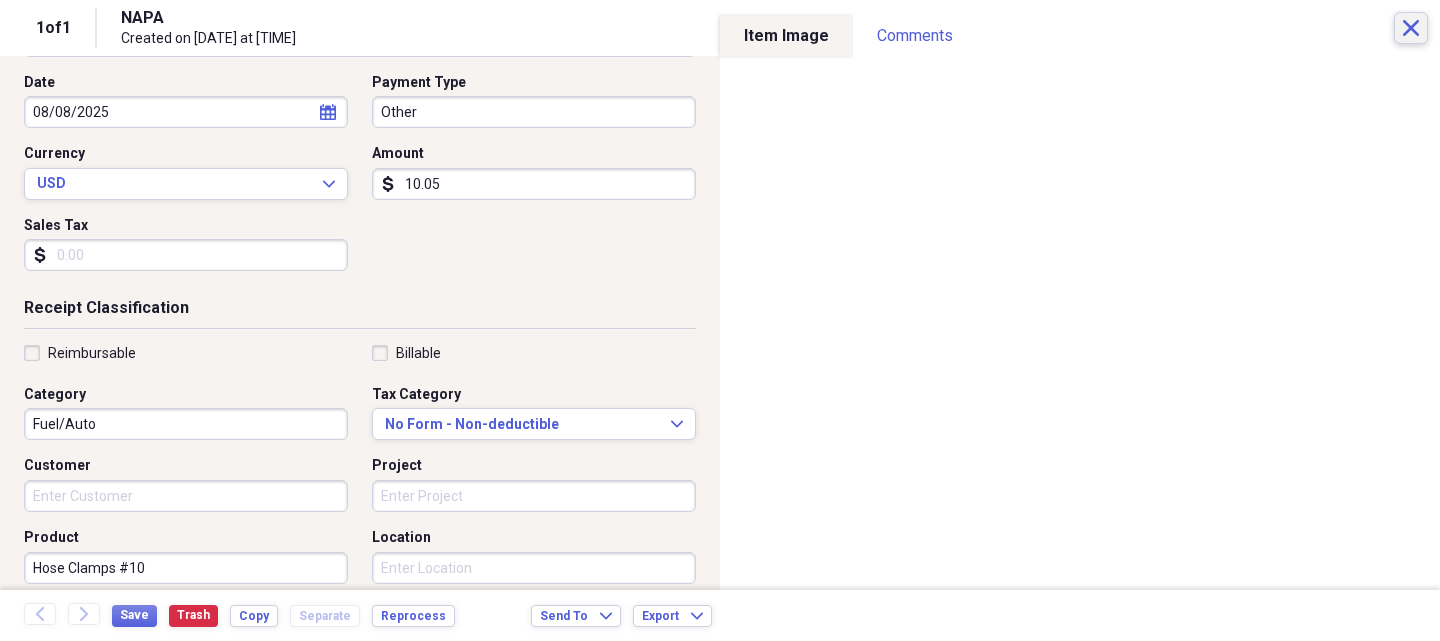 click on "Close" 